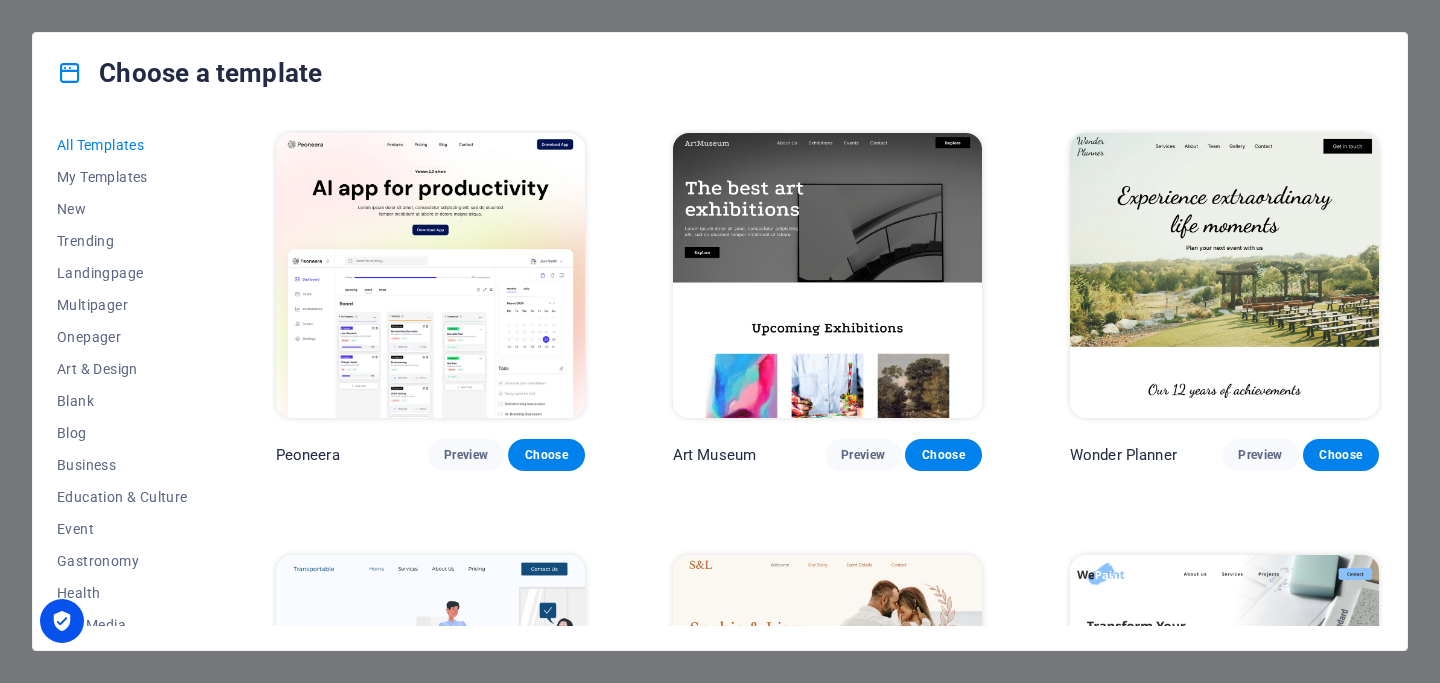scroll, scrollTop: 0, scrollLeft: 0, axis: both 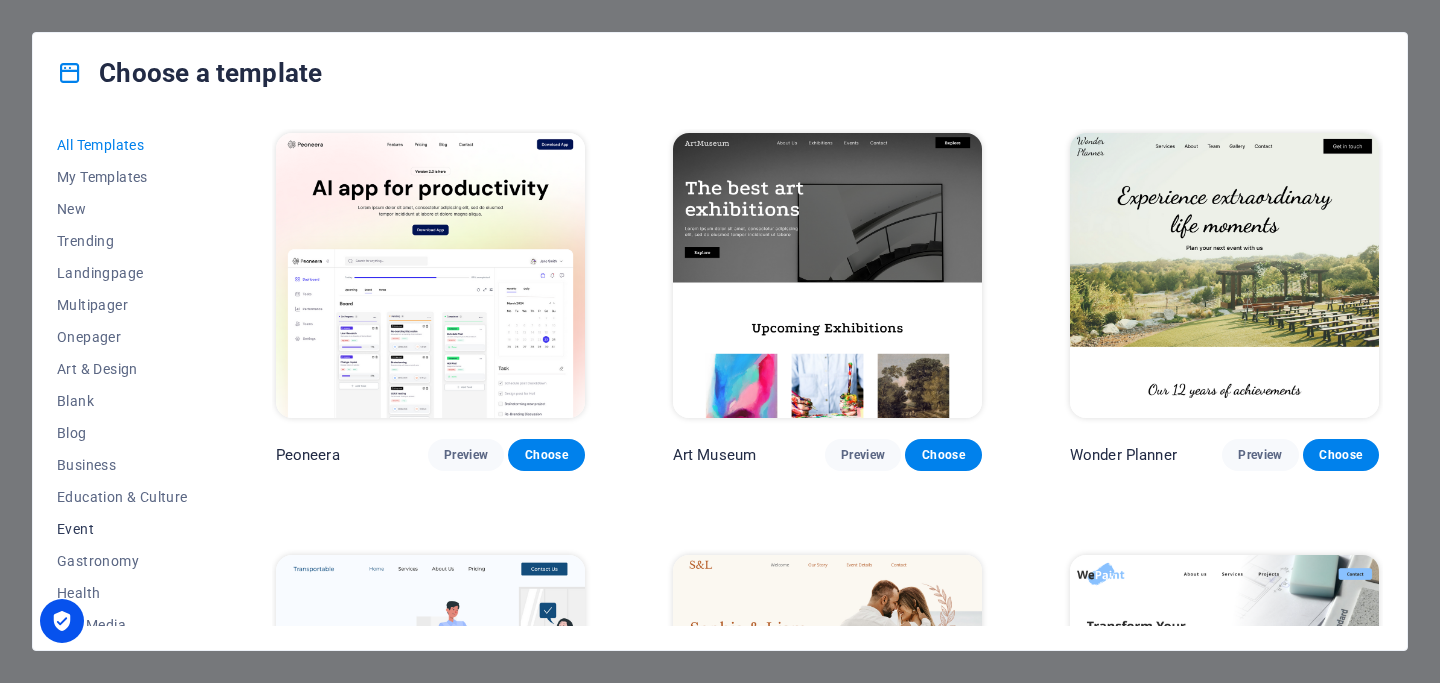 click on "Event" at bounding box center [122, 529] 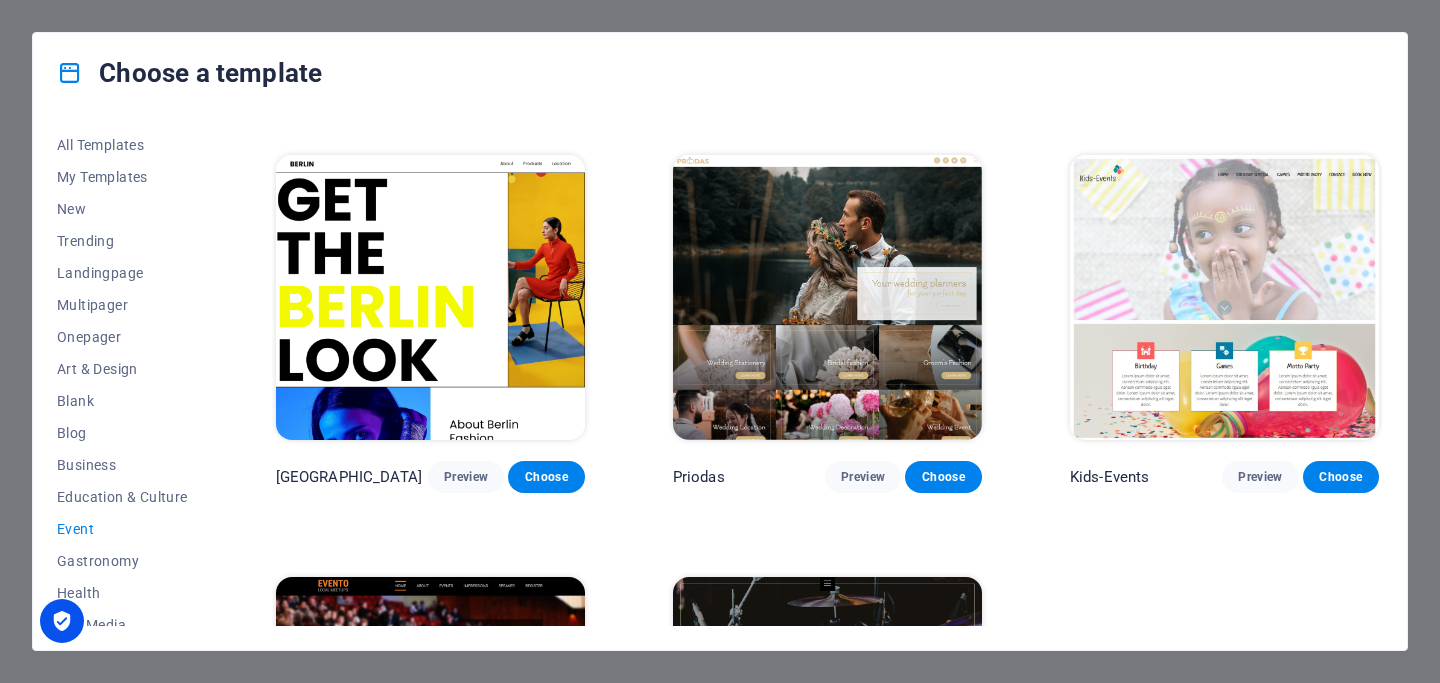 scroll, scrollTop: 680, scrollLeft: 0, axis: vertical 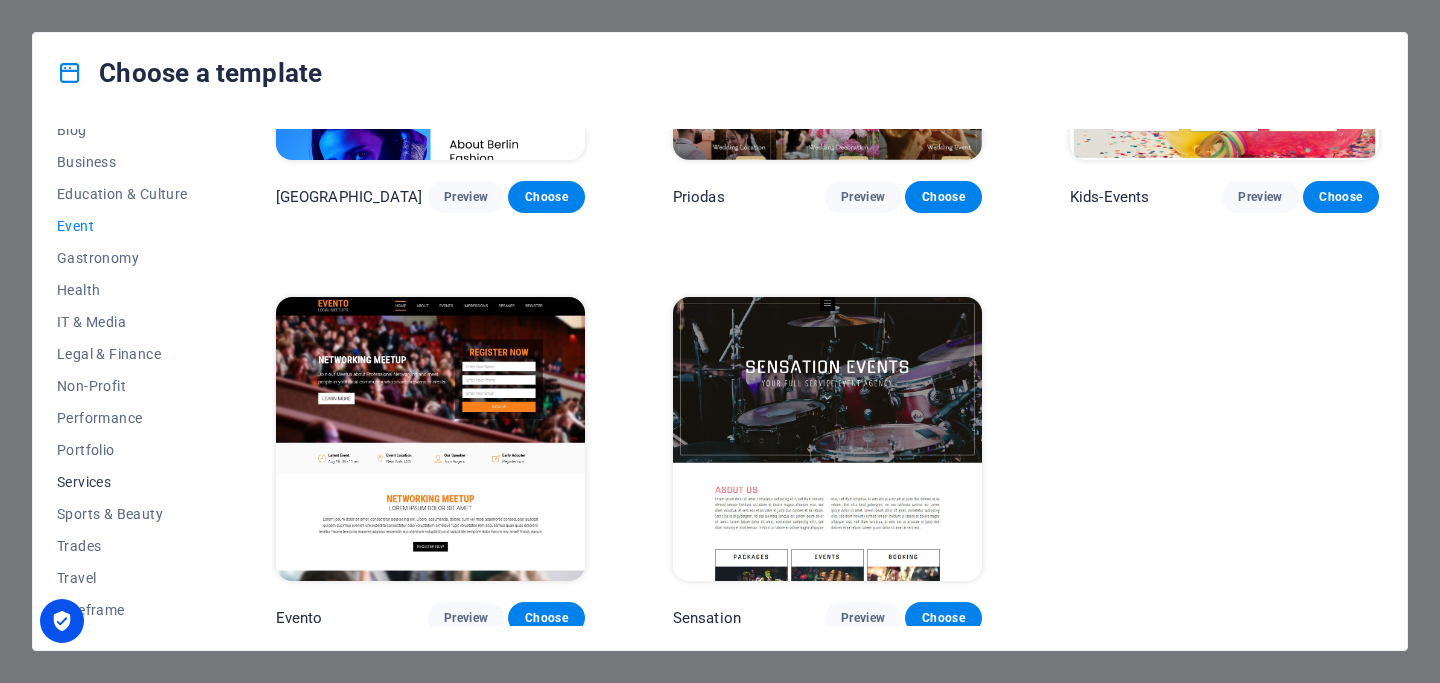 click on "Services" at bounding box center (122, 482) 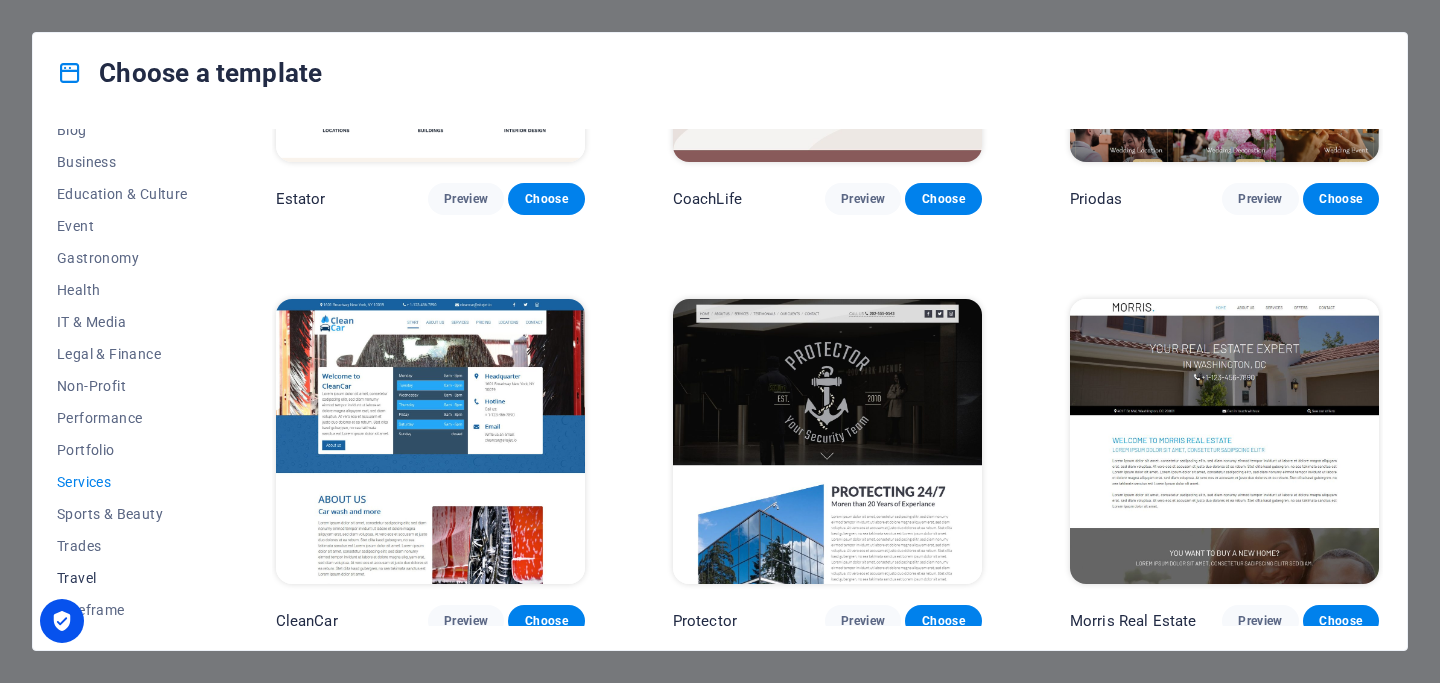 click on "Travel" at bounding box center (122, 578) 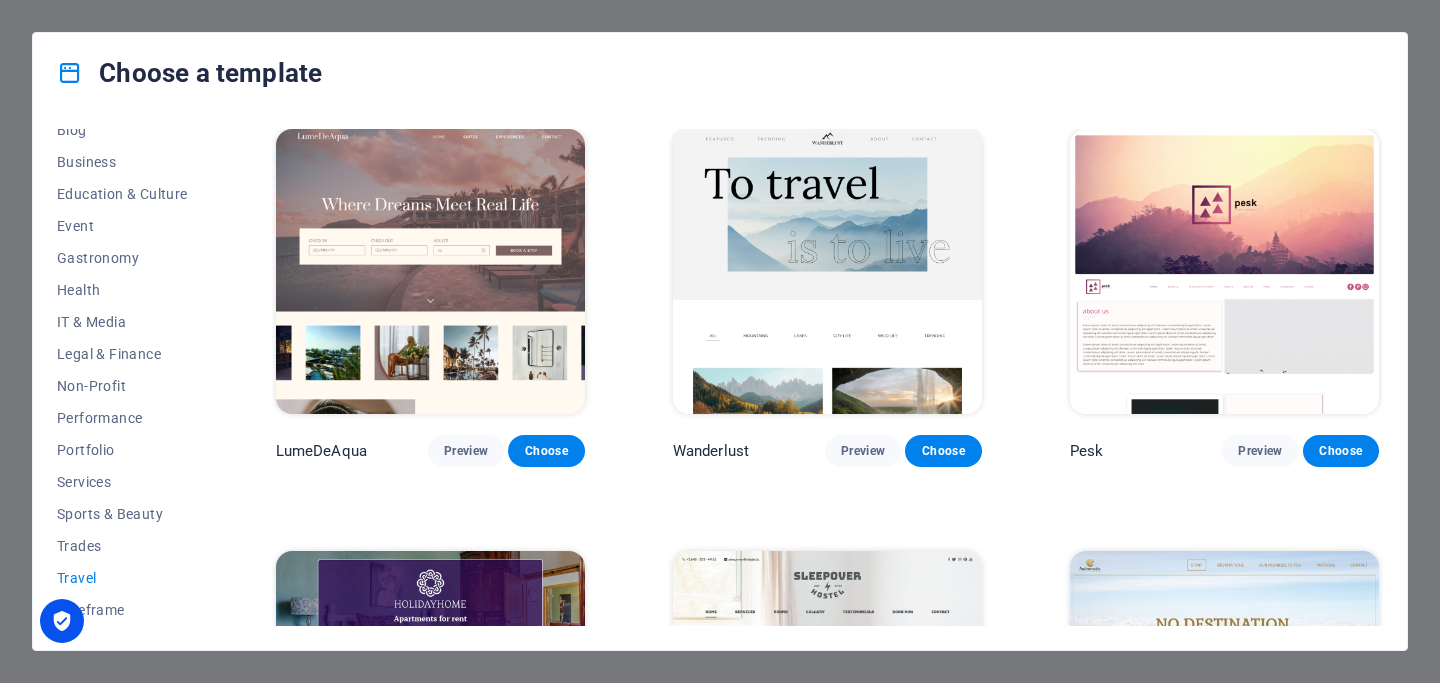 scroll, scrollTop: 0, scrollLeft: 0, axis: both 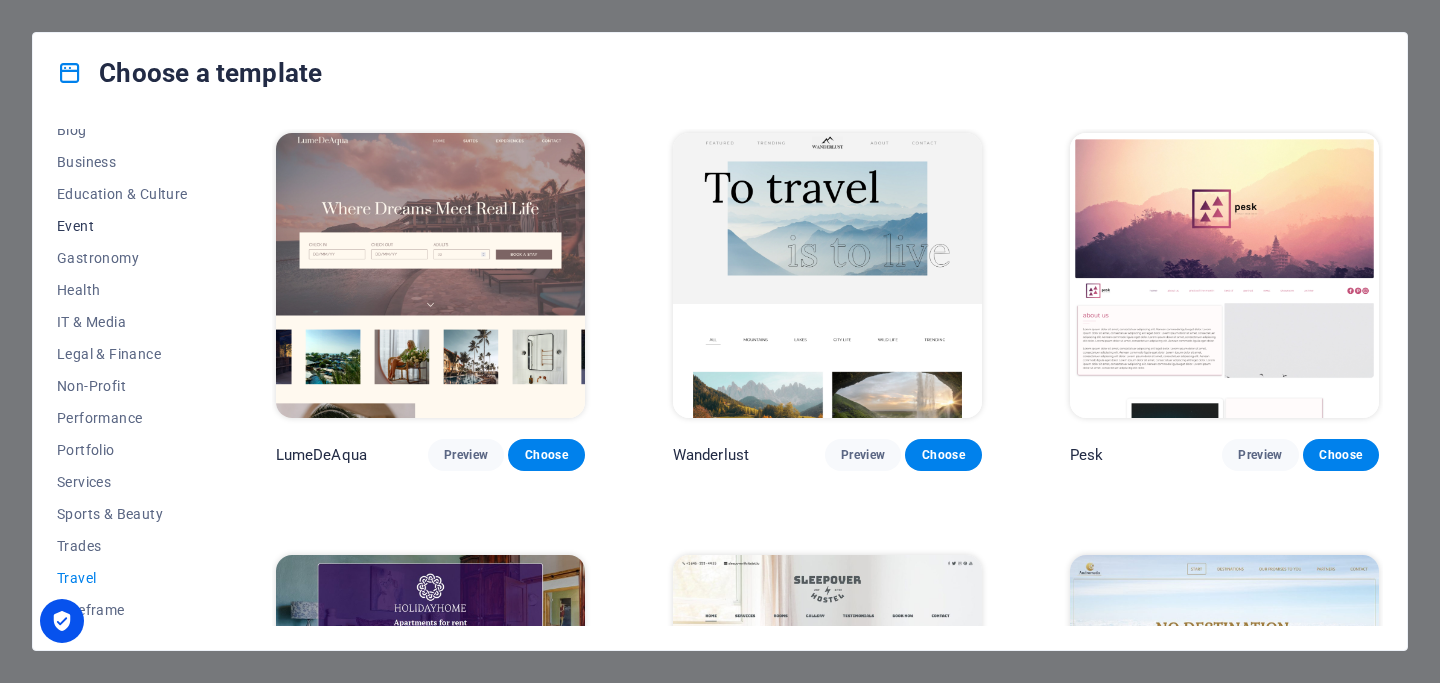 click on "Event" at bounding box center [122, 226] 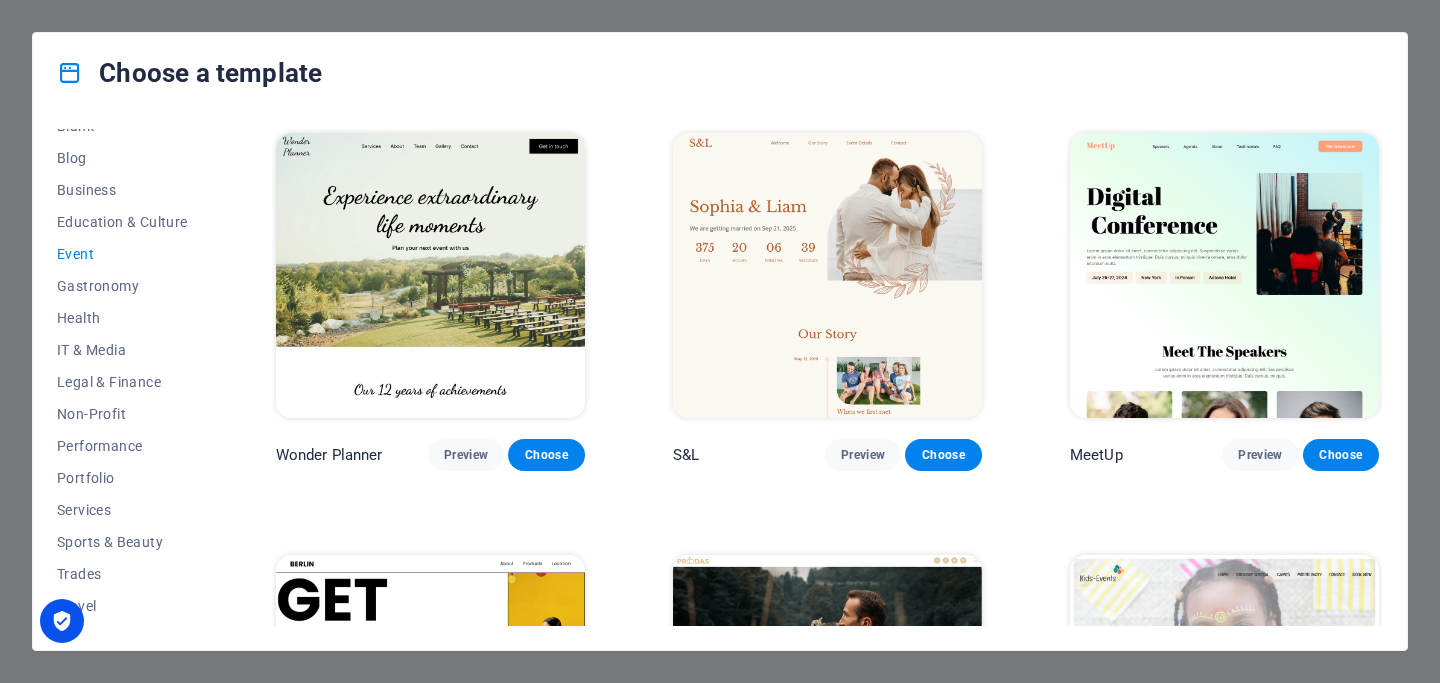 scroll, scrollTop: 265, scrollLeft: 0, axis: vertical 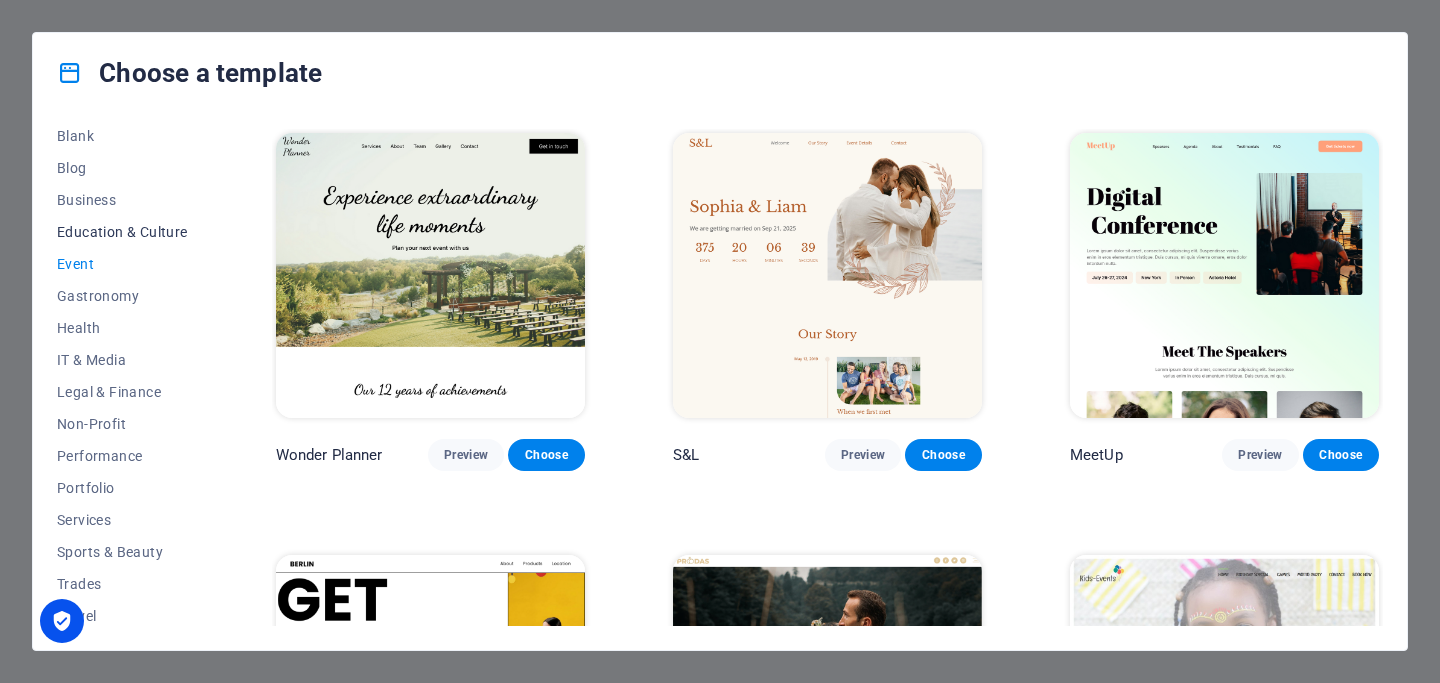 click on "Education & Culture" at bounding box center (122, 232) 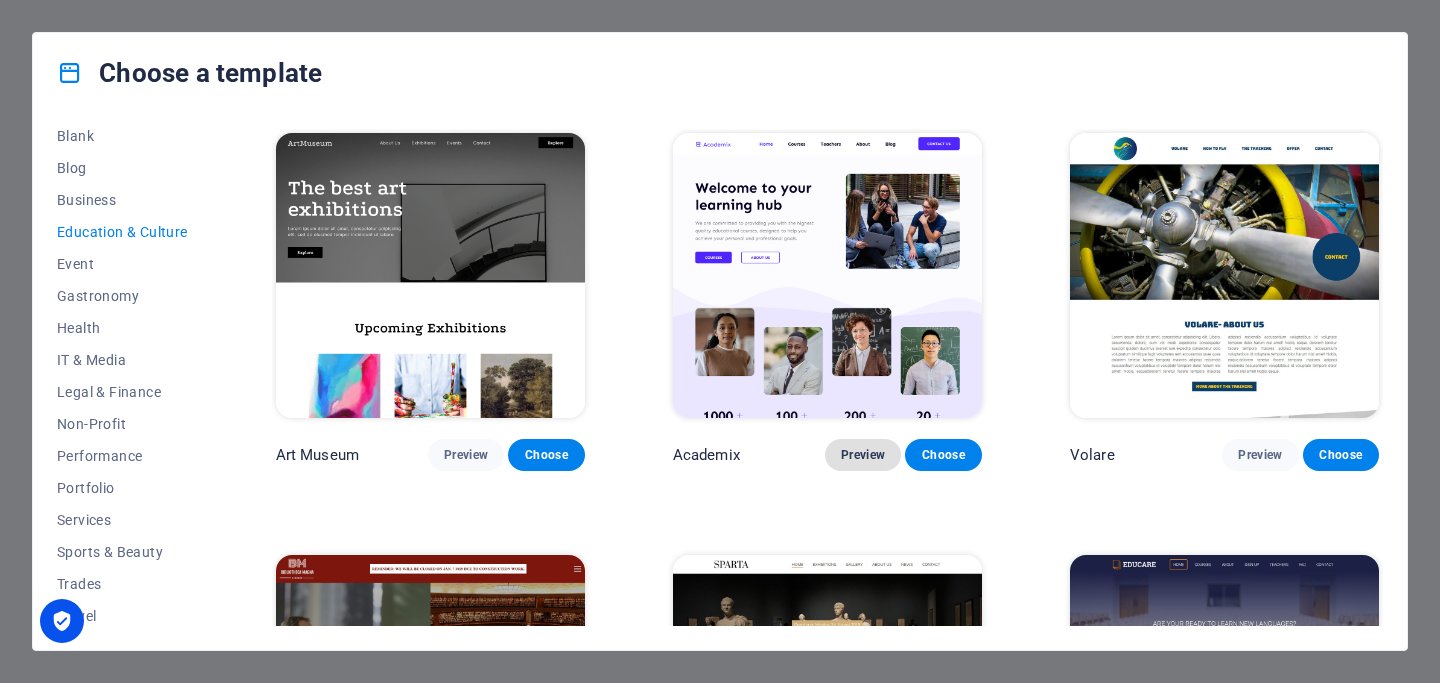 click on "Preview" at bounding box center [863, 455] 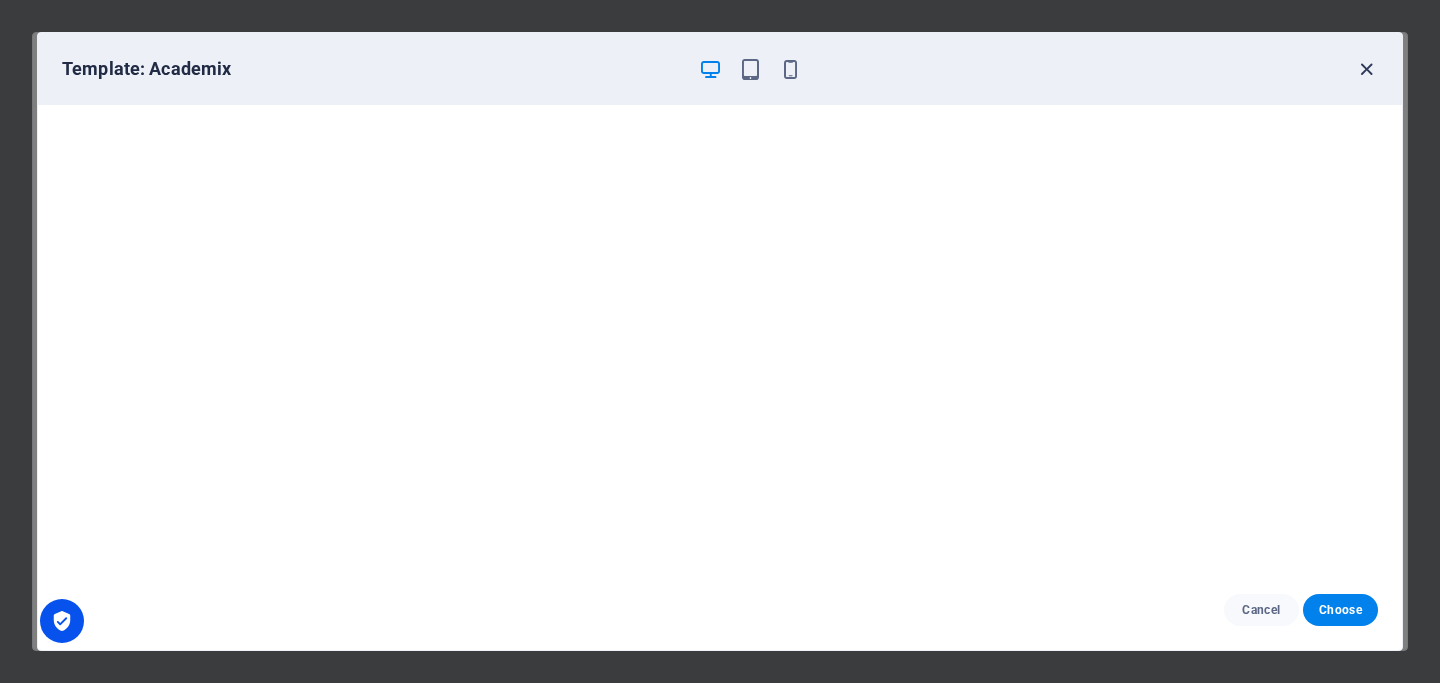 click at bounding box center [1366, 69] 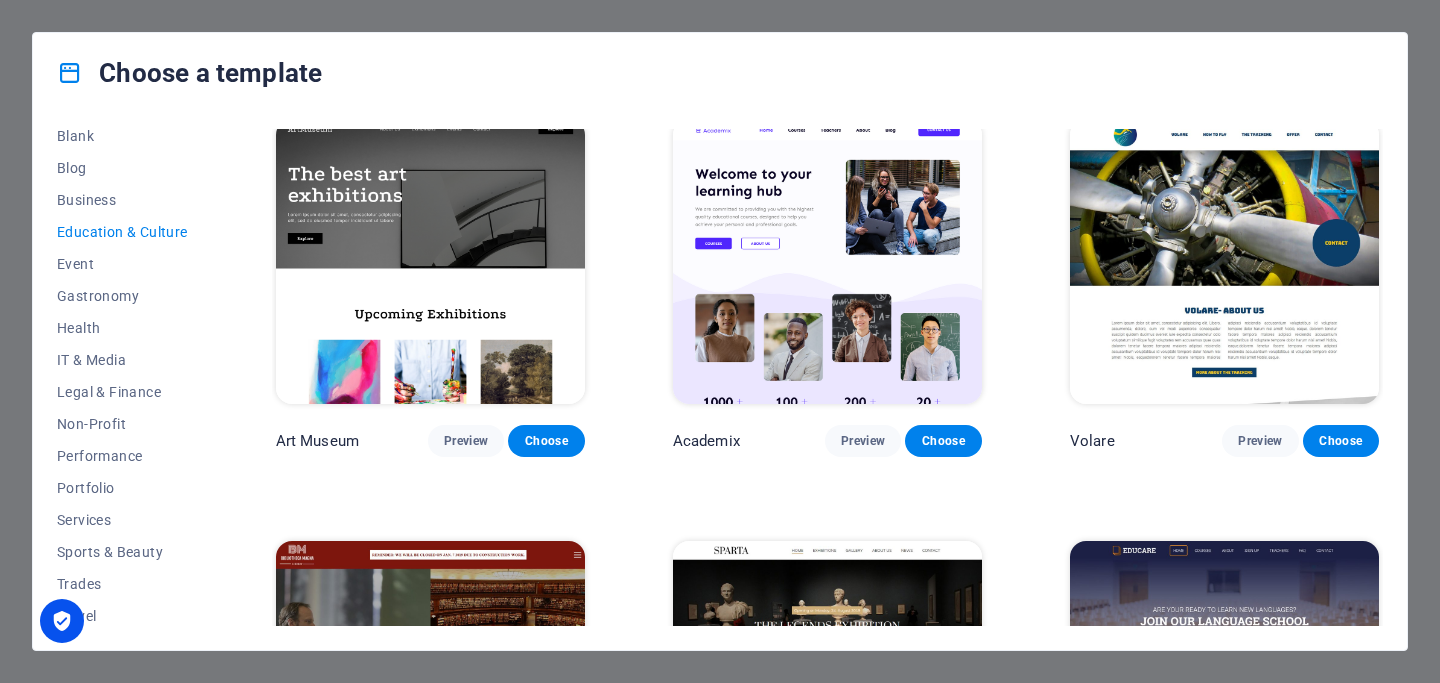 scroll, scrollTop: 0, scrollLeft: 0, axis: both 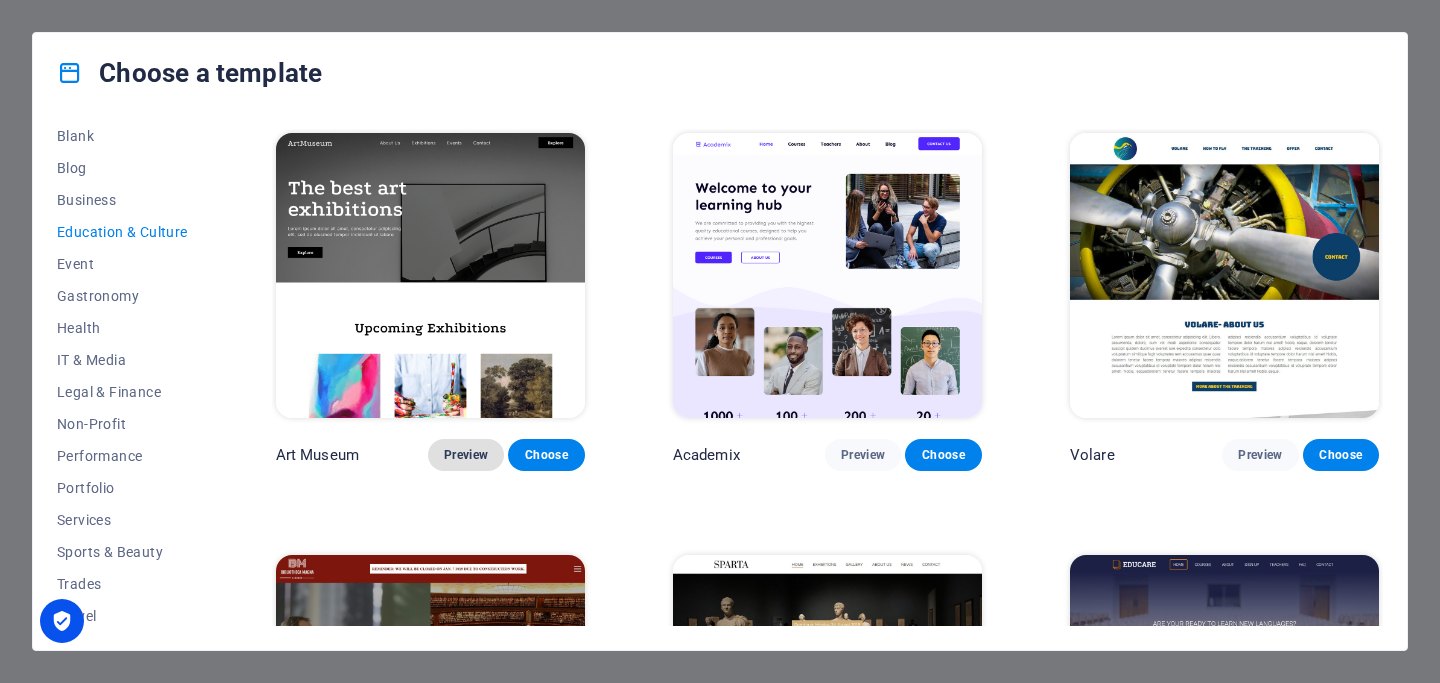 click on "Preview" at bounding box center (466, 455) 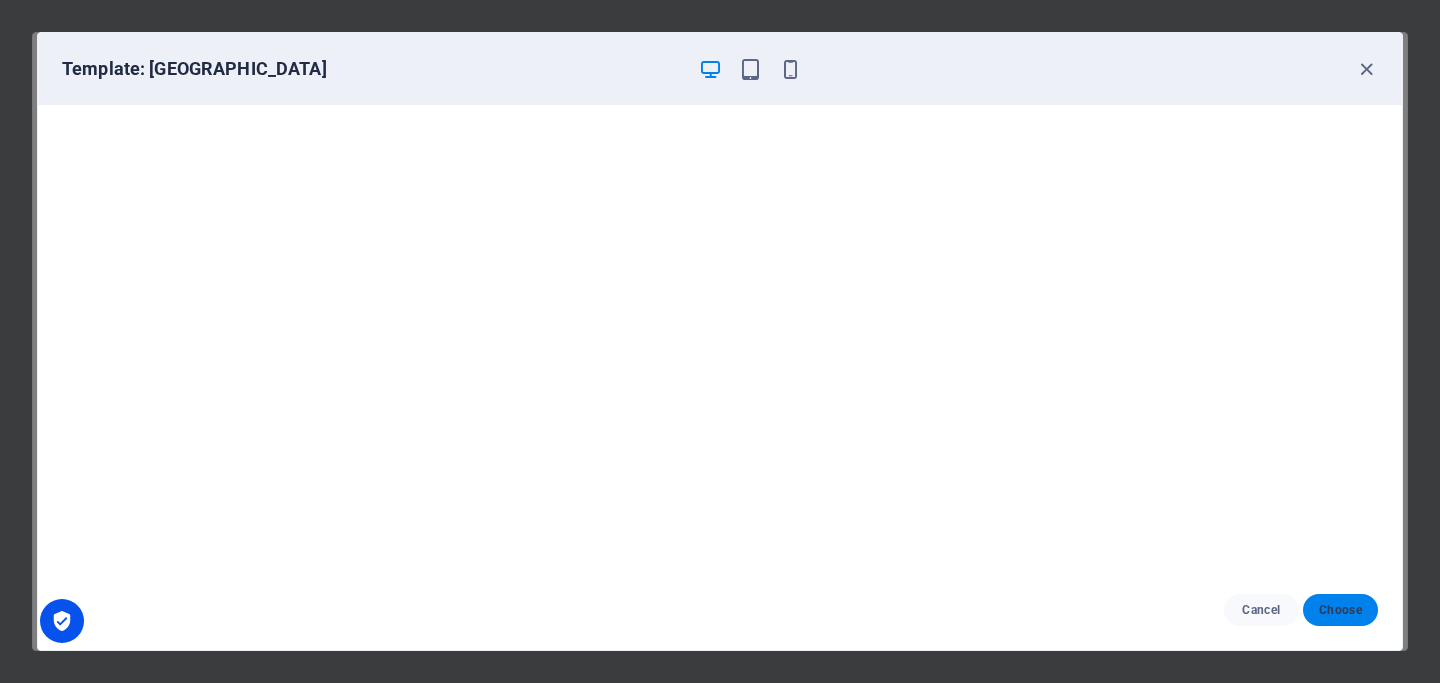 click on "Choose" at bounding box center [1340, 610] 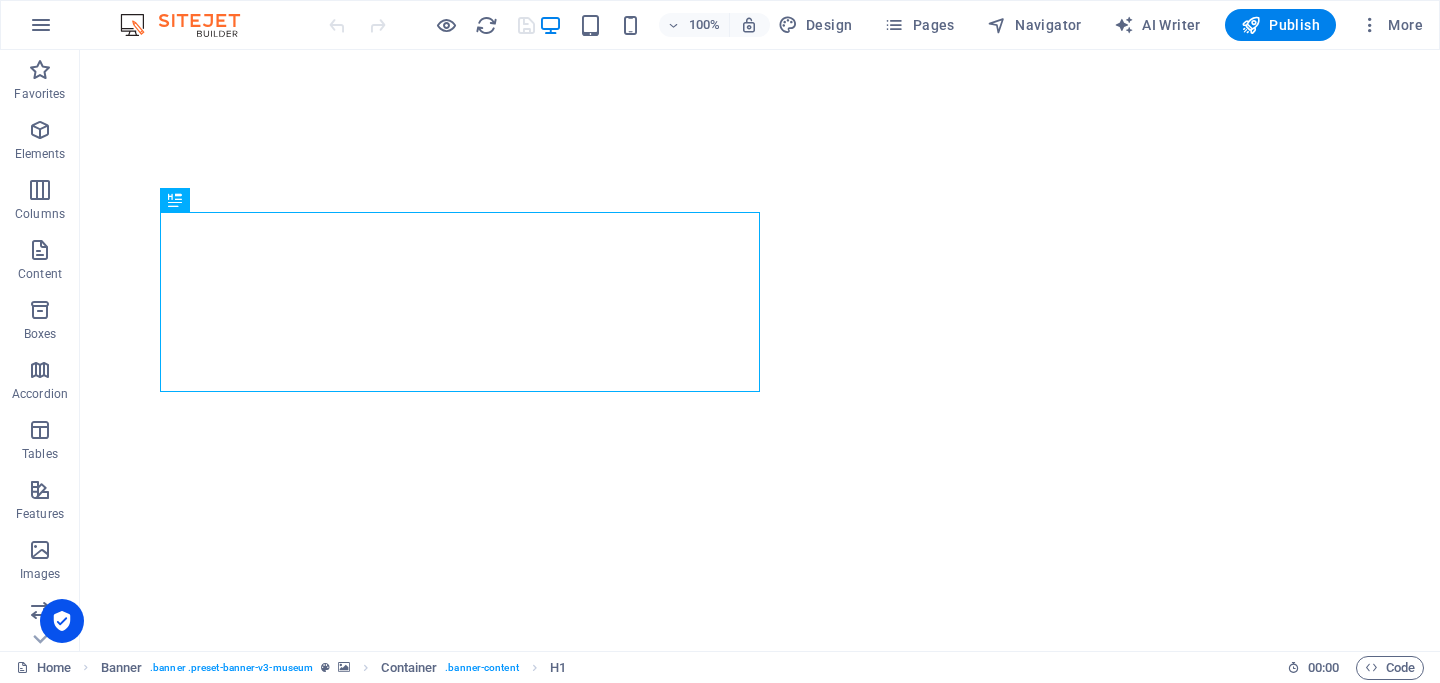 scroll, scrollTop: 0, scrollLeft: 0, axis: both 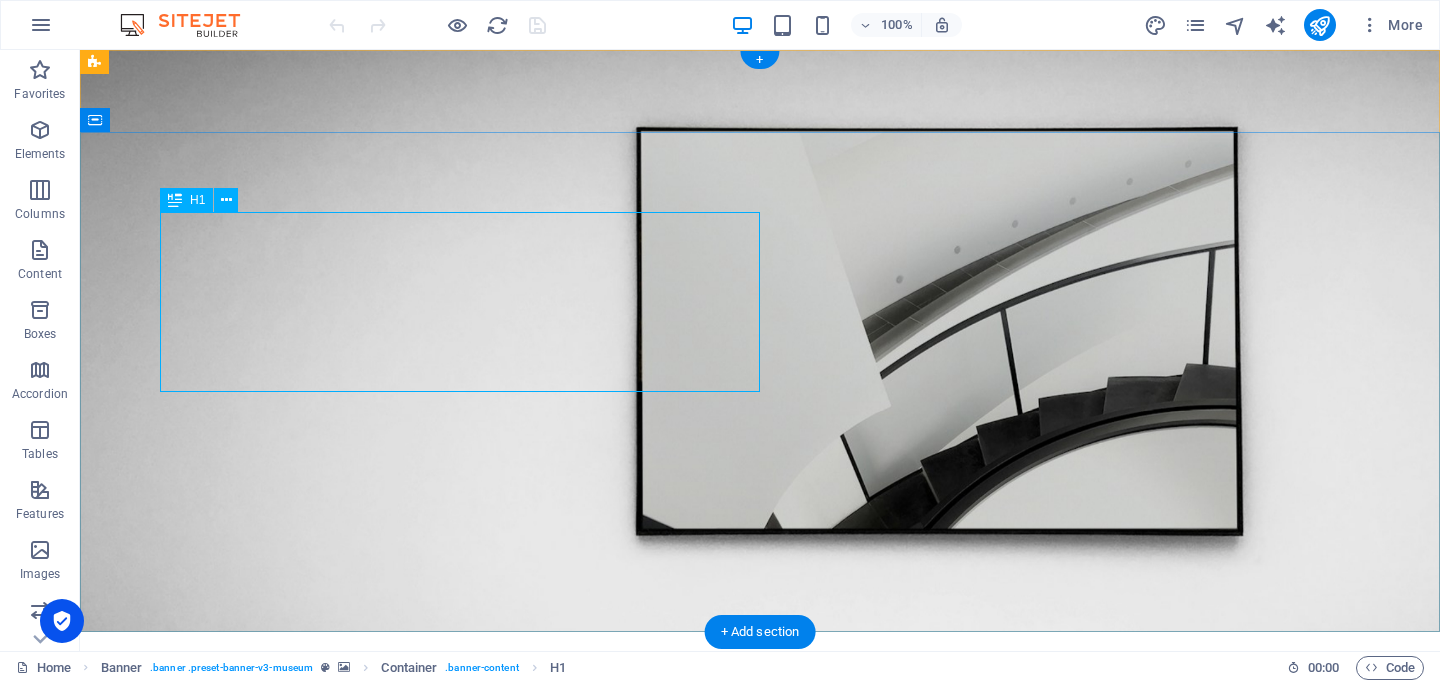 click on "The best art exhibitions" at bounding box center (760, 910) 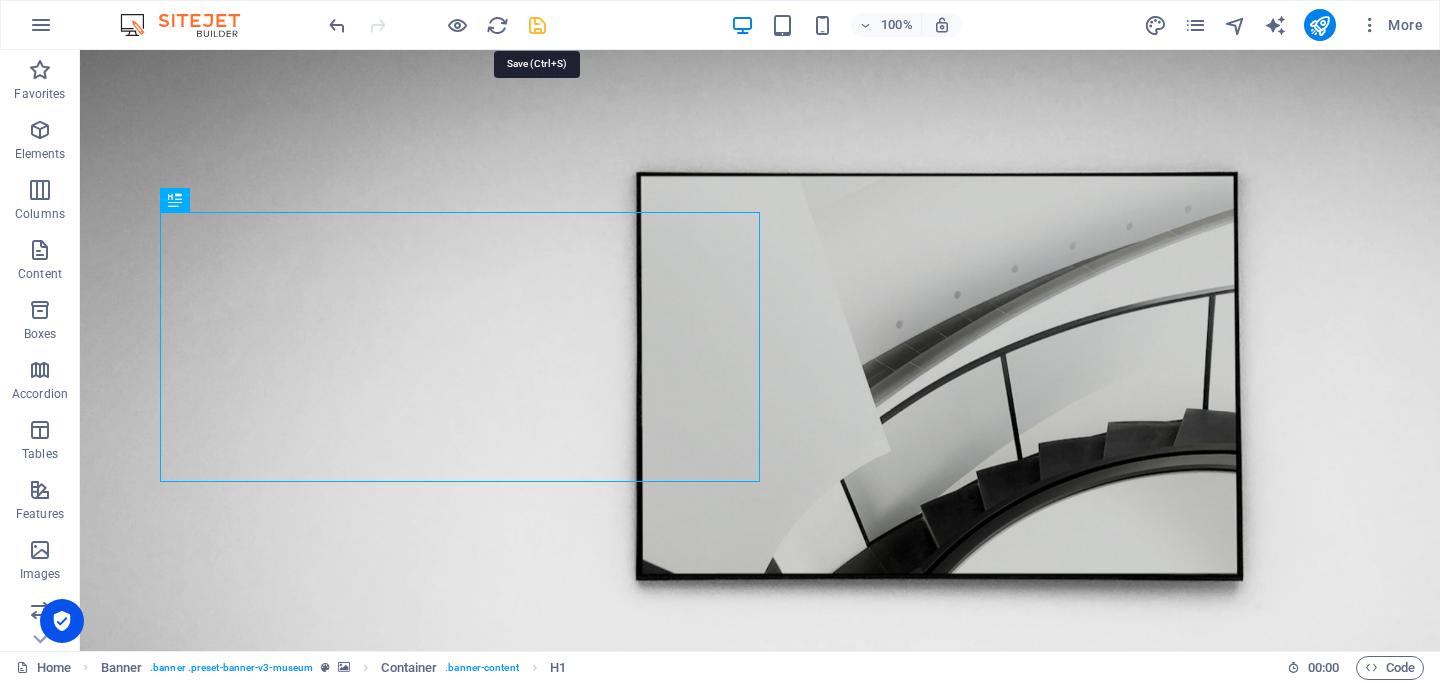 click at bounding box center [537, 25] 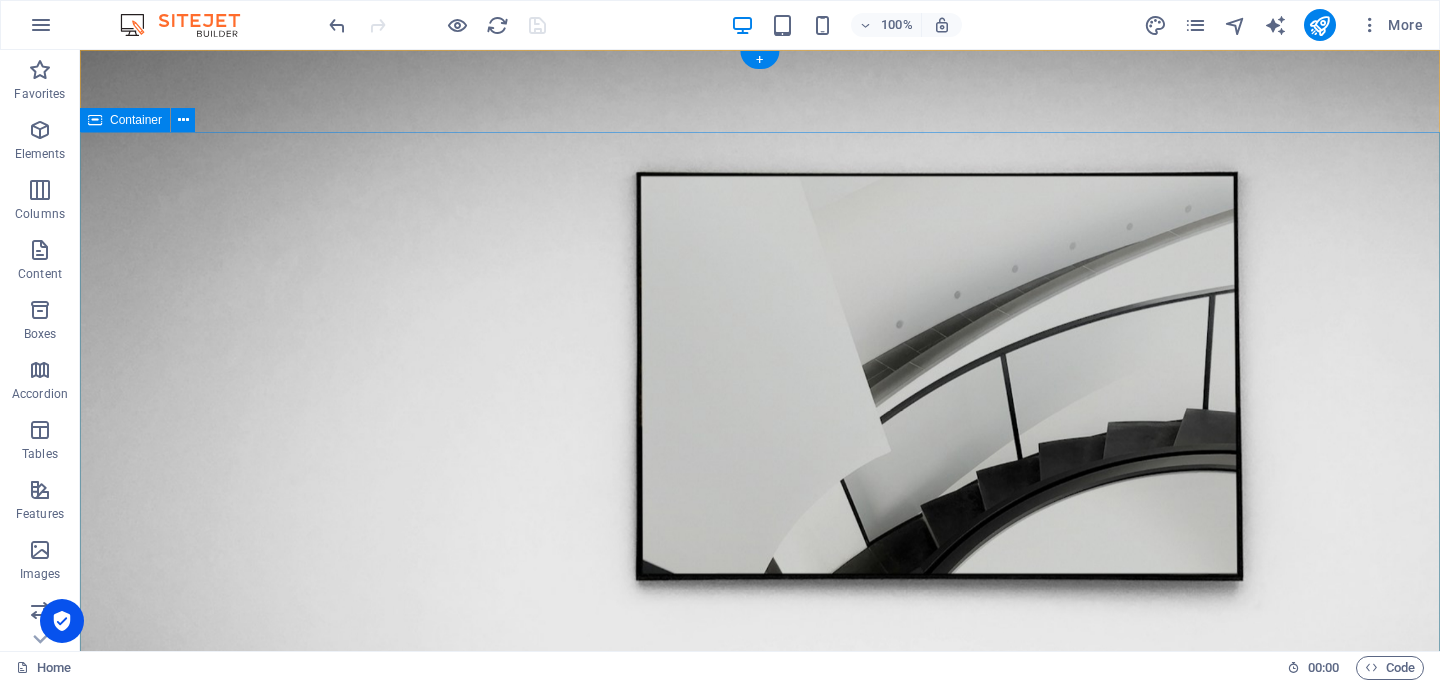 click on "🎭 Bienvenidos a Convoca.cl  Lorem ipsum dolor sit amet, consectetur adipiscing elit, sed do eiusmod tempor incididunt ut labore Lorem ipsum dolor sit amet, consectetur adipiscing elit, sed do eiusmod tempor incididunt ut labore Explore" at bounding box center (760, 1125) 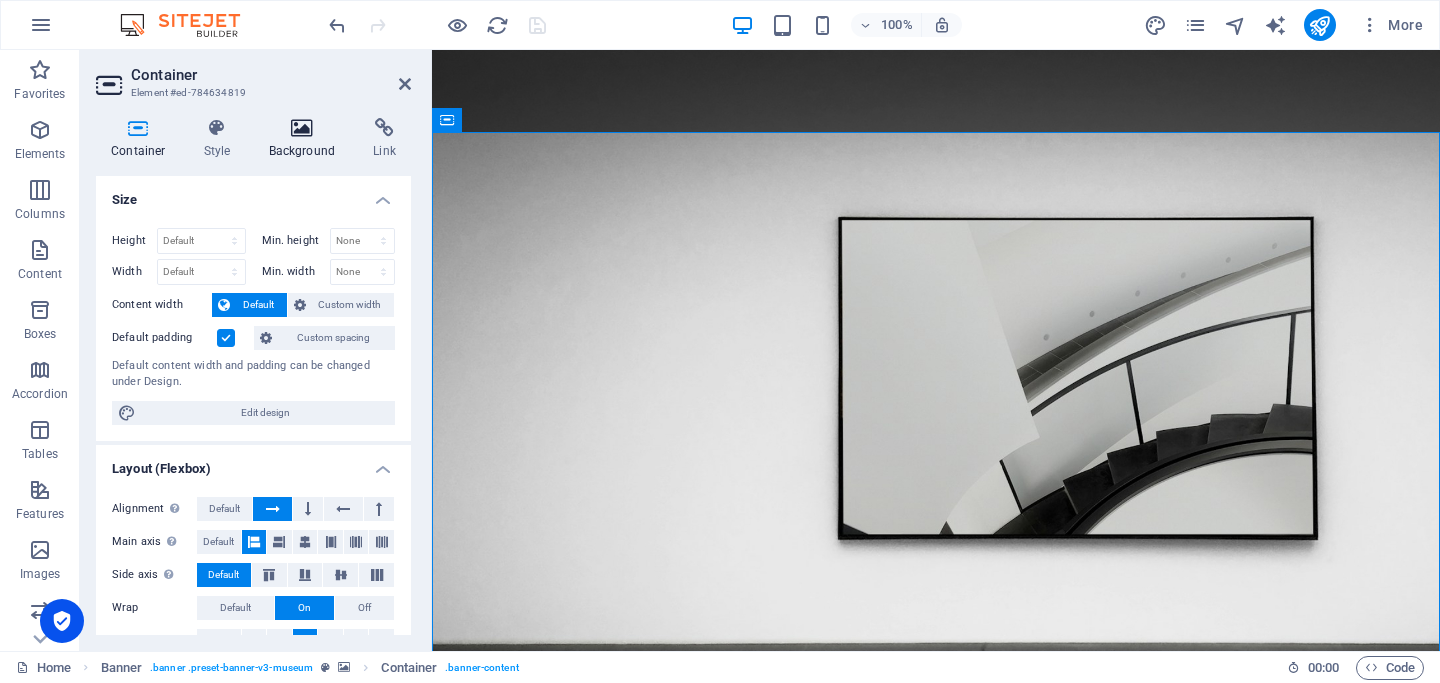 click at bounding box center [302, 128] 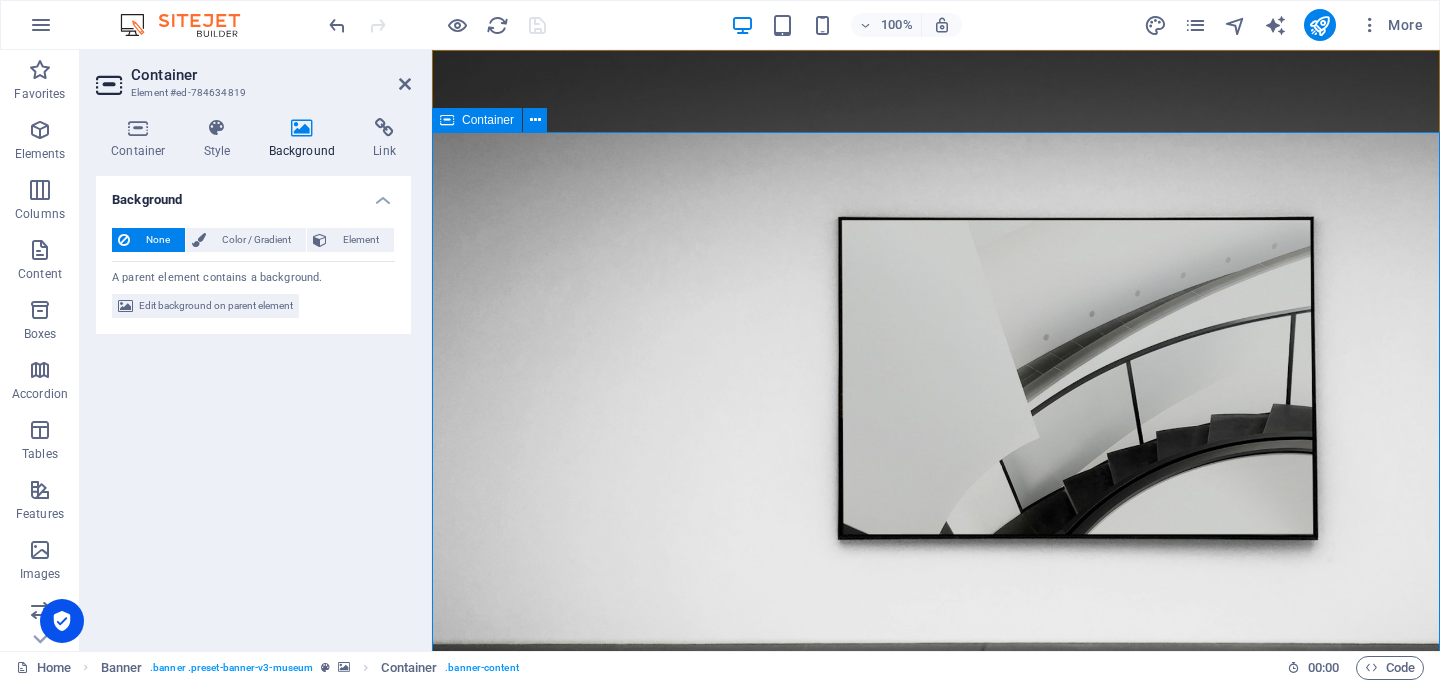 click on "🎭 Bienvenidos a Convoca.cl  Lorem ipsum dolor sit amet, consectetur adipiscing elit, sed do eiusmod tempor incididunt ut labore Lorem ipsum dolor sit amet, consectetur adipiscing elit, sed do eiusmod tempor incididunt ut labore Explore" at bounding box center [936, 1125] 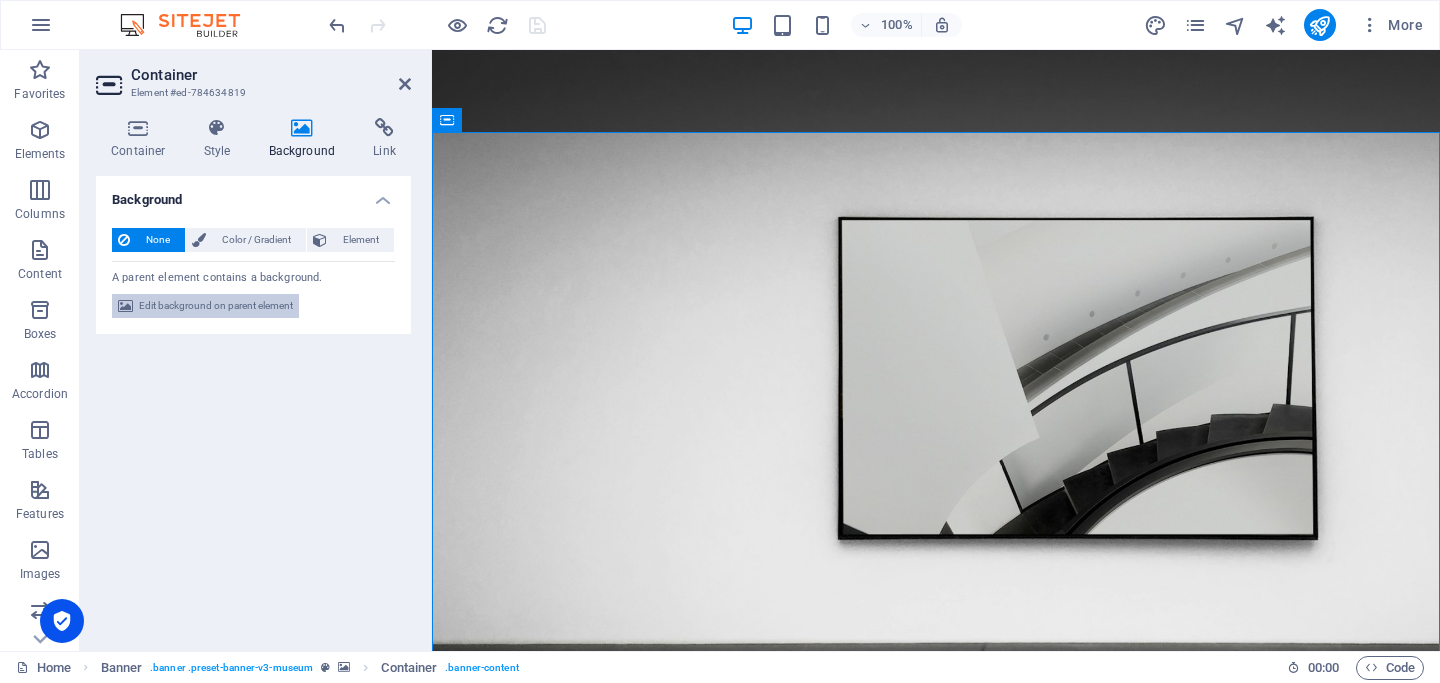 click on "Edit background on parent element" at bounding box center [216, 306] 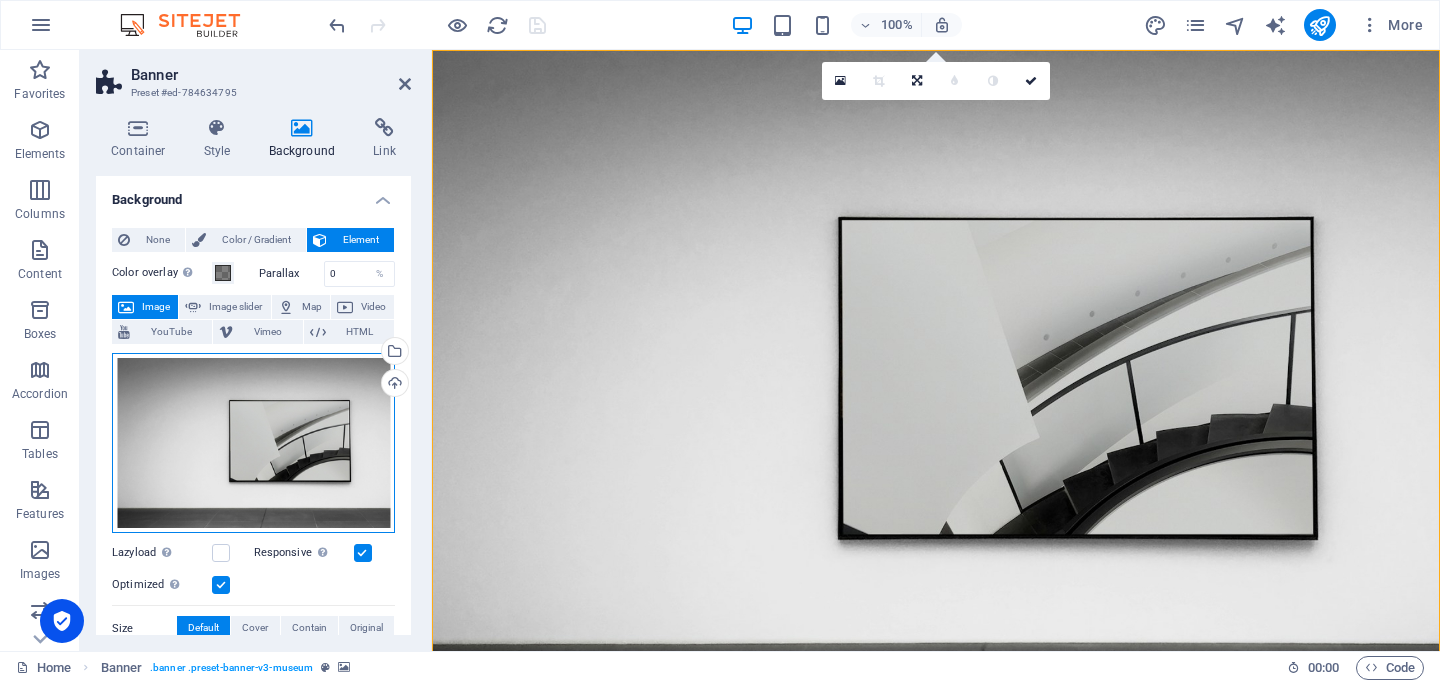 click on "Drag files here, click to choose files or select files from Files or our free stock photos & videos" at bounding box center [253, 443] 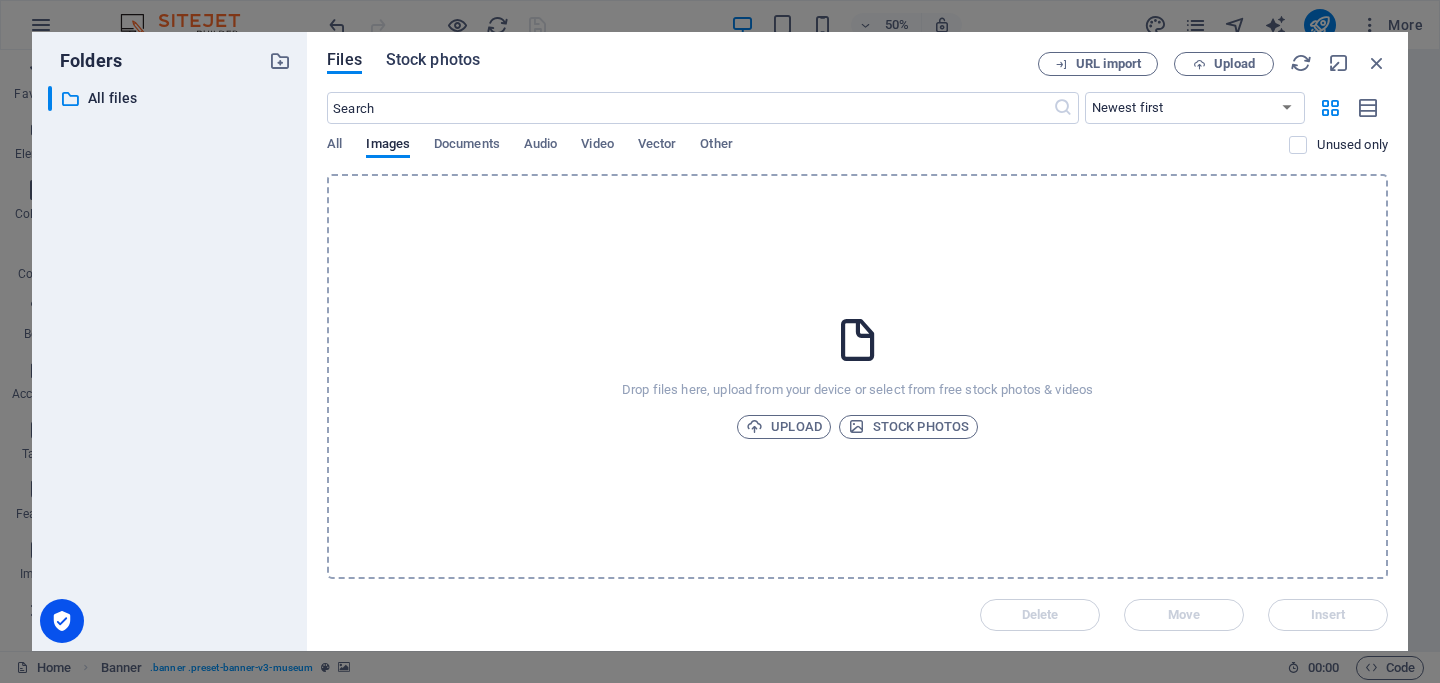 click on "Stock photos" at bounding box center (433, 60) 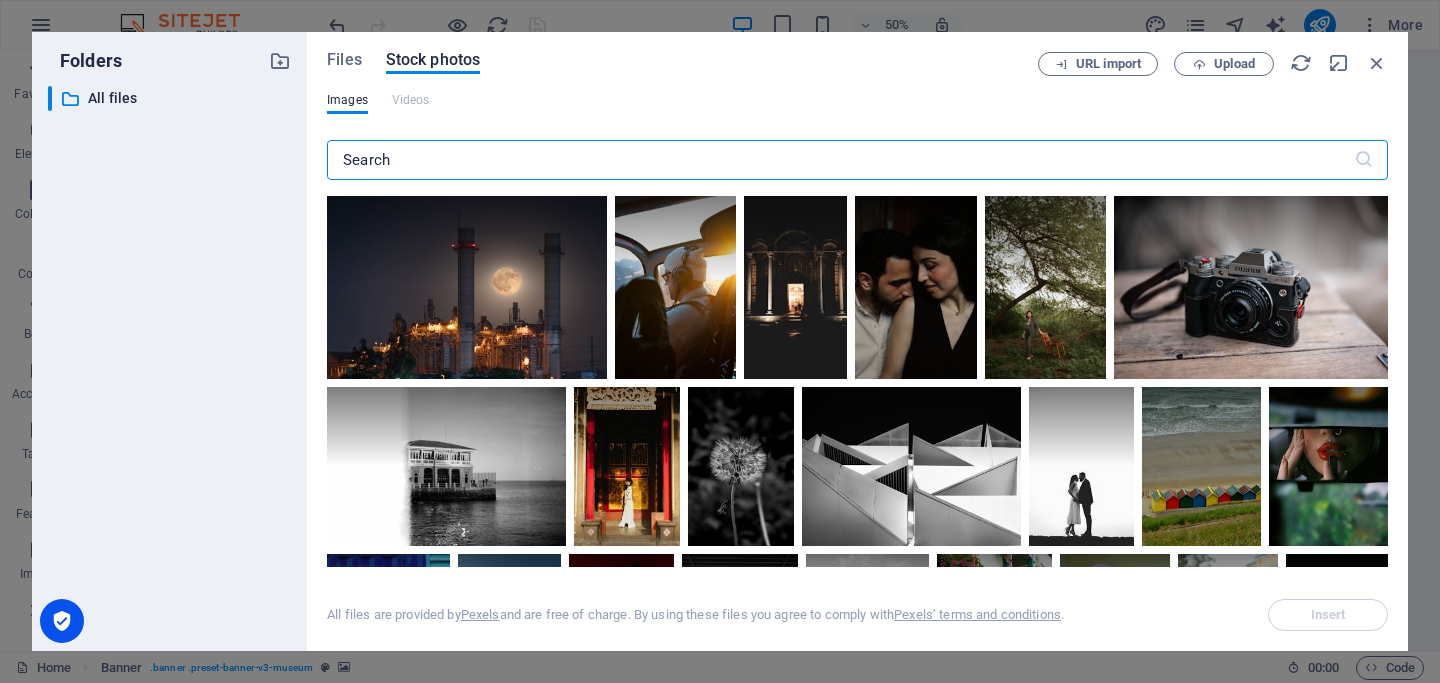 click at bounding box center (840, 160) 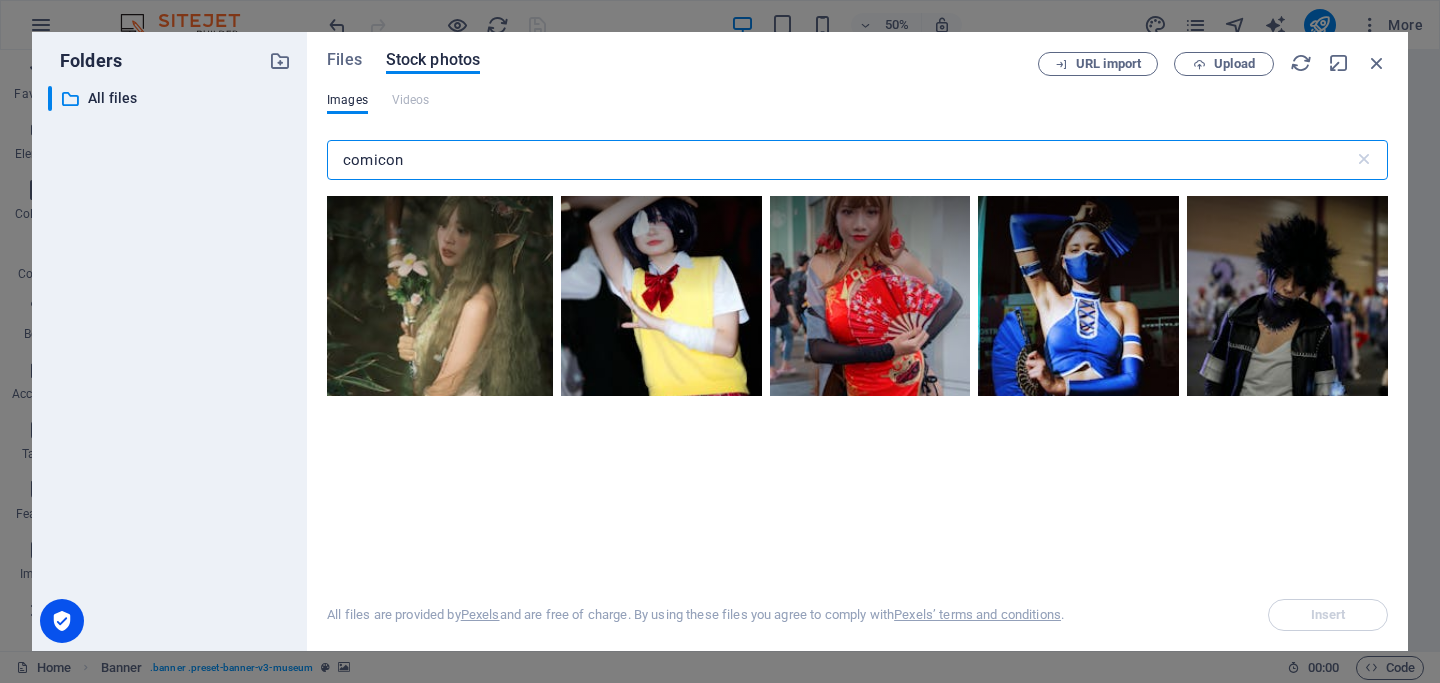 click on "comicon" at bounding box center (840, 160) 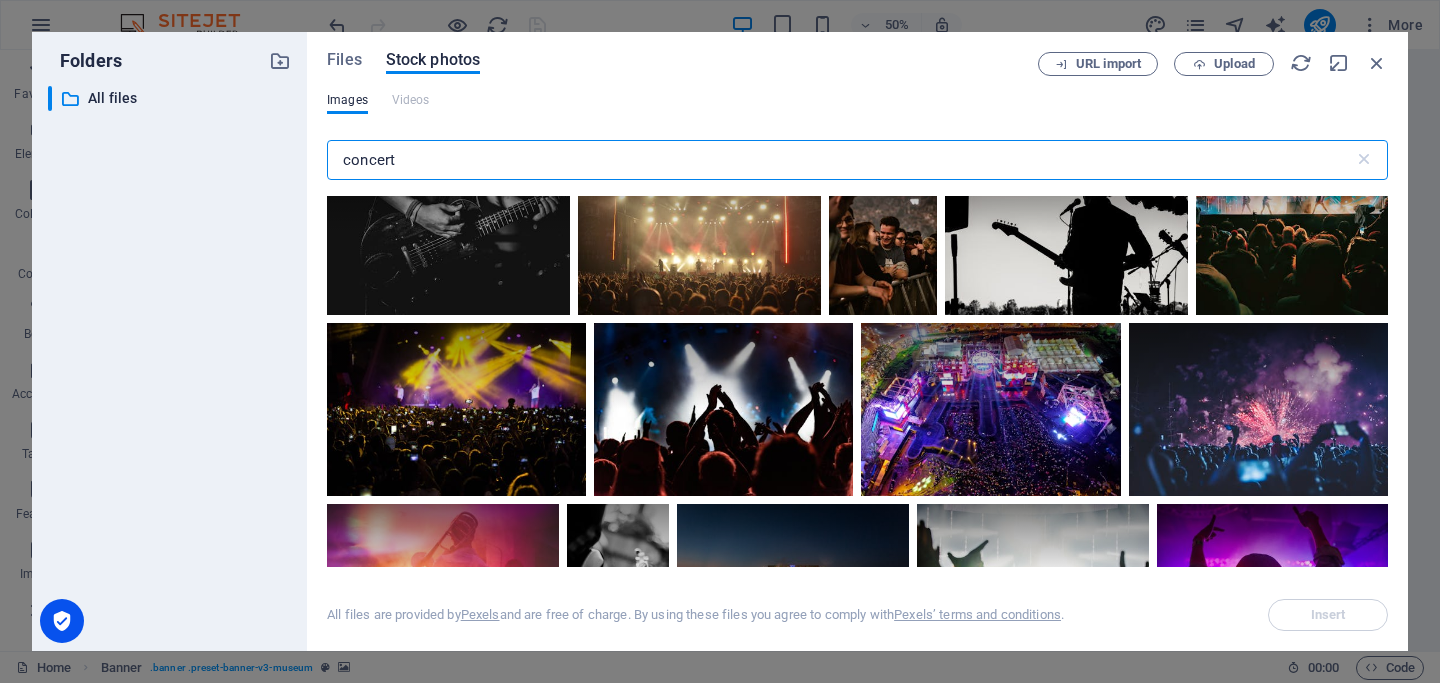 scroll, scrollTop: 2339, scrollLeft: 0, axis: vertical 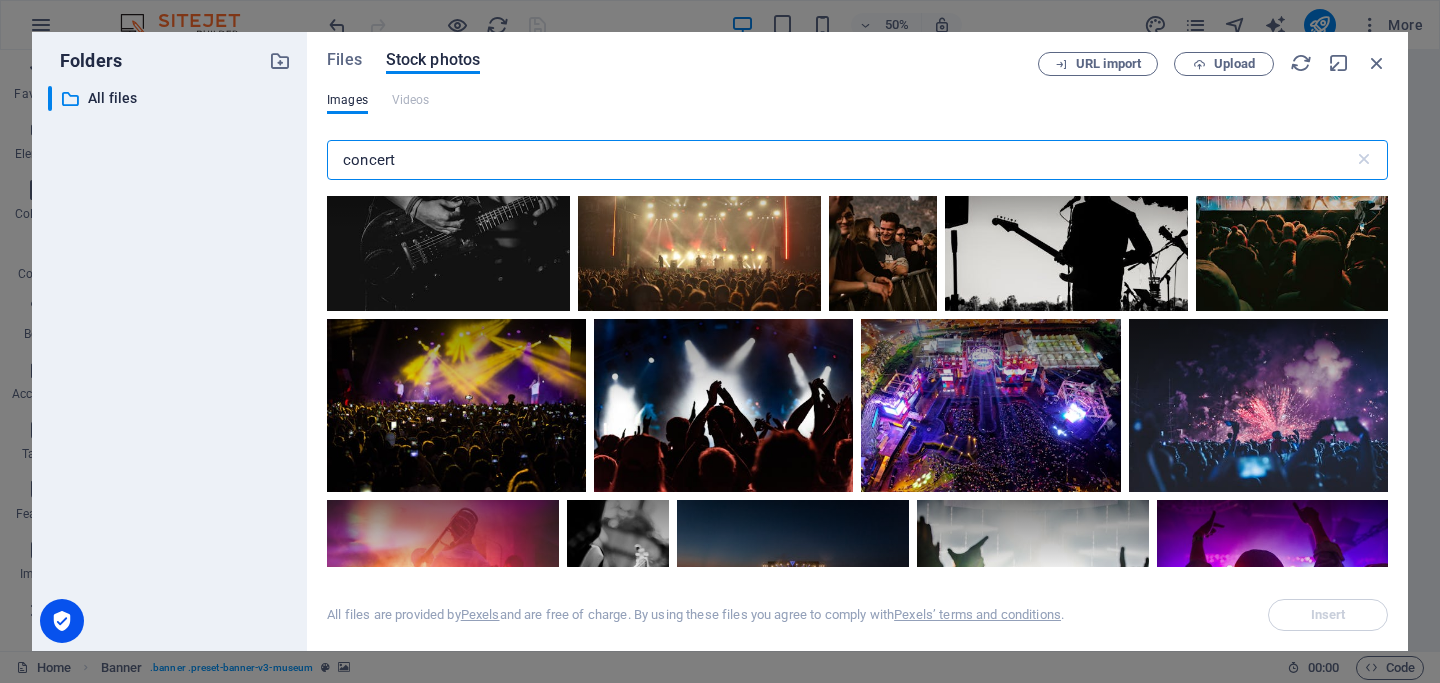 click on "concert" at bounding box center [840, 160] 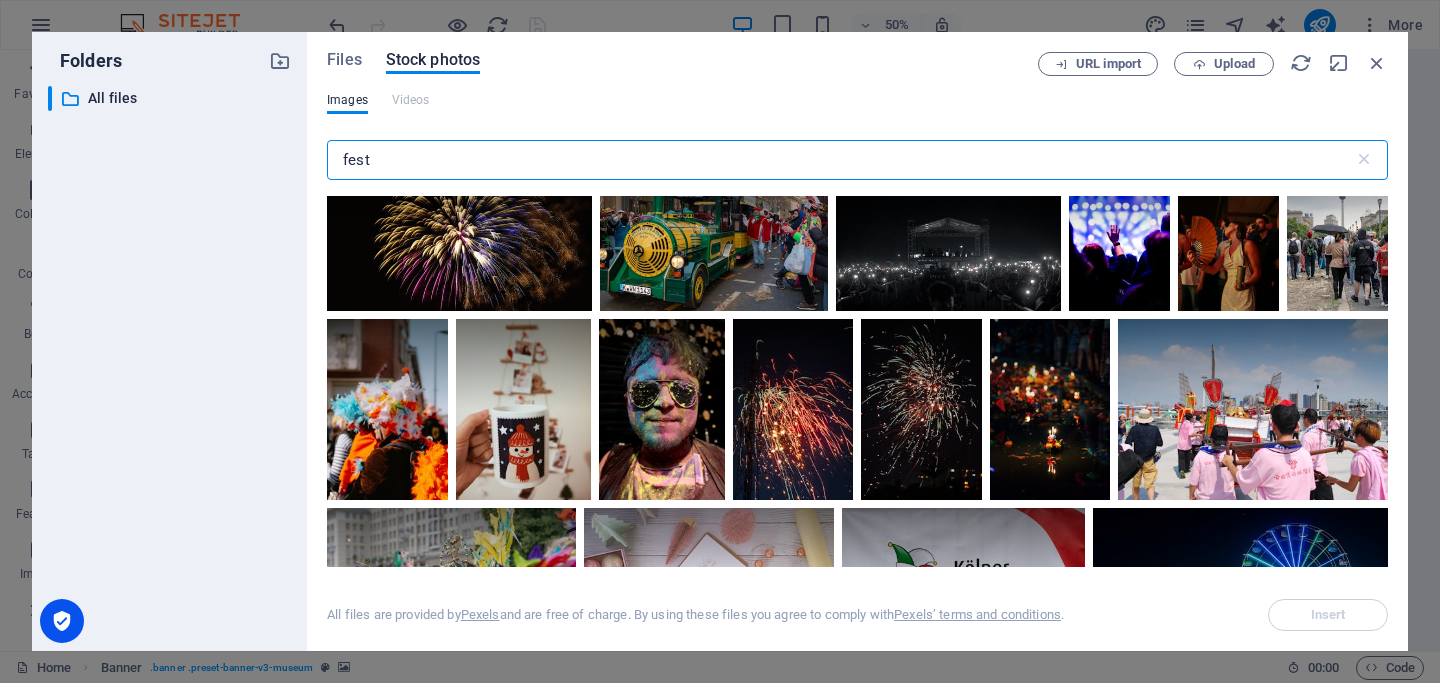 scroll, scrollTop: 1067, scrollLeft: 0, axis: vertical 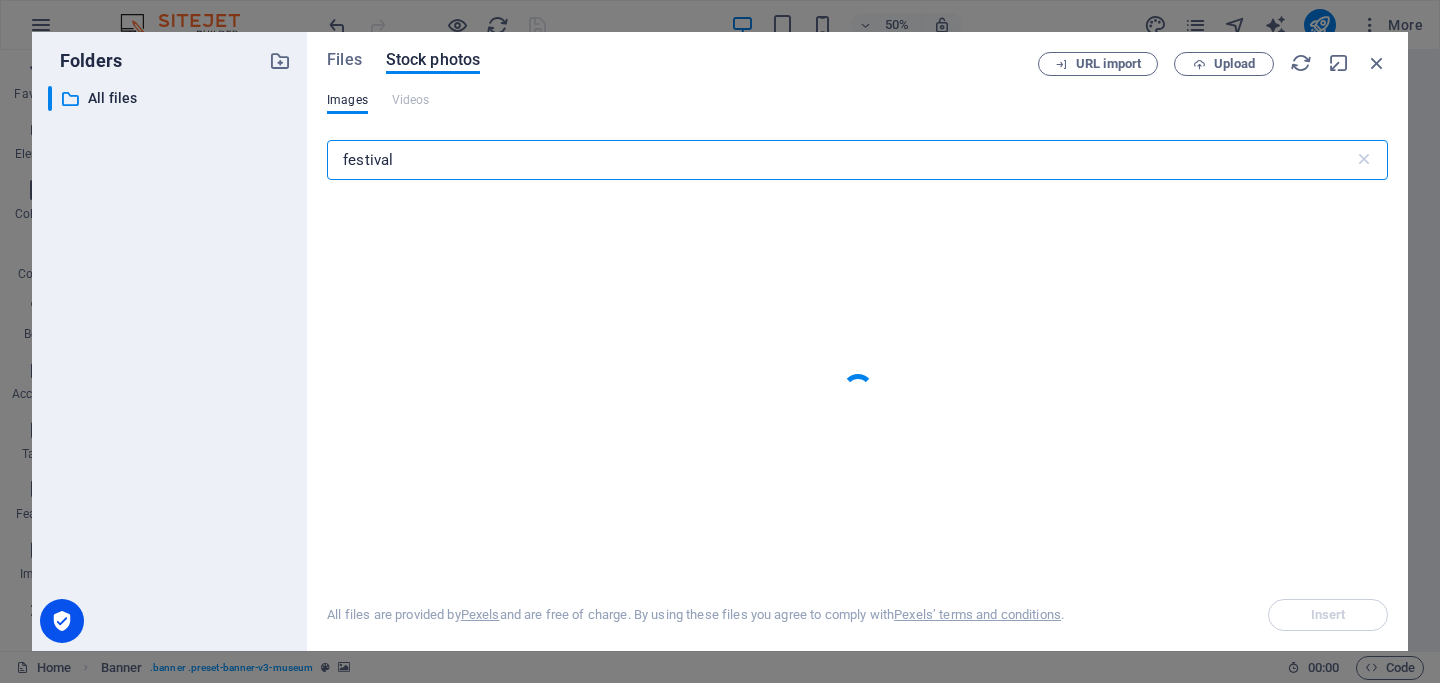 type on "festival" 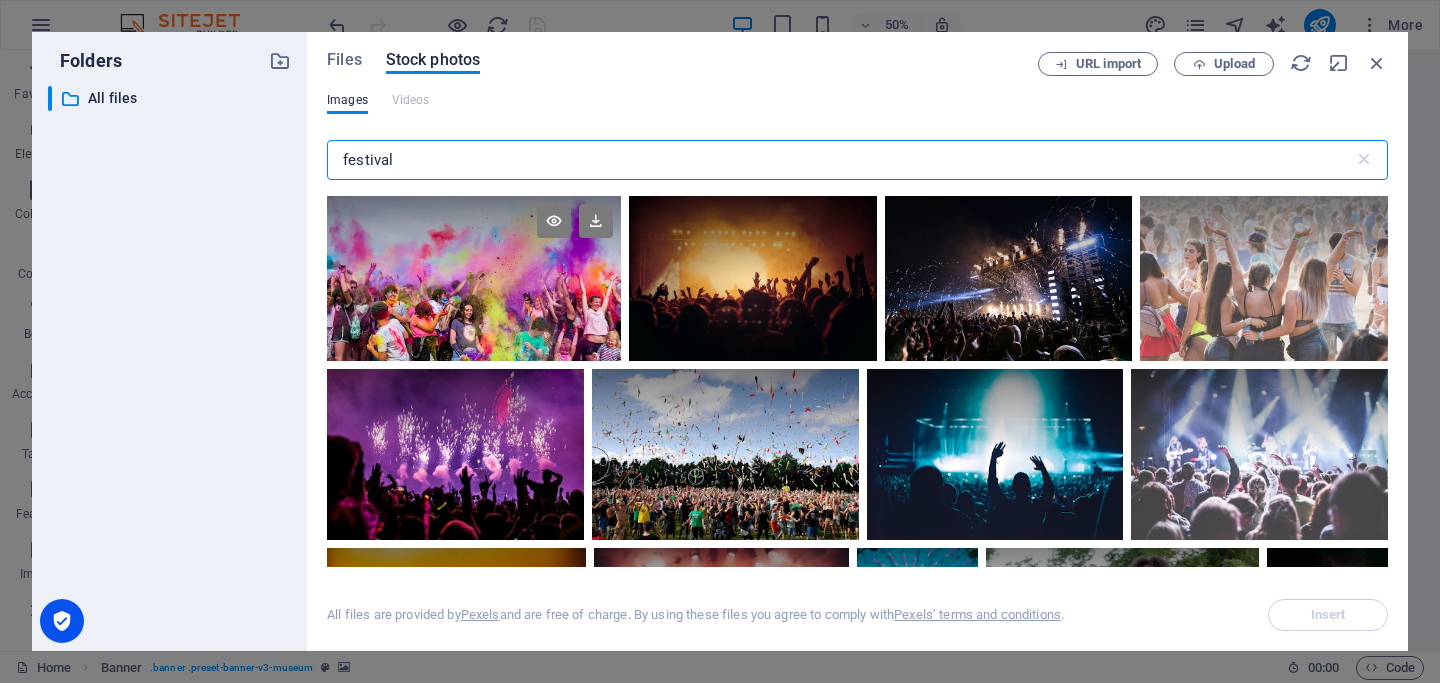 click at bounding box center (474, 278) 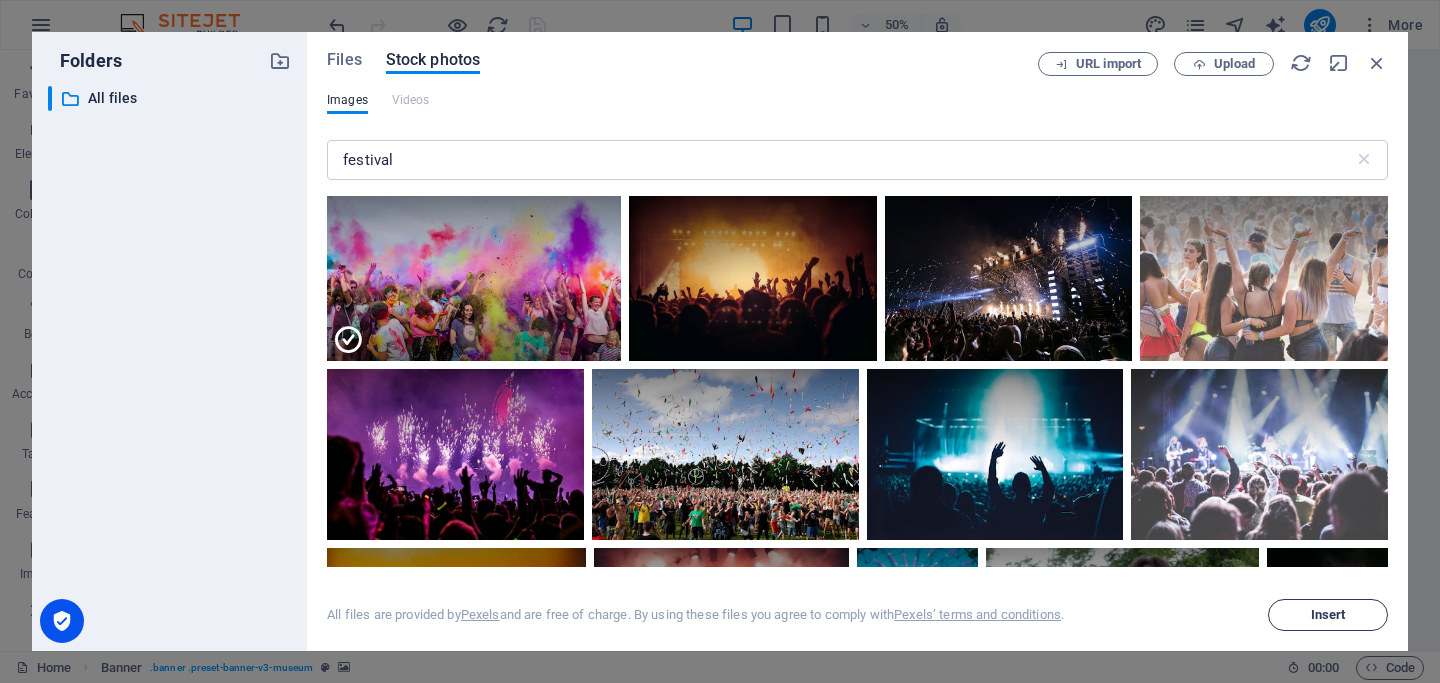 click on "Insert" at bounding box center [1328, 615] 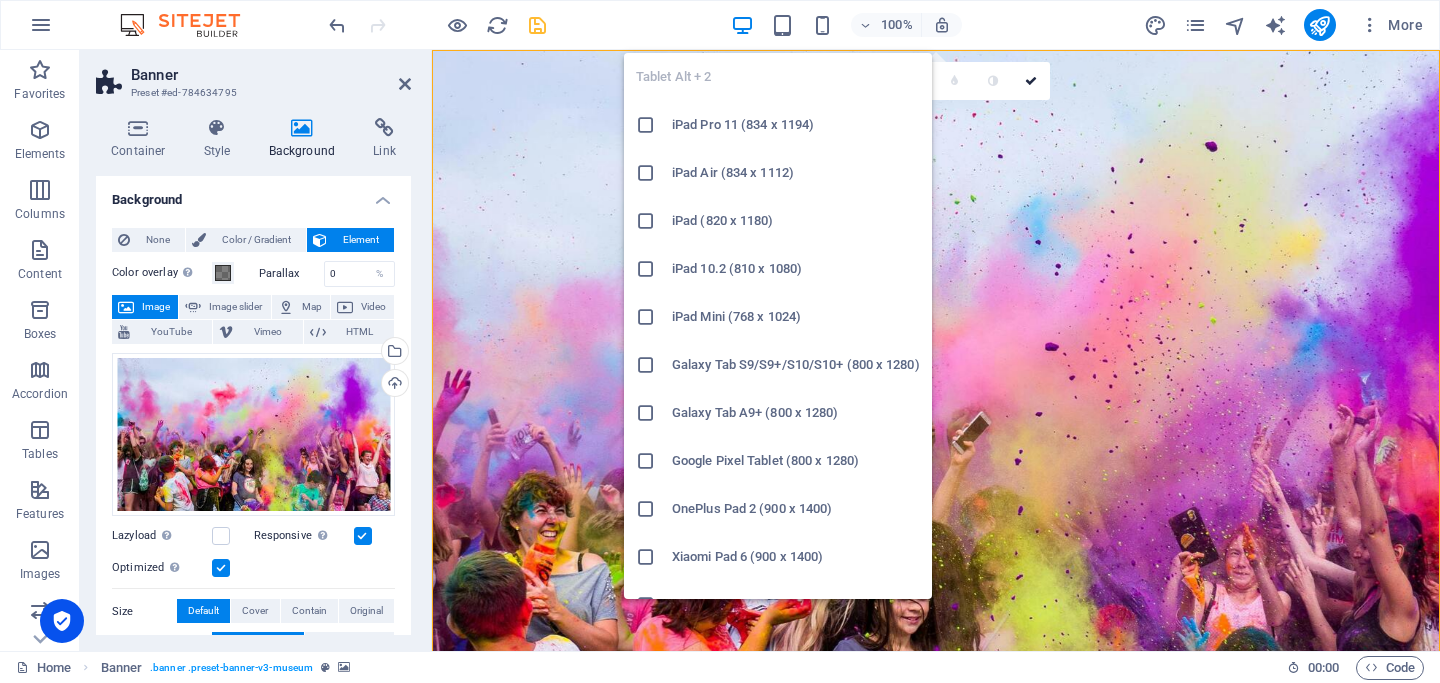 scroll, scrollTop: 173, scrollLeft: 0, axis: vertical 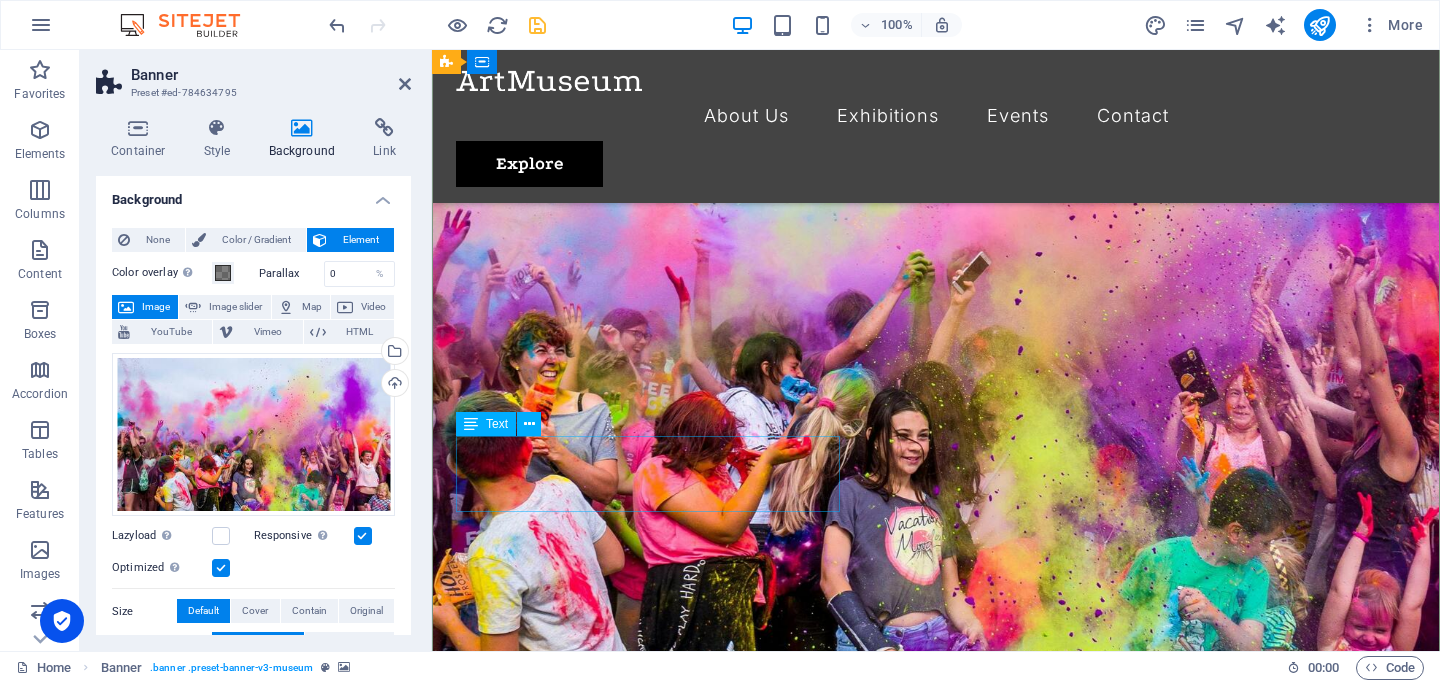 click on "Lorem ipsum dolor sit amet, consectetur adipiscing elit, sed do eiusmod tempor incididunt ut labore" at bounding box center [936, 1056] 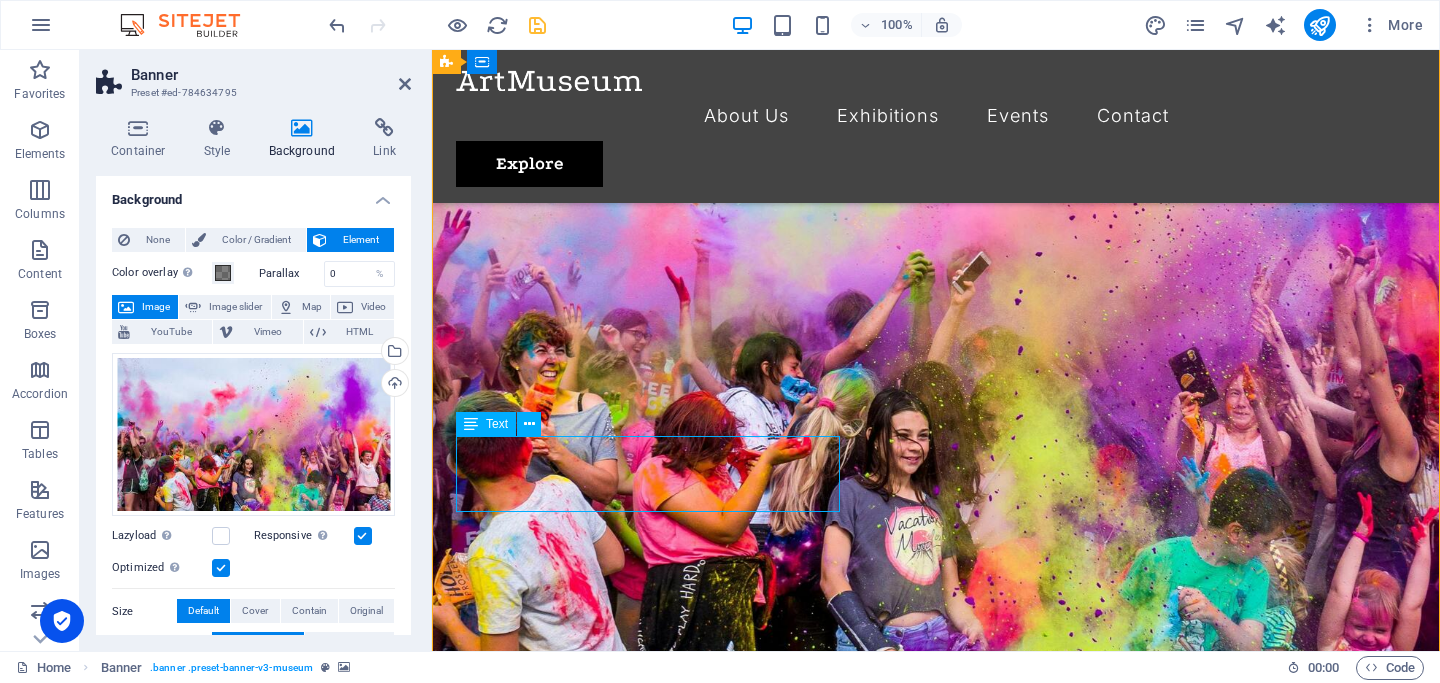 click on "Lorem ipsum dolor sit amet, consectetur adipiscing elit, sed do eiusmod tempor incididunt ut labore" at bounding box center [936, 1056] 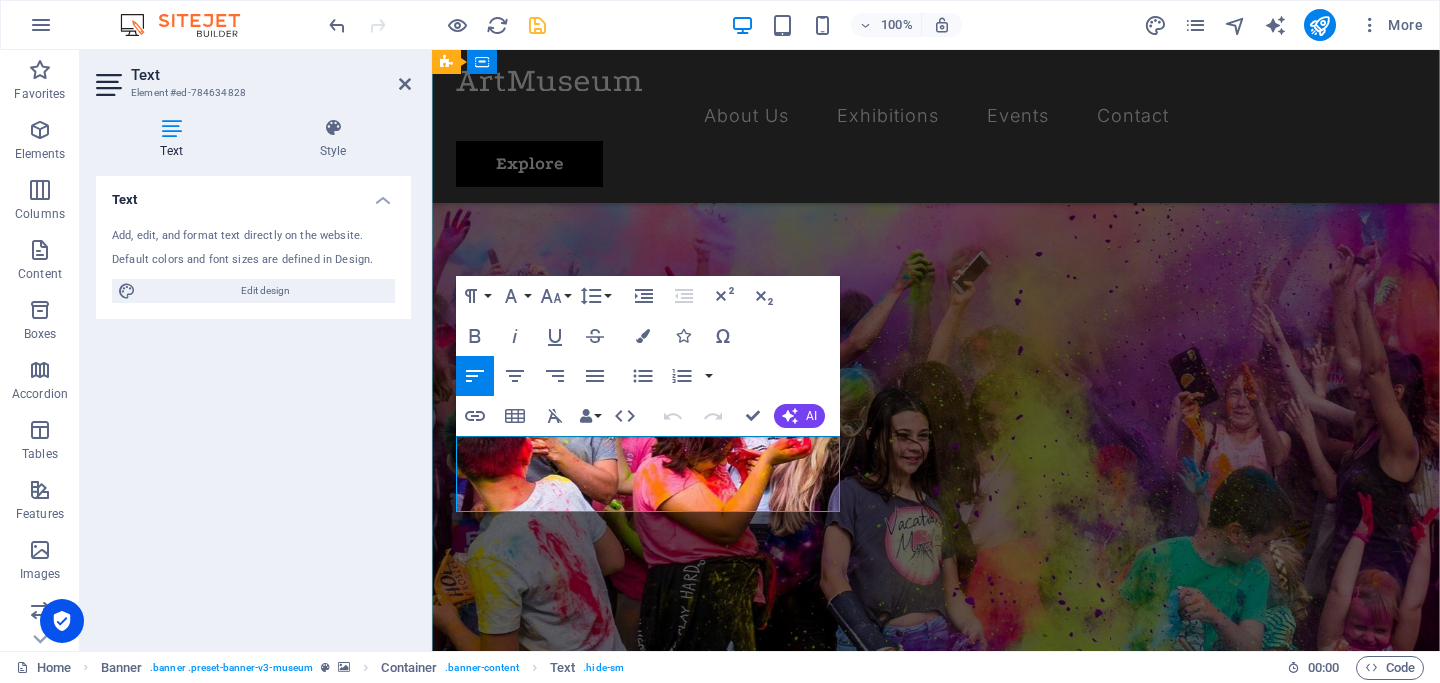 click on "Lorem ipsum dolor sit amet, consectetur adipiscing elit, sed do eiusmod tempor incididunt ut labore" at bounding box center (918, 1056) 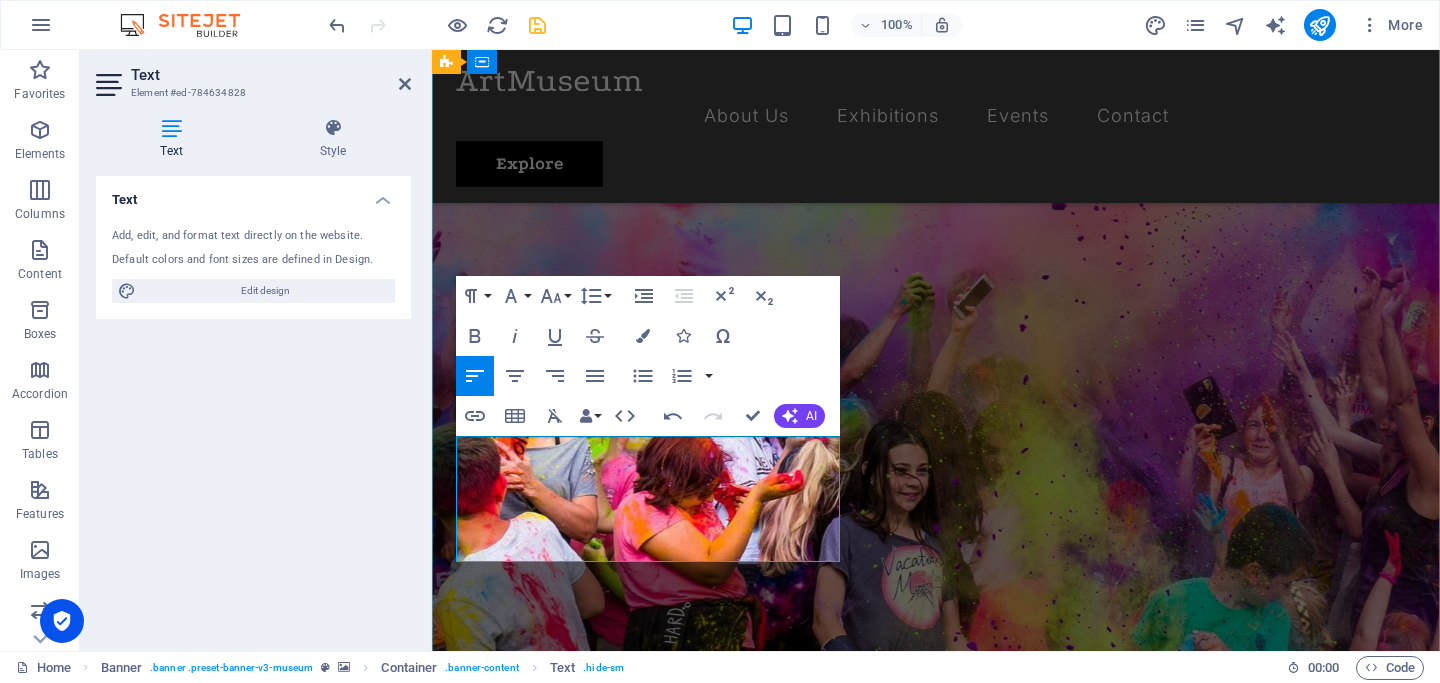 click on "es tu plataforma para descubrir y compartir las actividades culturales y comunitarias más destacadas de Chile. Aquí encontrarás información actualizada sobre conciertos, exposiciones, festivales, talleres y más, en todas las regiones del país." at bounding box center (936, 1120) 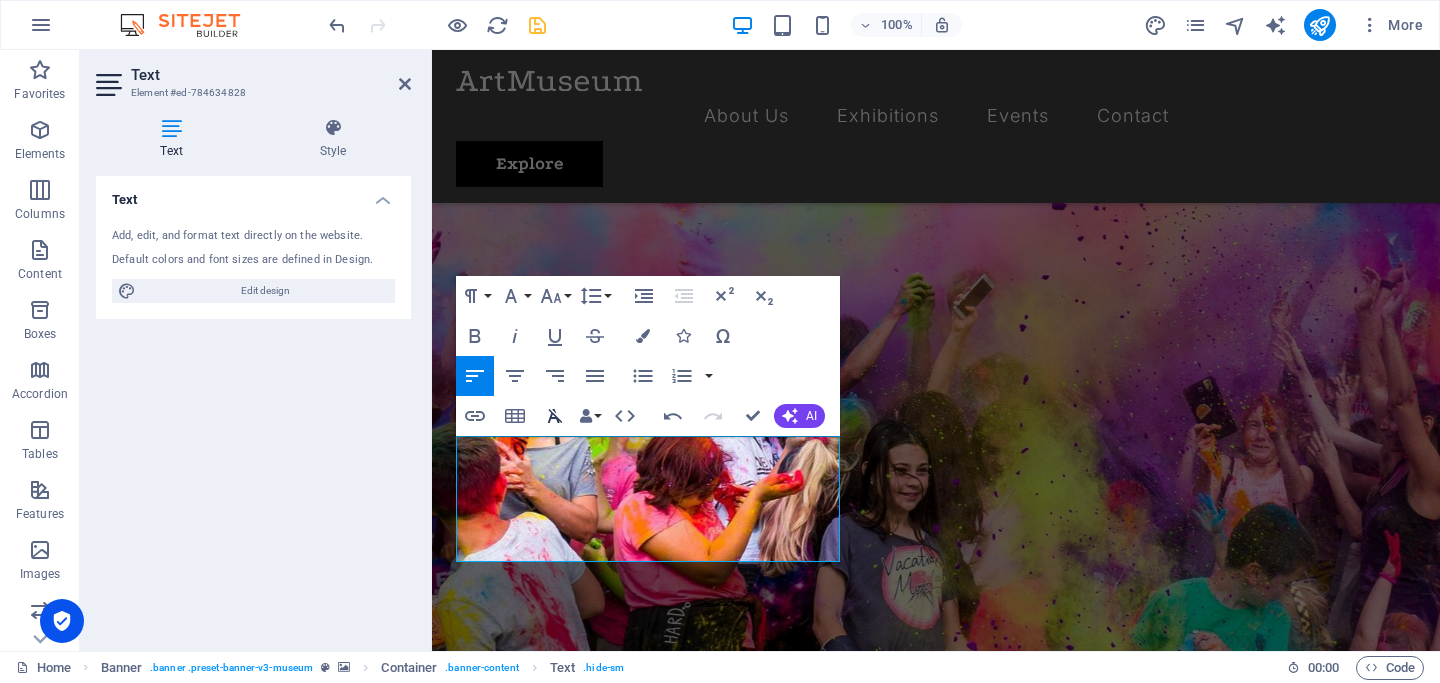 click 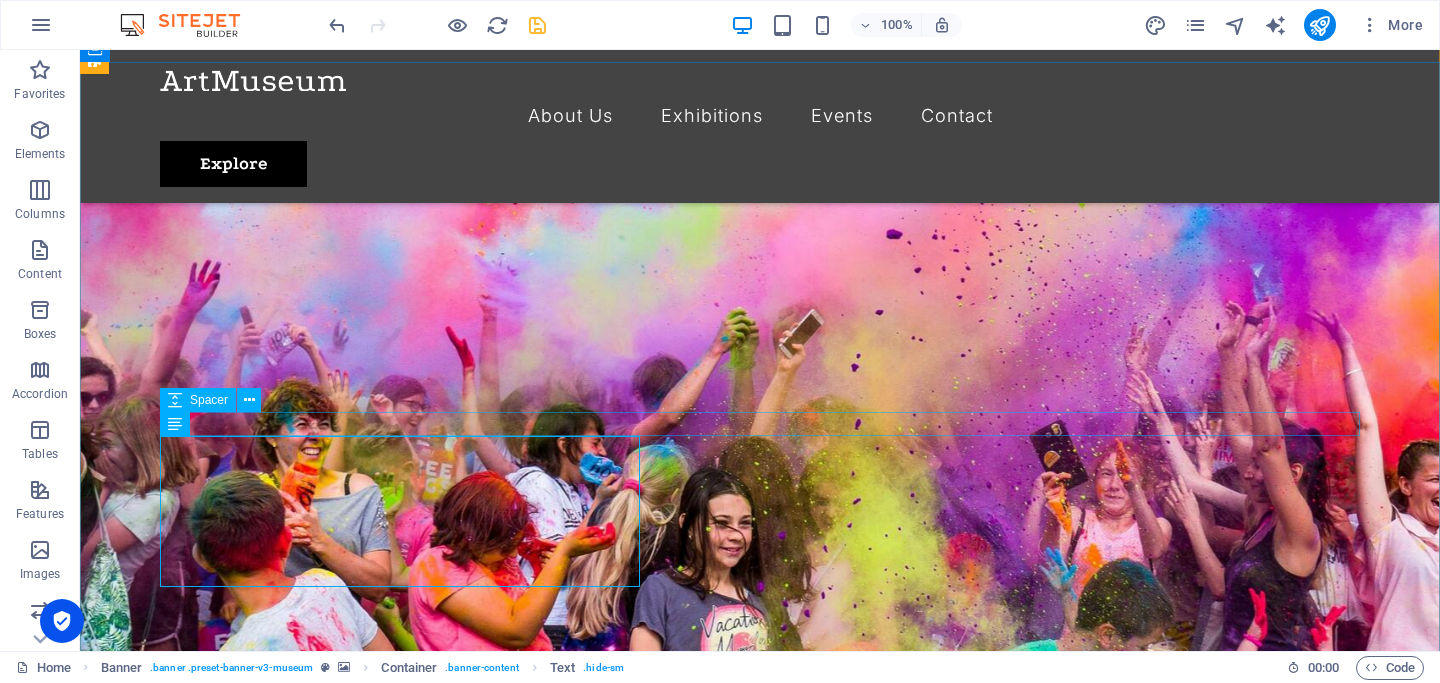 scroll, scrollTop: 70, scrollLeft: 0, axis: vertical 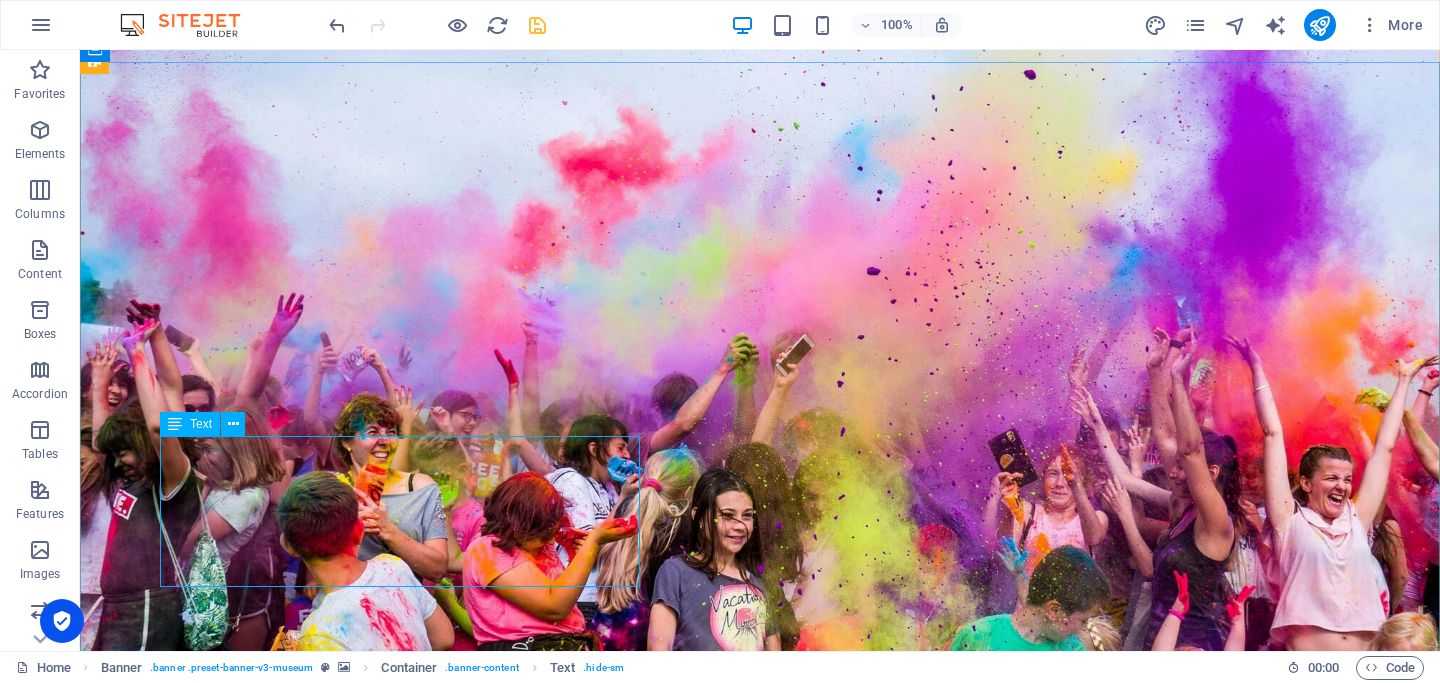 click on "Convoca.cl es tu plataforma para descubrir y compartir las actividades culturales y comunitarias más destacadas de Chile. Aquí encontrarás información actualizada sobre conciertos, exposiciones, festivales, talleres y más, en todas las regiones del país." at bounding box center [760, 1228] 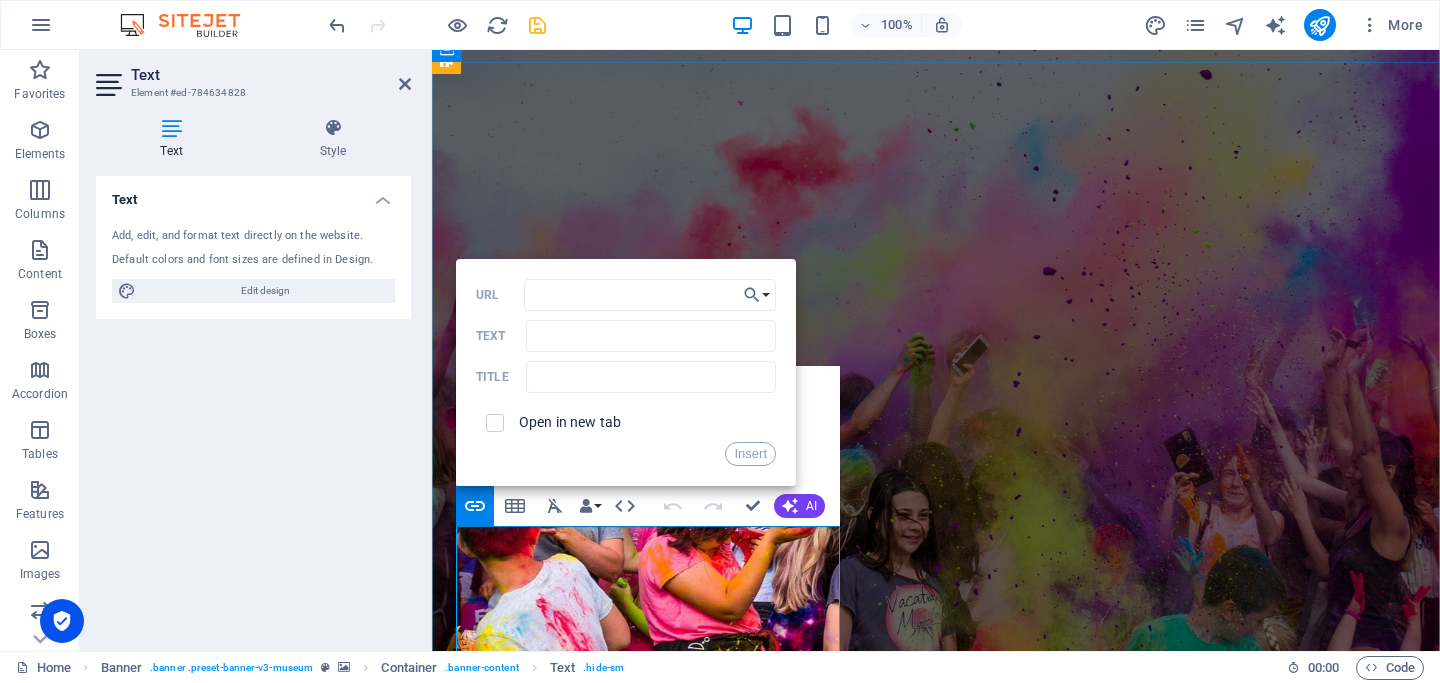 click on "​ ​ Convoca.cl es tu plataforma para descubrir y compartir las actividades culturales y comunitarias más destacadas de Chile. Aquí encontrarás información actualizada sobre conciertos, exposiciones, festivales, talleres y más, en todas las regiones del país." at bounding box center [936, 1228] 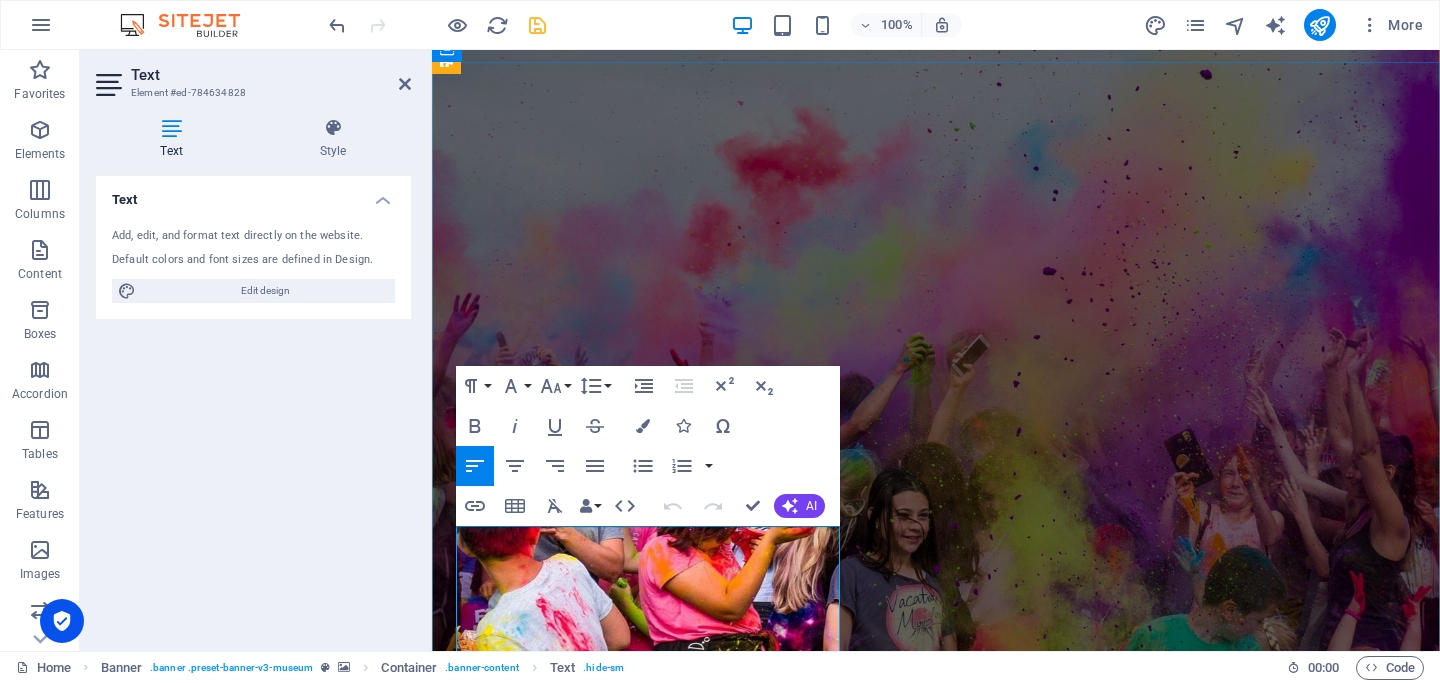 click on "Convoca.cl es tu plataforma para descubrir y compartir las actividades culturales y comunitarias más destacadas de Chile. Aquí encontrarás información actualizada sobre conciertos, exposiciones, festivales, talleres y más, en todas las regiones del país." at bounding box center (936, 1228) 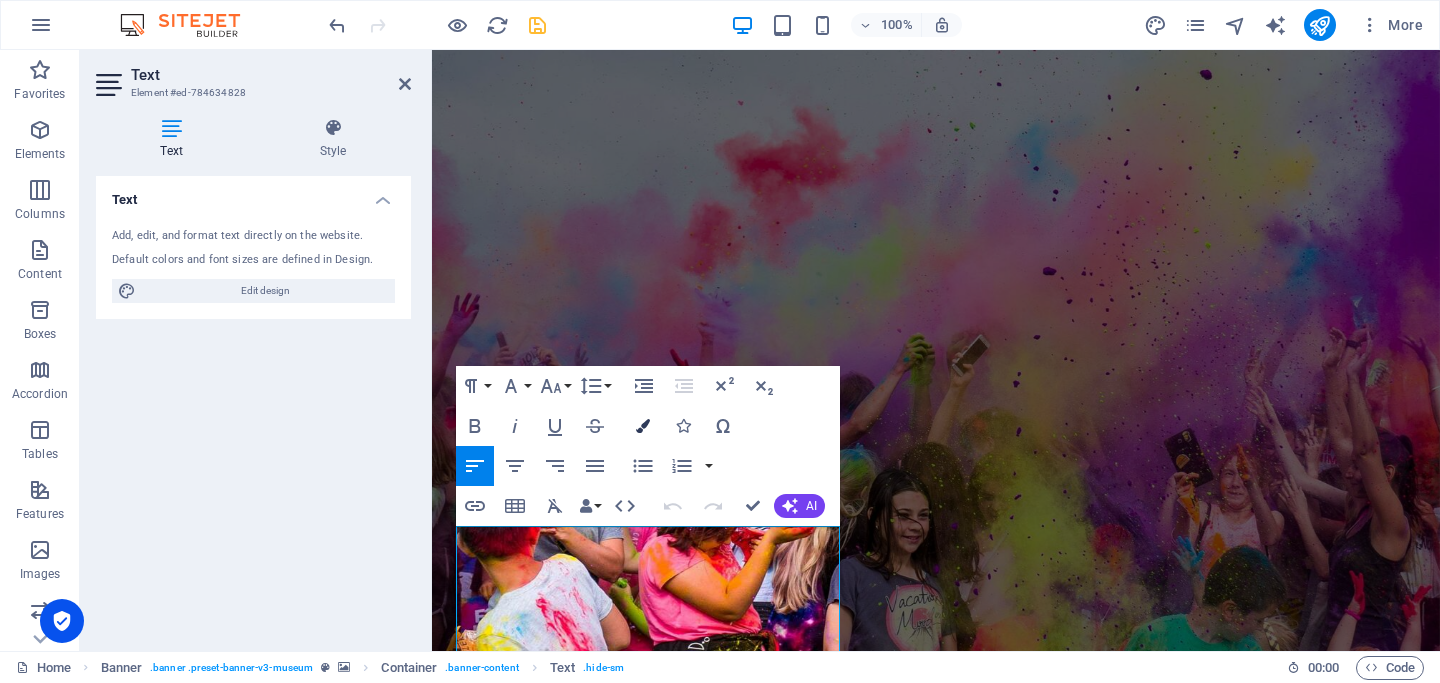 click at bounding box center (643, 426) 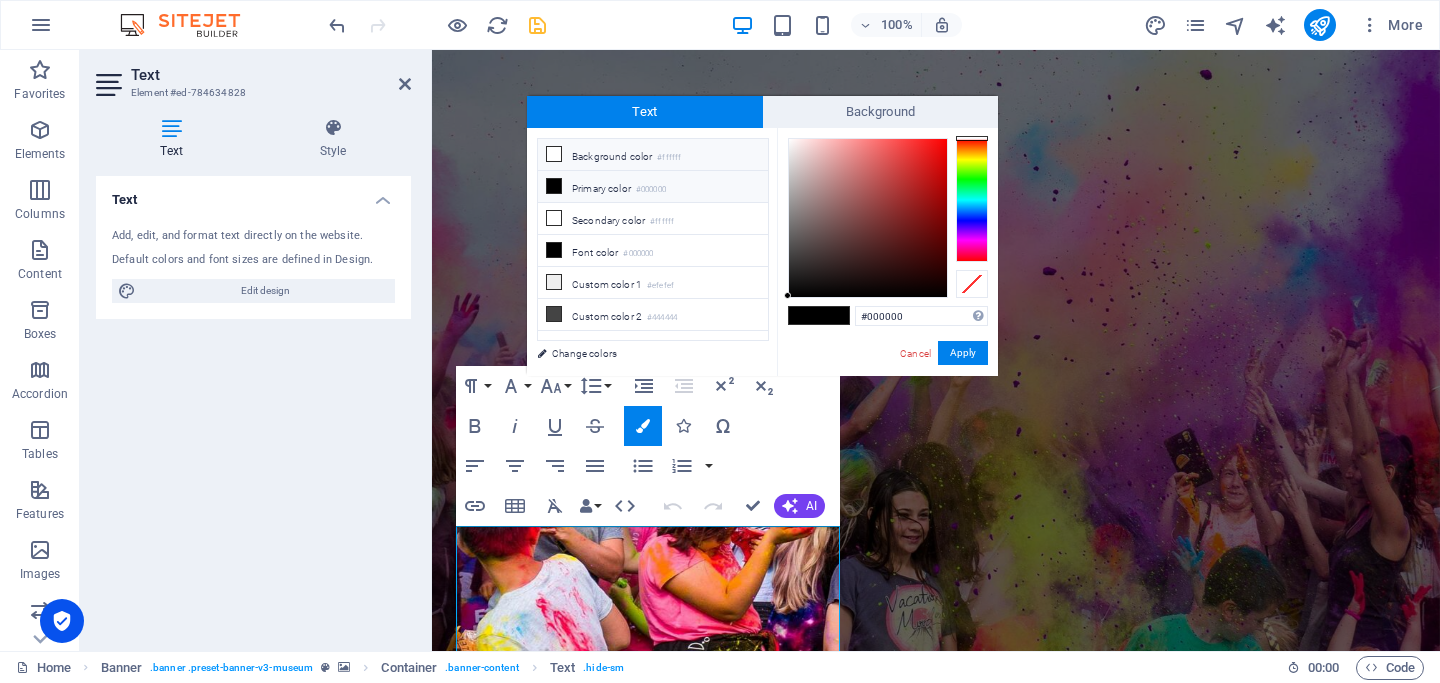click on "Background color
#ffffff" at bounding box center [653, 155] 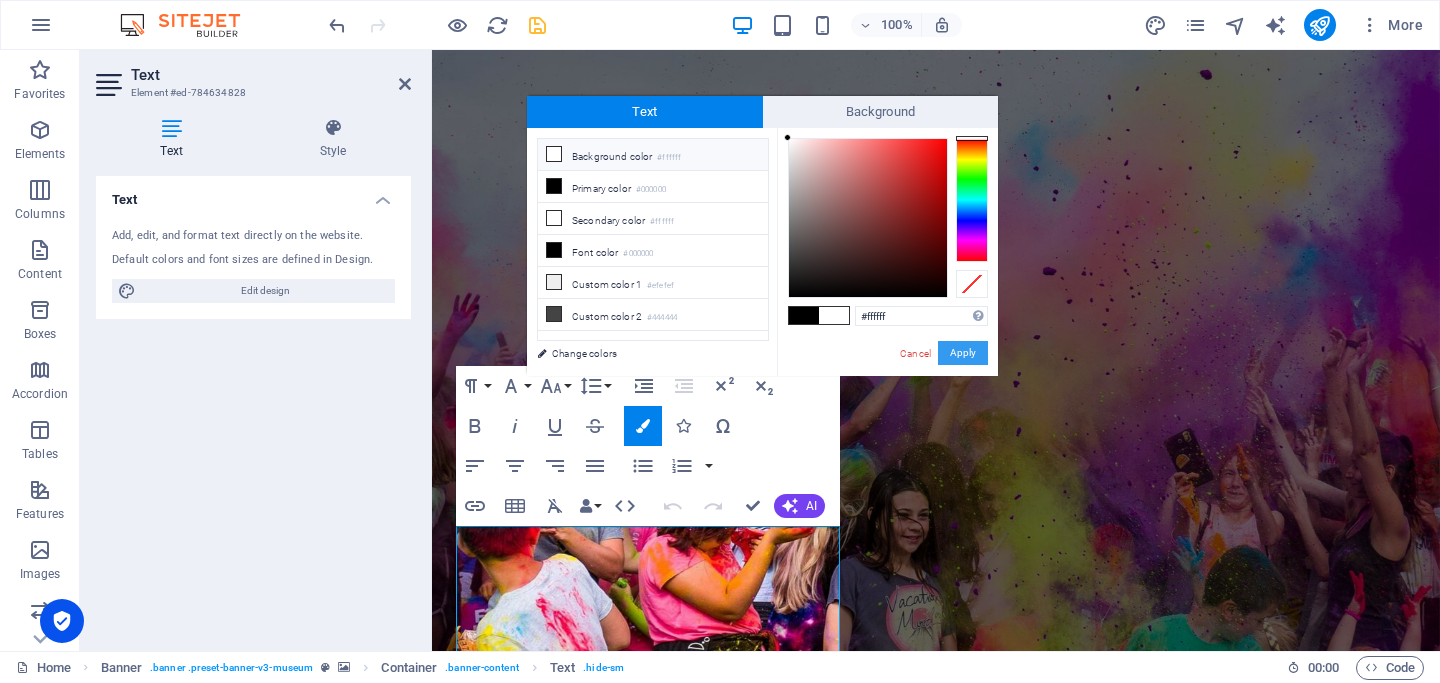 click on "Apply" at bounding box center (963, 353) 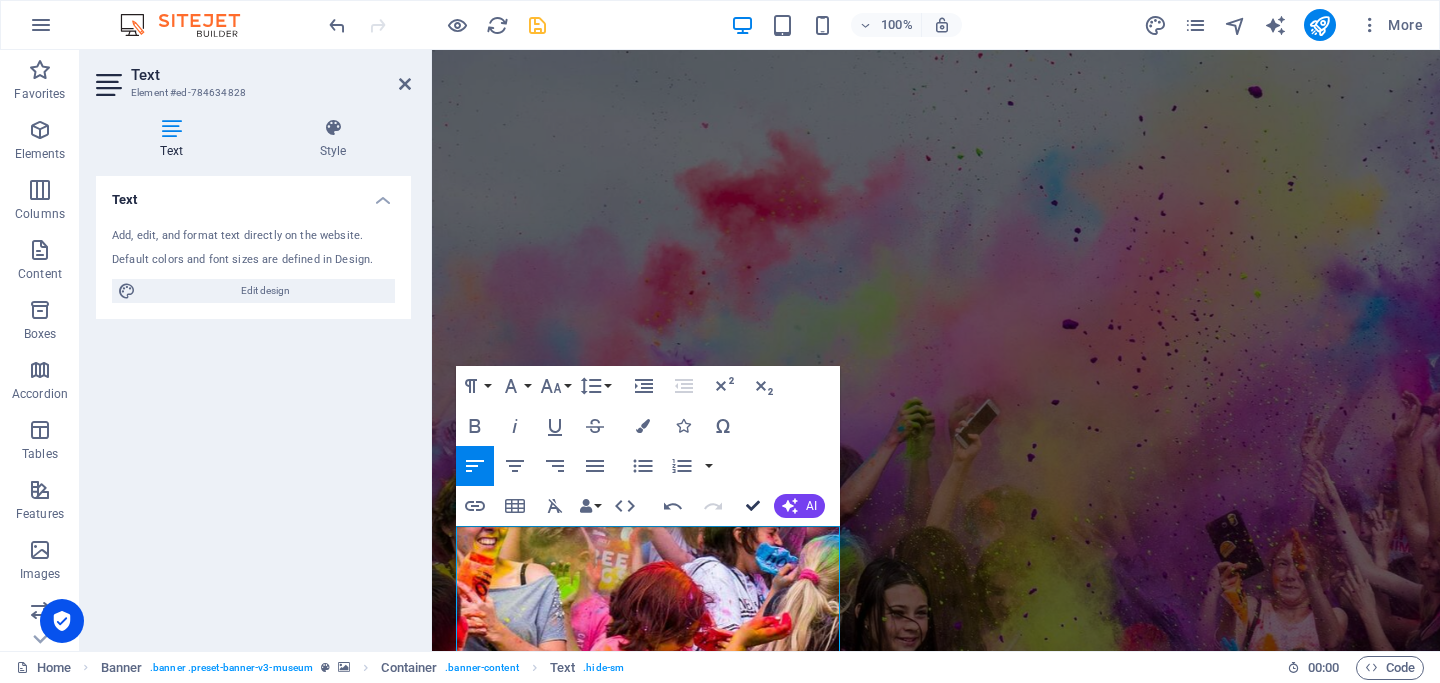 scroll, scrollTop: 0, scrollLeft: 0, axis: both 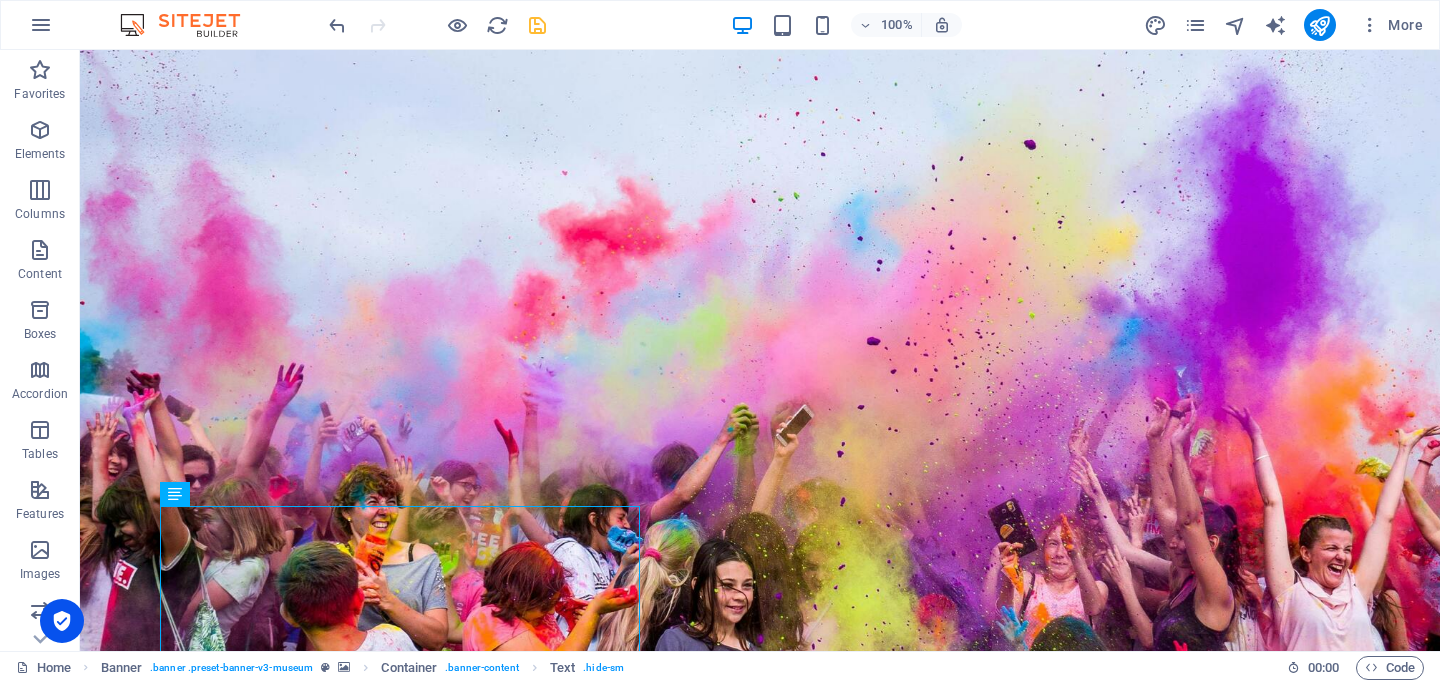 click at bounding box center (537, 25) 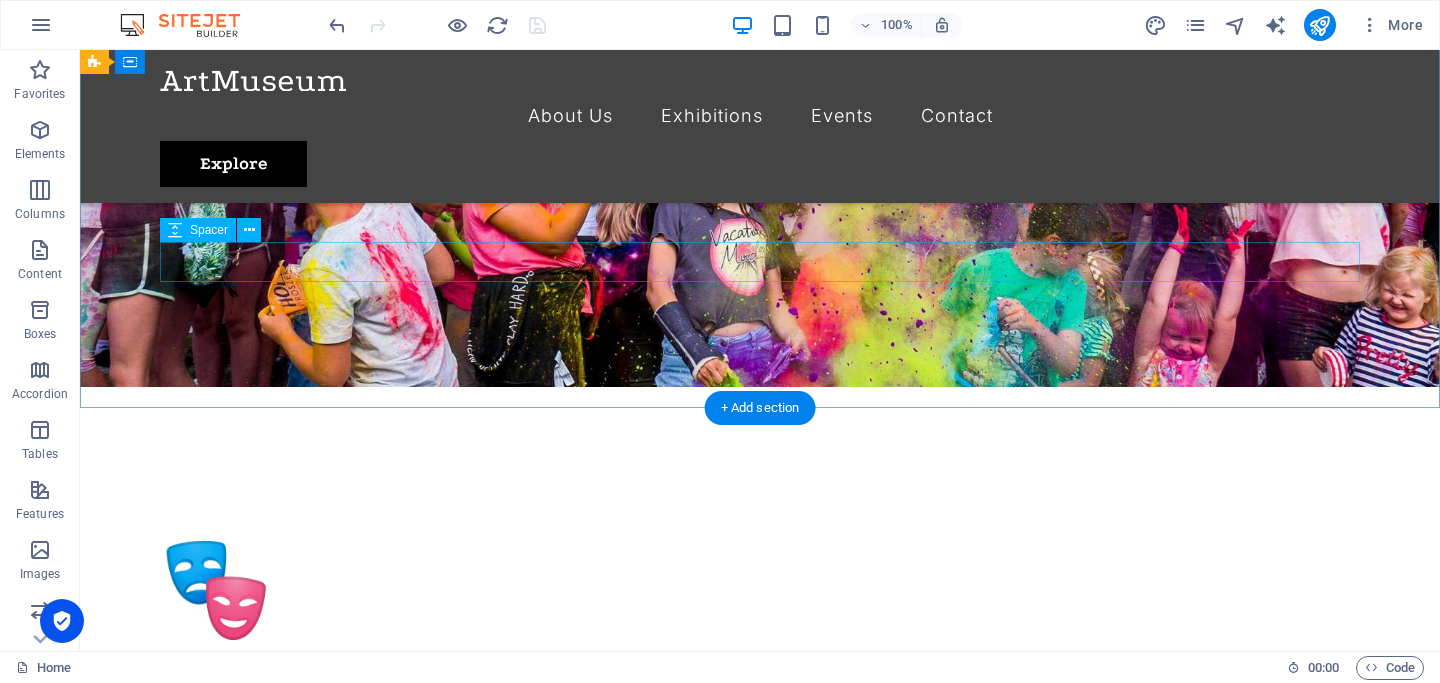 scroll, scrollTop: 402, scrollLeft: 0, axis: vertical 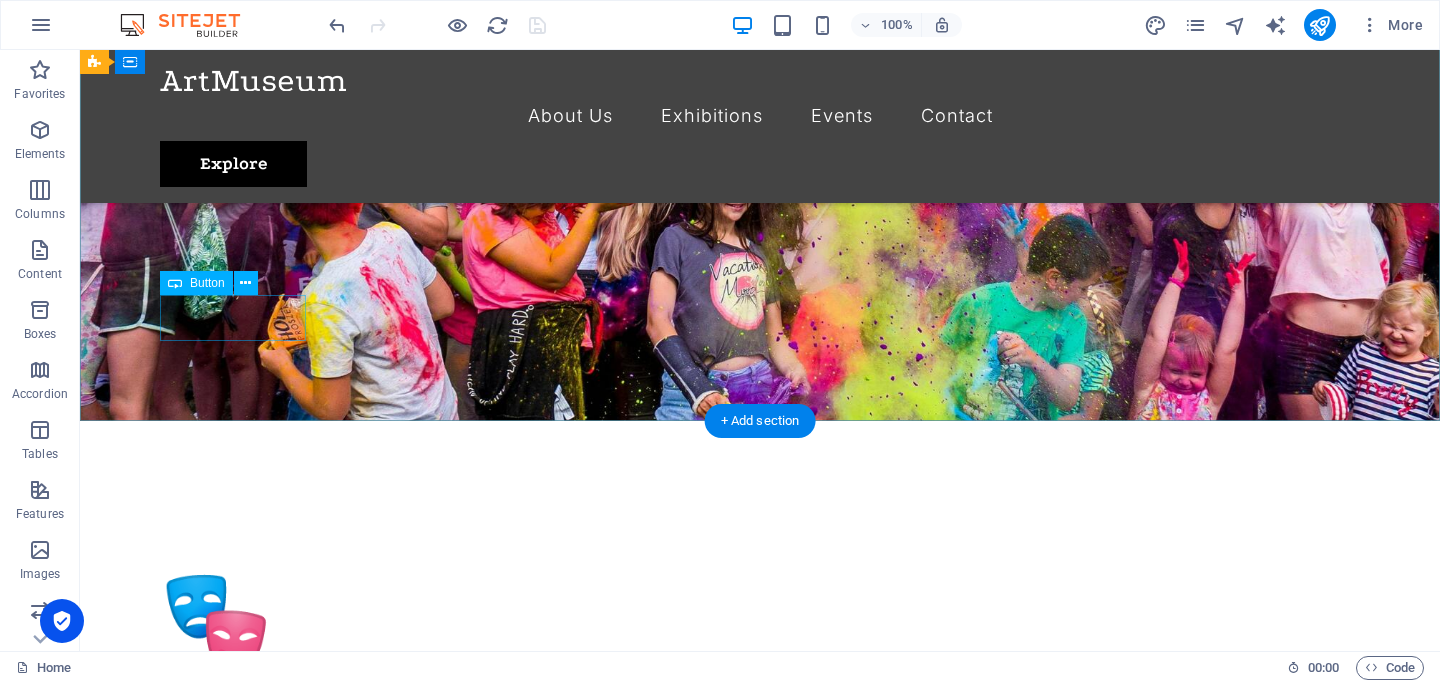 click on "Explore" at bounding box center [760, 951] 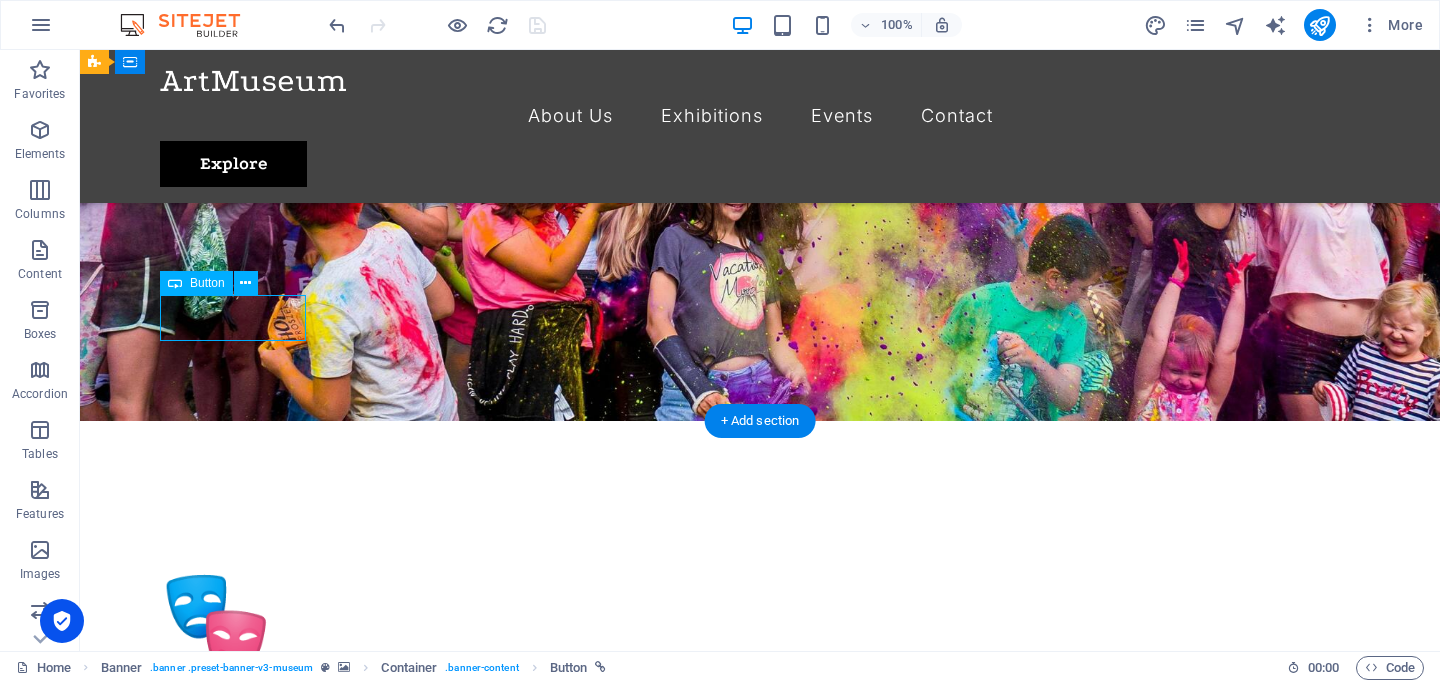 click on "Explore" at bounding box center [760, 951] 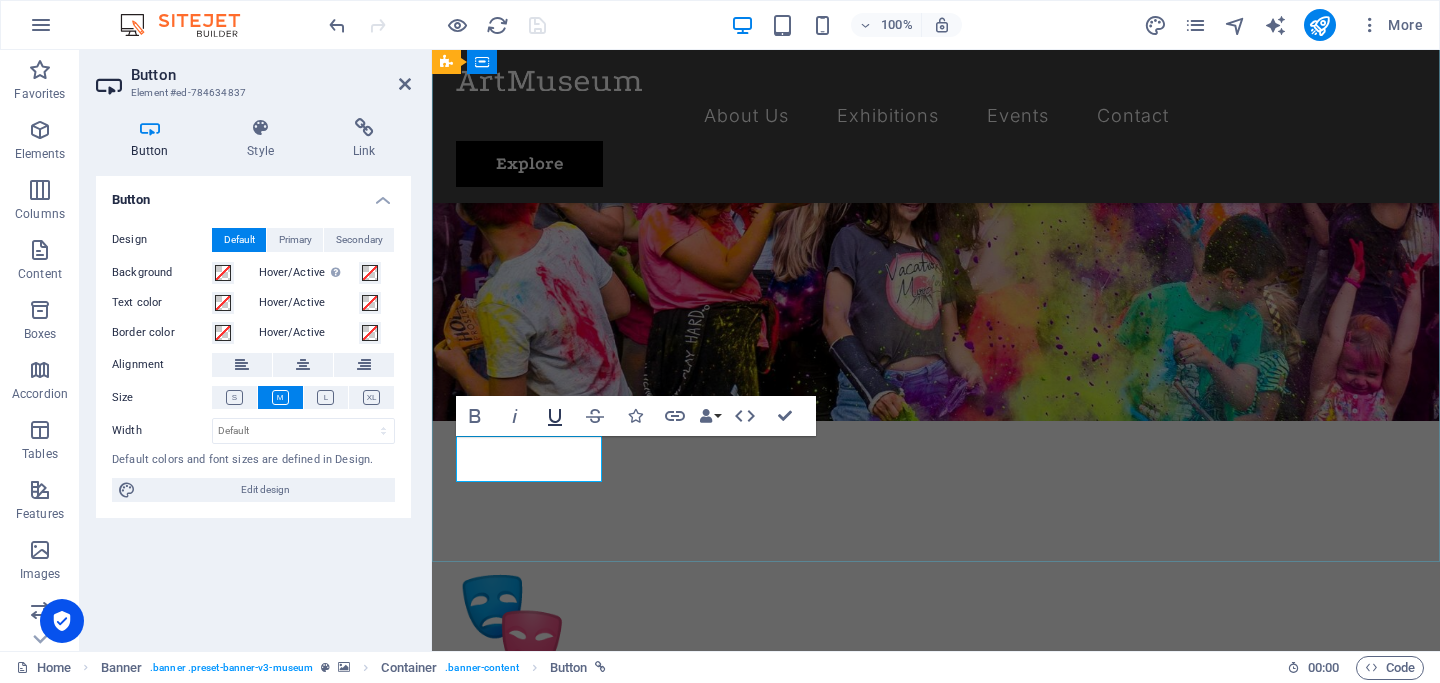 type 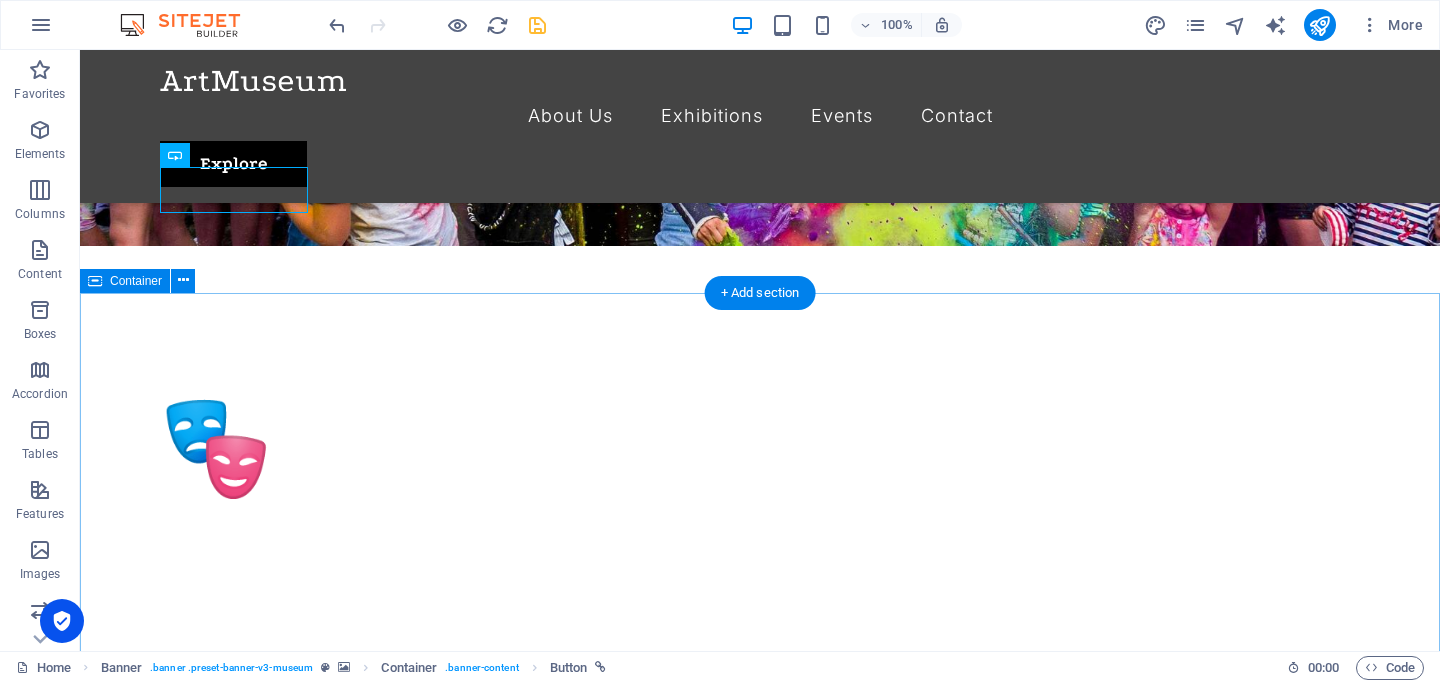 scroll, scrollTop: 593, scrollLeft: 0, axis: vertical 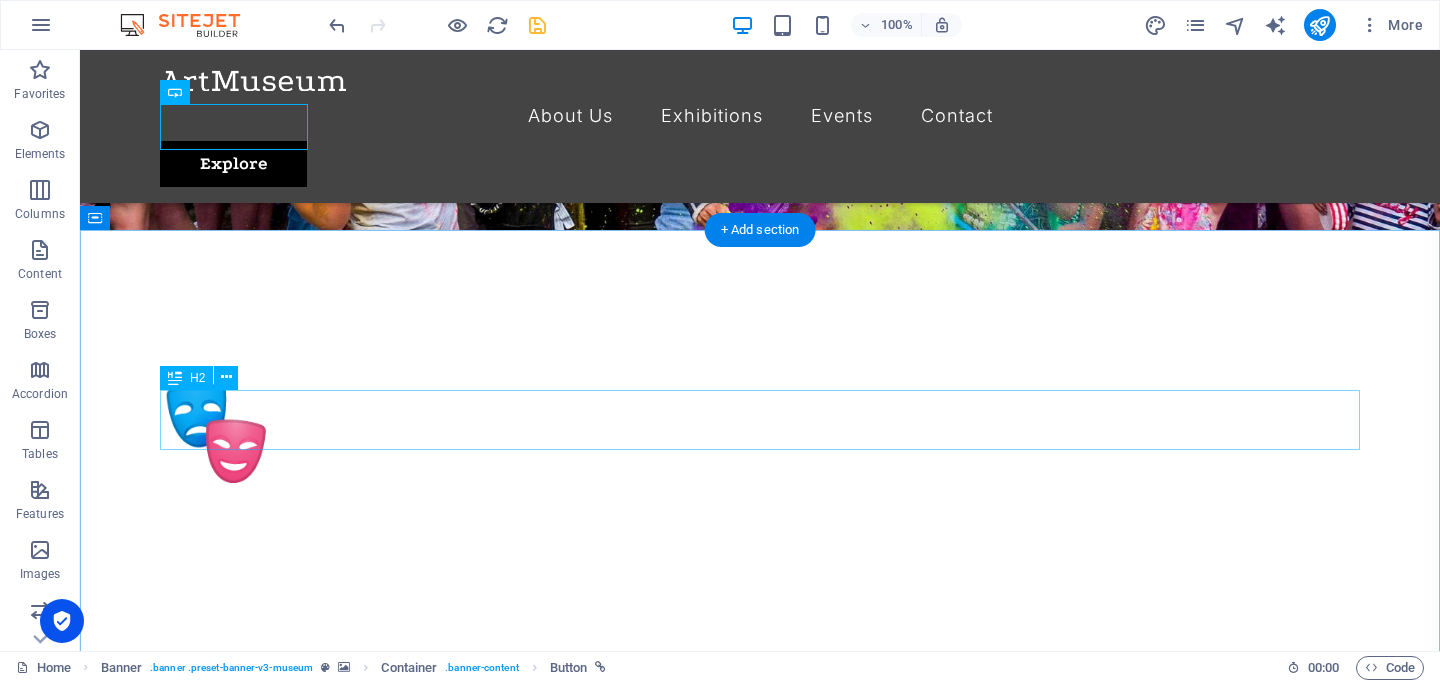 click on "Upcoming Exhibitions" at bounding box center (760, 1053) 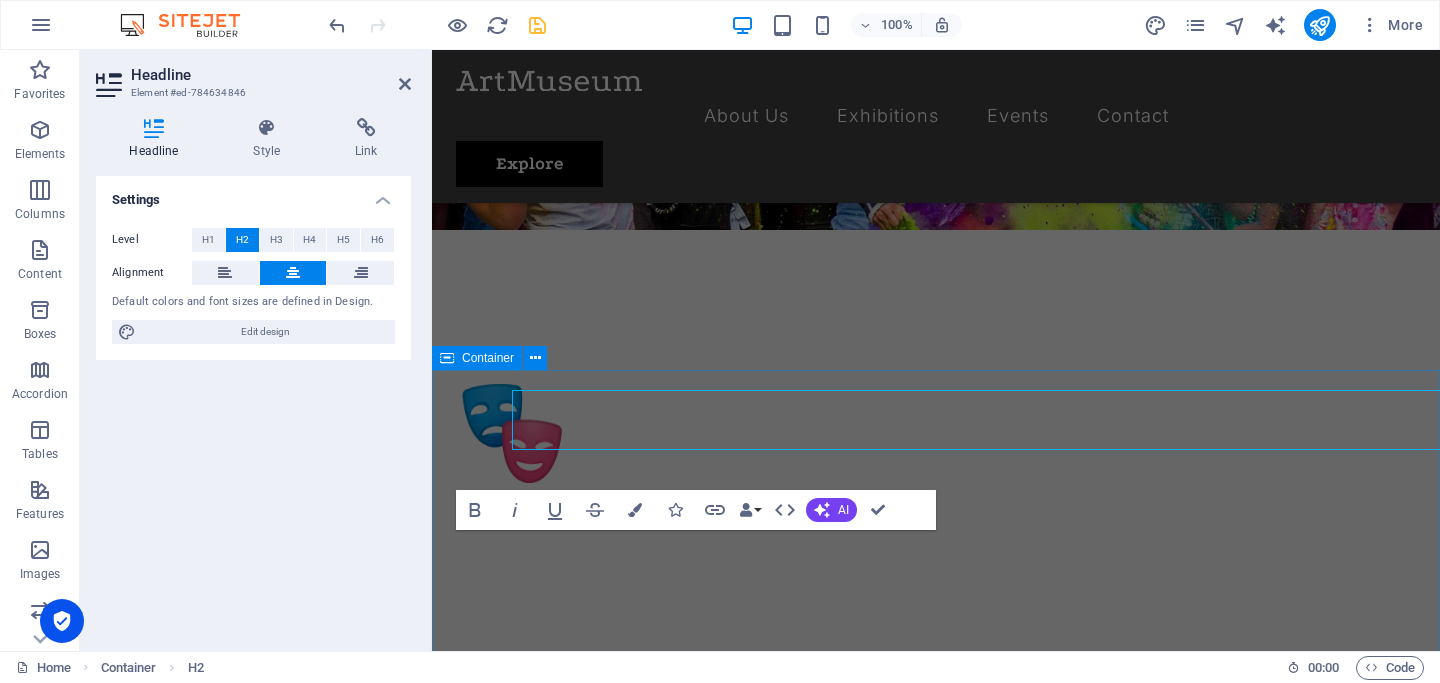 click on "Upcoming Exhibitions October 14, 2024 Artistic View Lorem ipsum dolor sit amet, consectetur adipiscing elit, sed do eiusmod tempor incididunt ut labore October 16, 2024 Modern Artists Lorem ipsum dolor sit amet, consectetur adipiscing elit, sed do eiusmod tempor incididunt ut labore October 19, 2024 Art and Music Lorem ipsum dolor sit amet, consectetur adipiscing elit, sed do eiusmod tempor incididunt ut labore October 21, 2024 Making New Era Lorem ipsum dolor sit amet, consectetur adipiscing elit, sed do eiusmod tempor incididunt ut labore November 12, 2024 The Evolution of Painting Lorem ipsum dolor sit amet, consectetur adipiscing elit, sed do eiusmod tempor incididunt ut labore November 15, 2024 Classical Art Lorem ipsum dolor sit amet, consectetur adipiscing elit, sed do eiusmod tempor incididunt ut labore  Vorherige Nächste" at bounding box center [936, 5432] 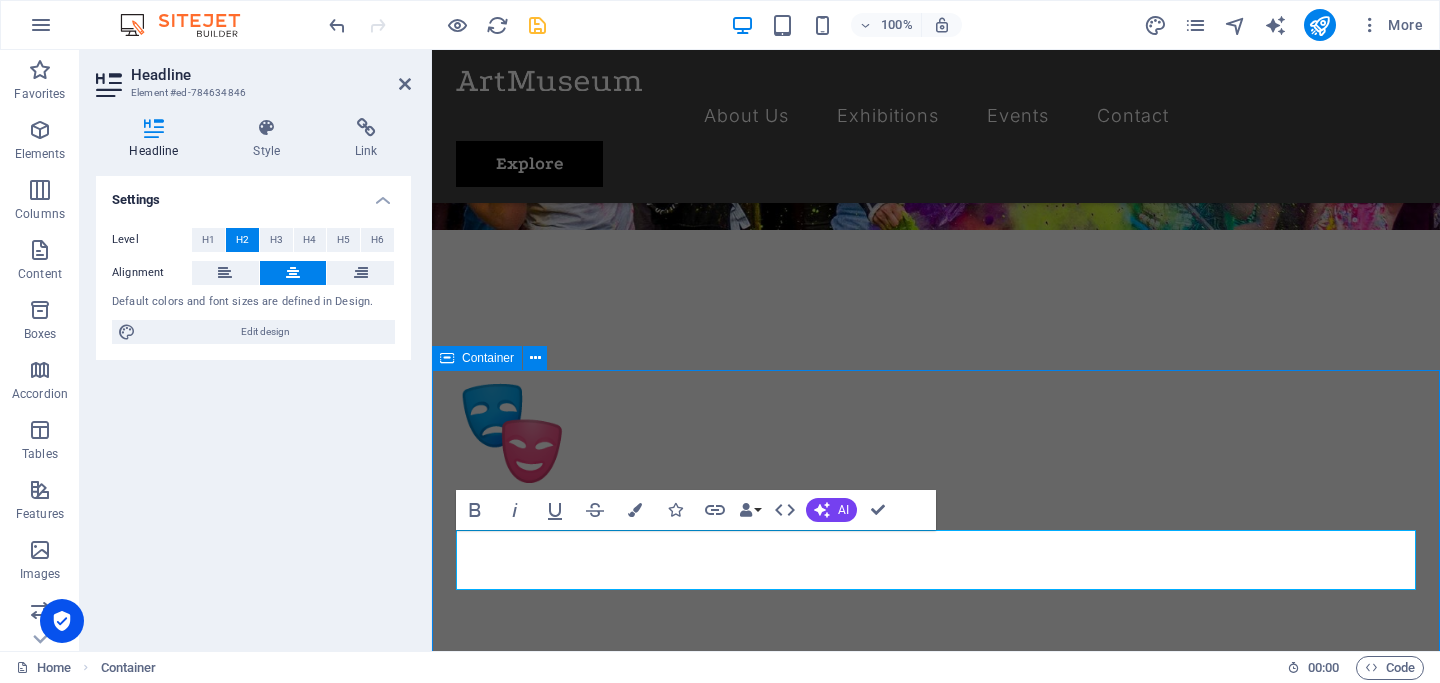 scroll, scrollTop: 453, scrollLeft: 0, axis: vertical 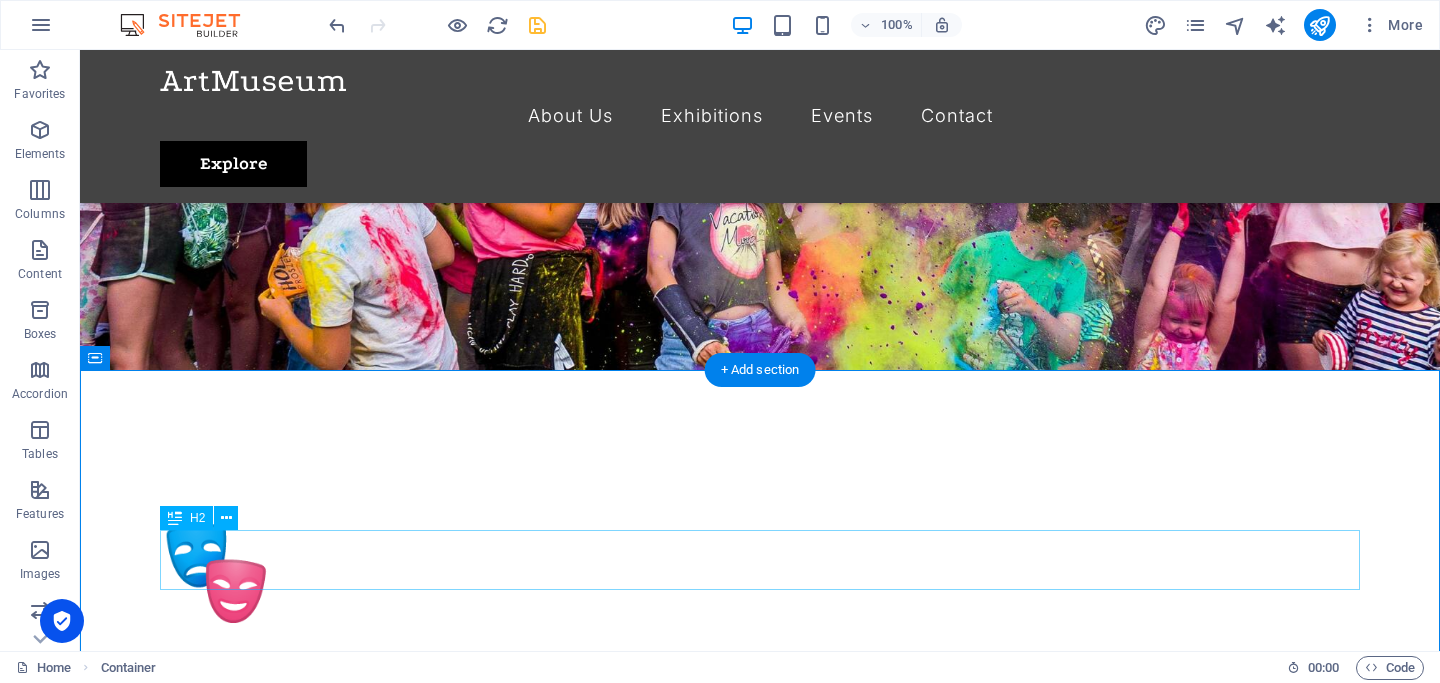 click on "Upcoming Exhibitions" at bounding box center (760, 1193) 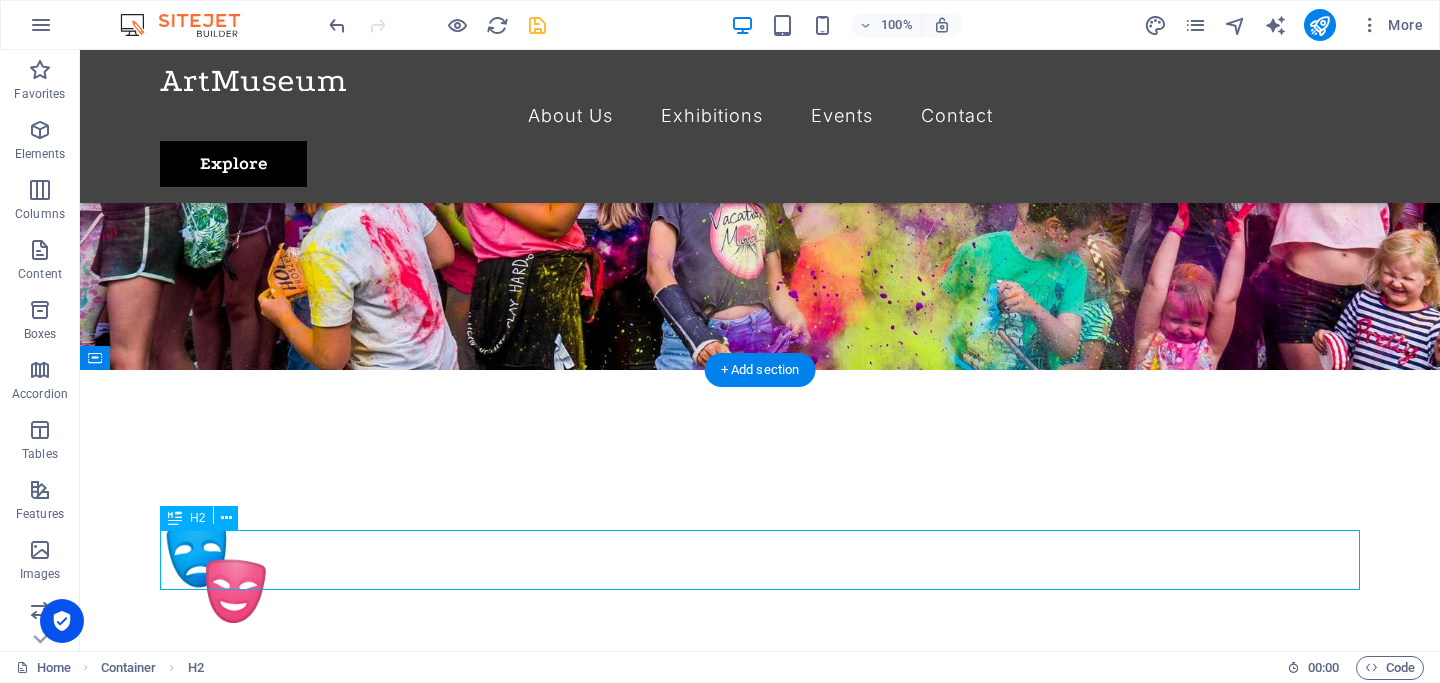 click on "Upcoming Exhibitions" at bounding box center (760, 1193) 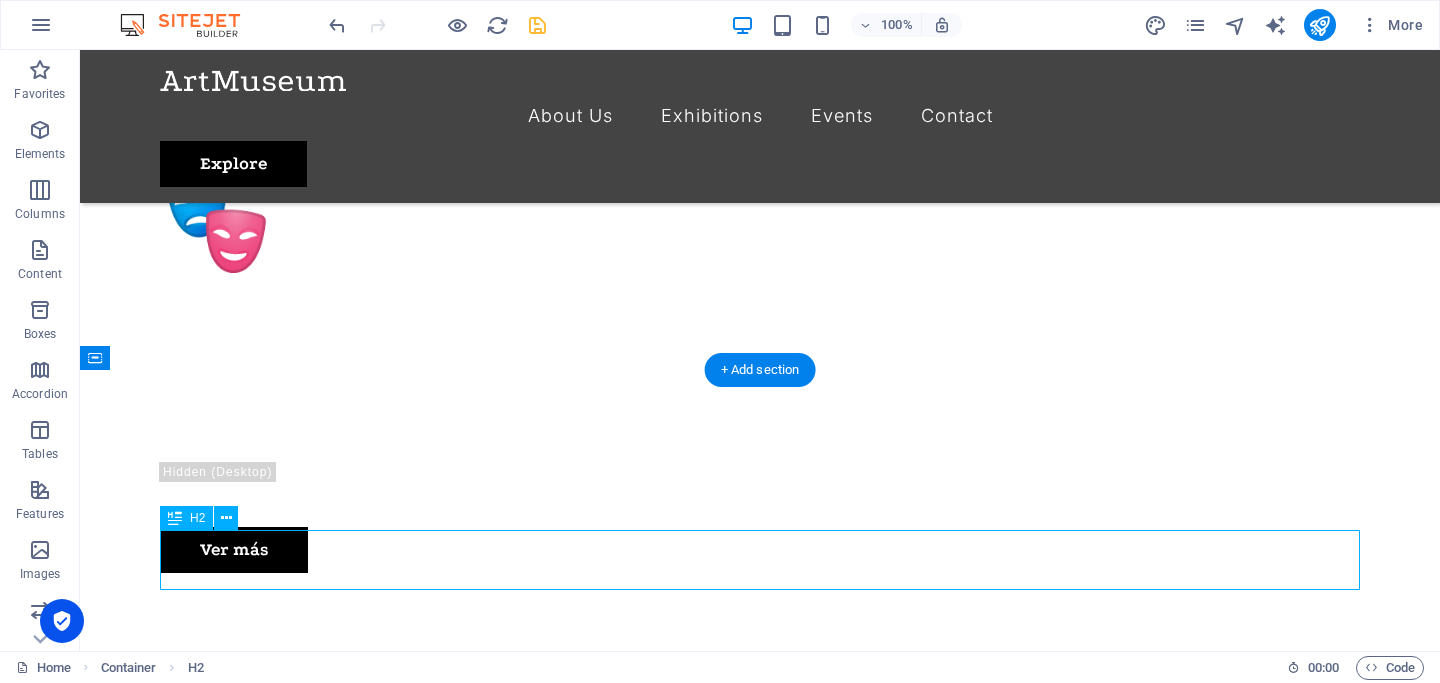 click at bounding box center (672, 3133) 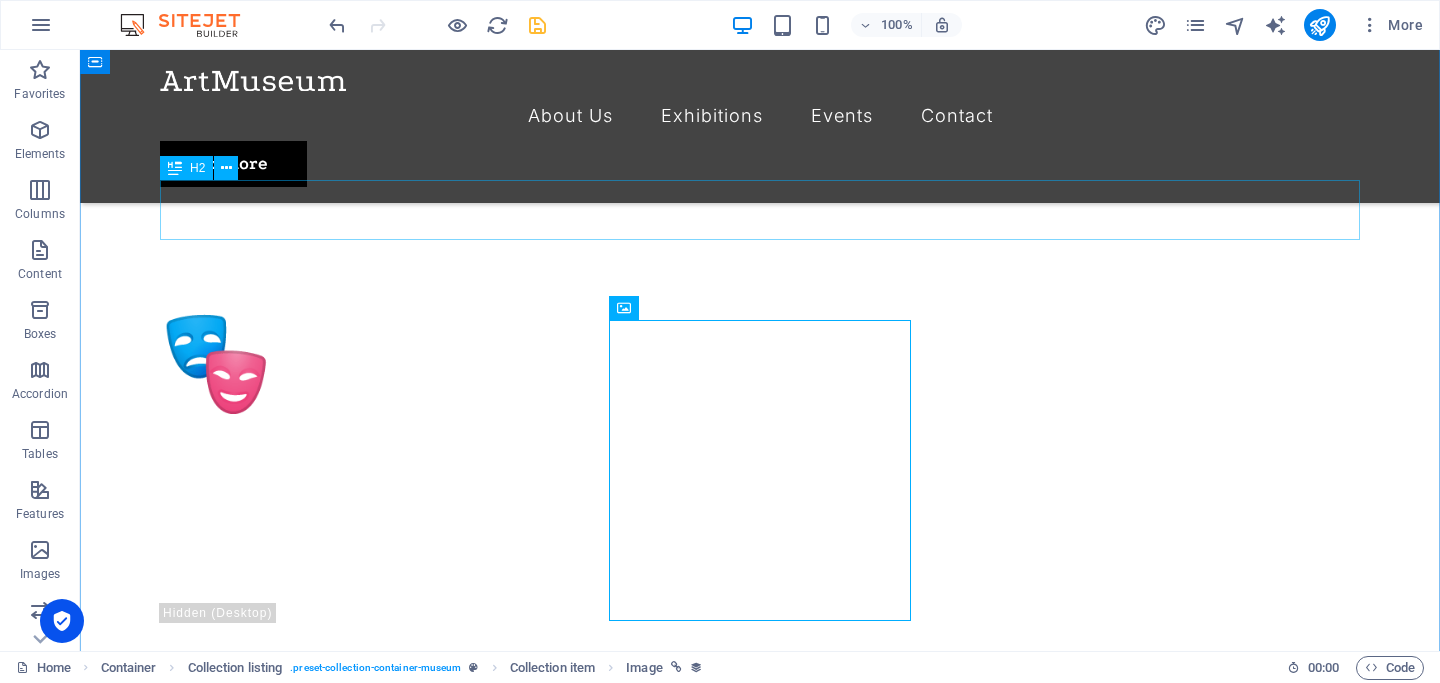 click on "Upcoming Exhibitions" at bounding box center [760, 984] 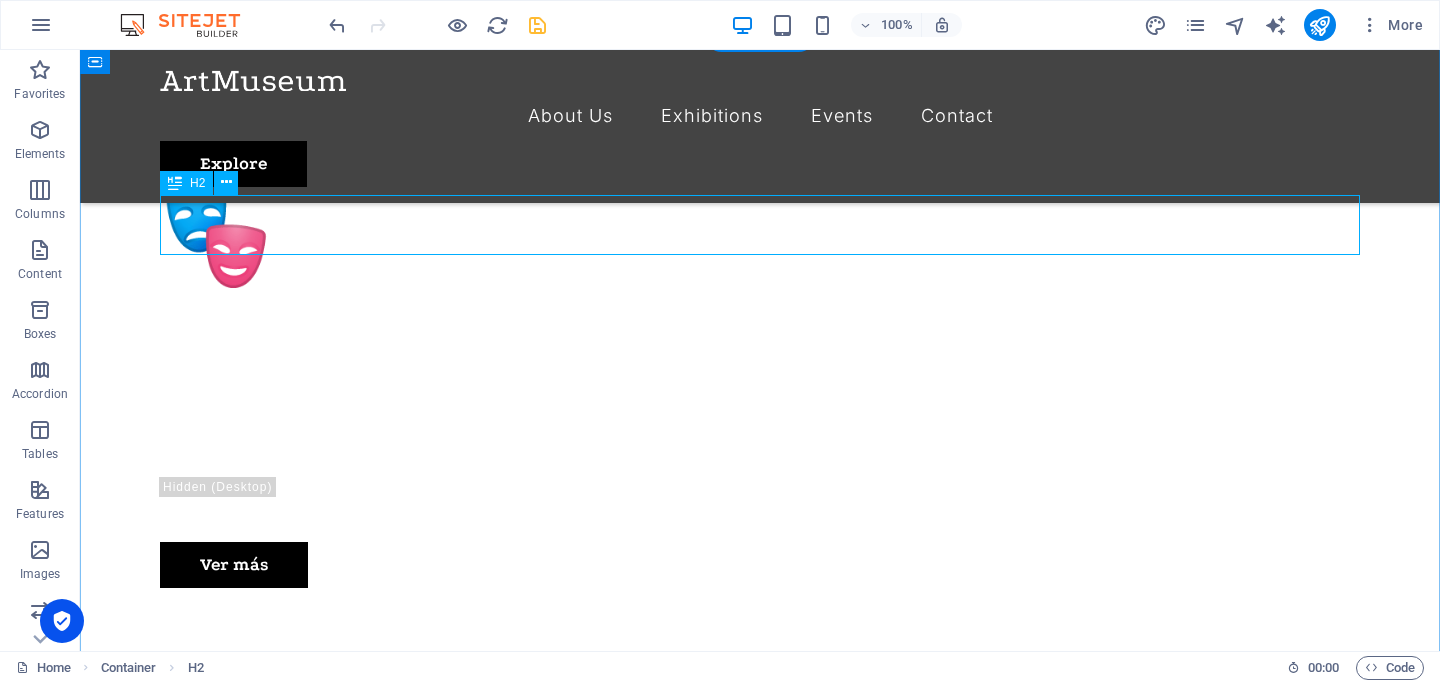 click on "🎉 Eventos Destacados" at bounding box center [760, 858] 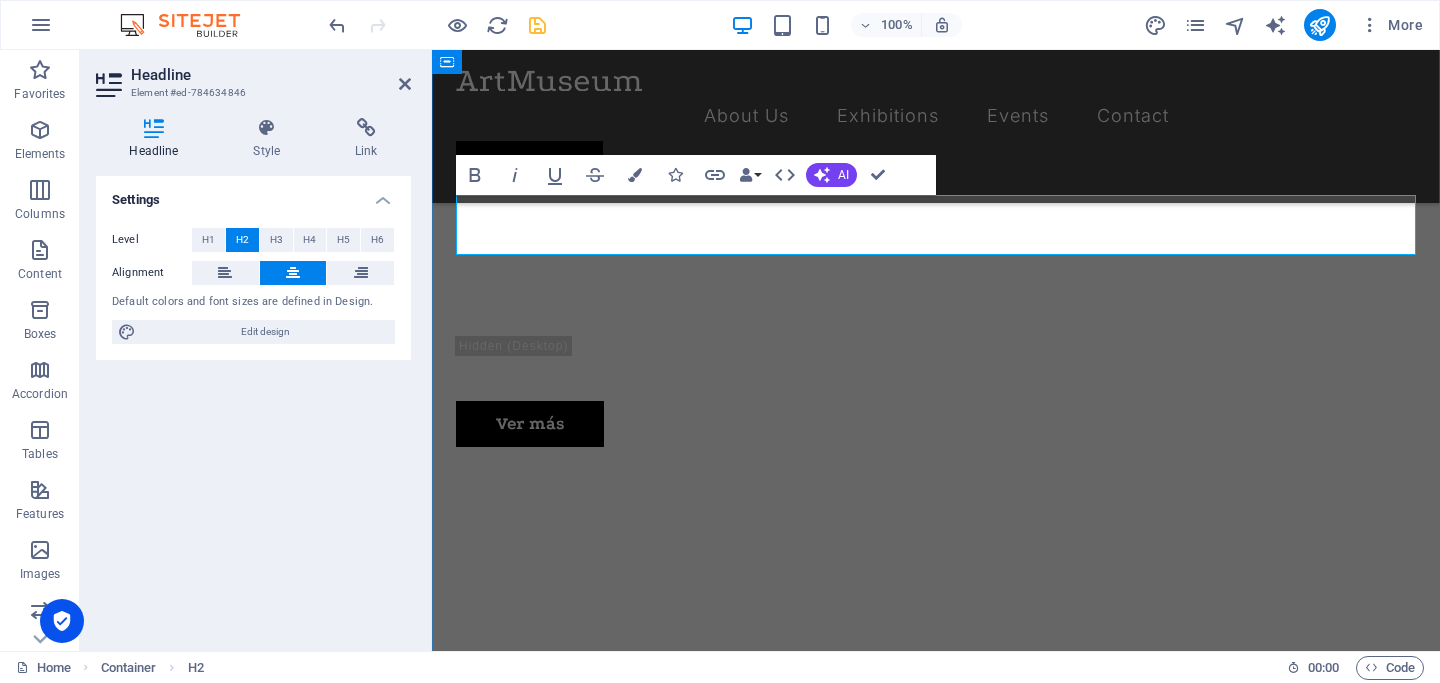 click on "🎉 Eventos Destacados" at bounding box center [936, 717] 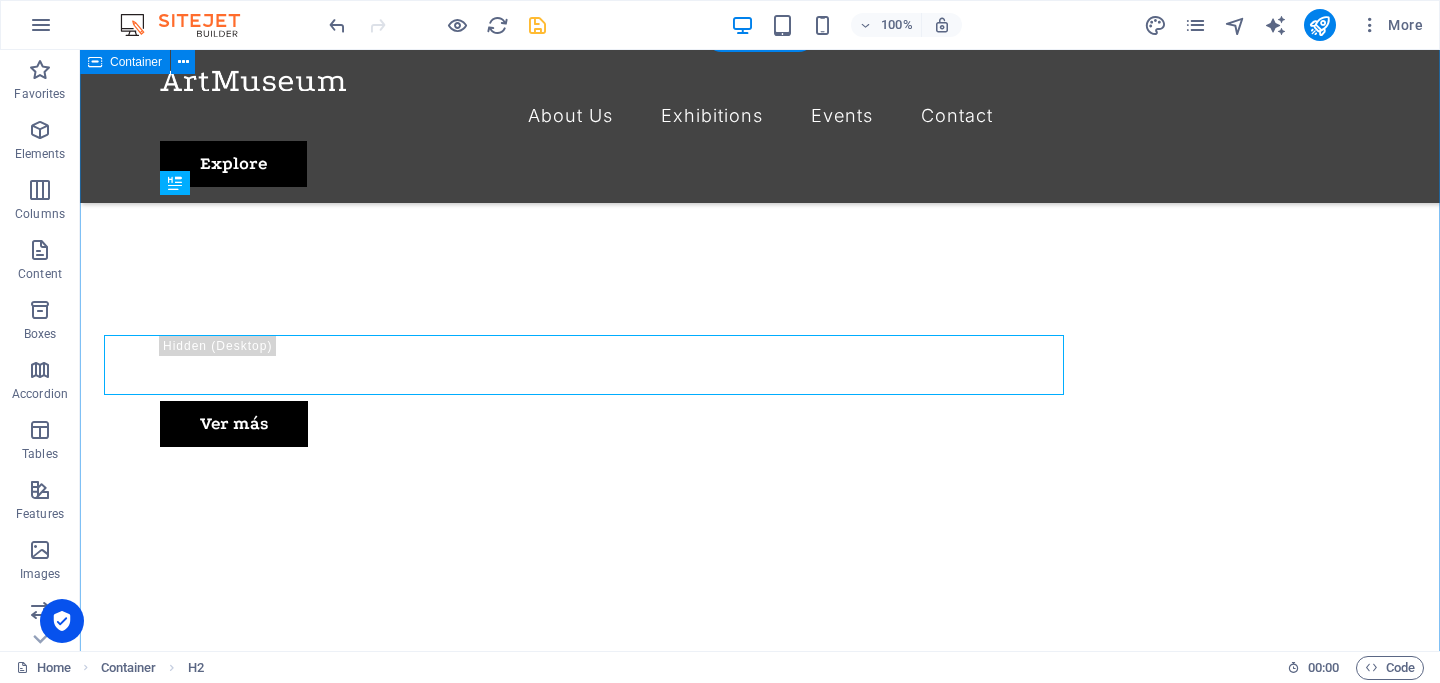 scroll, scrollTop: 788, scrollLeft: 0, axis: vertical 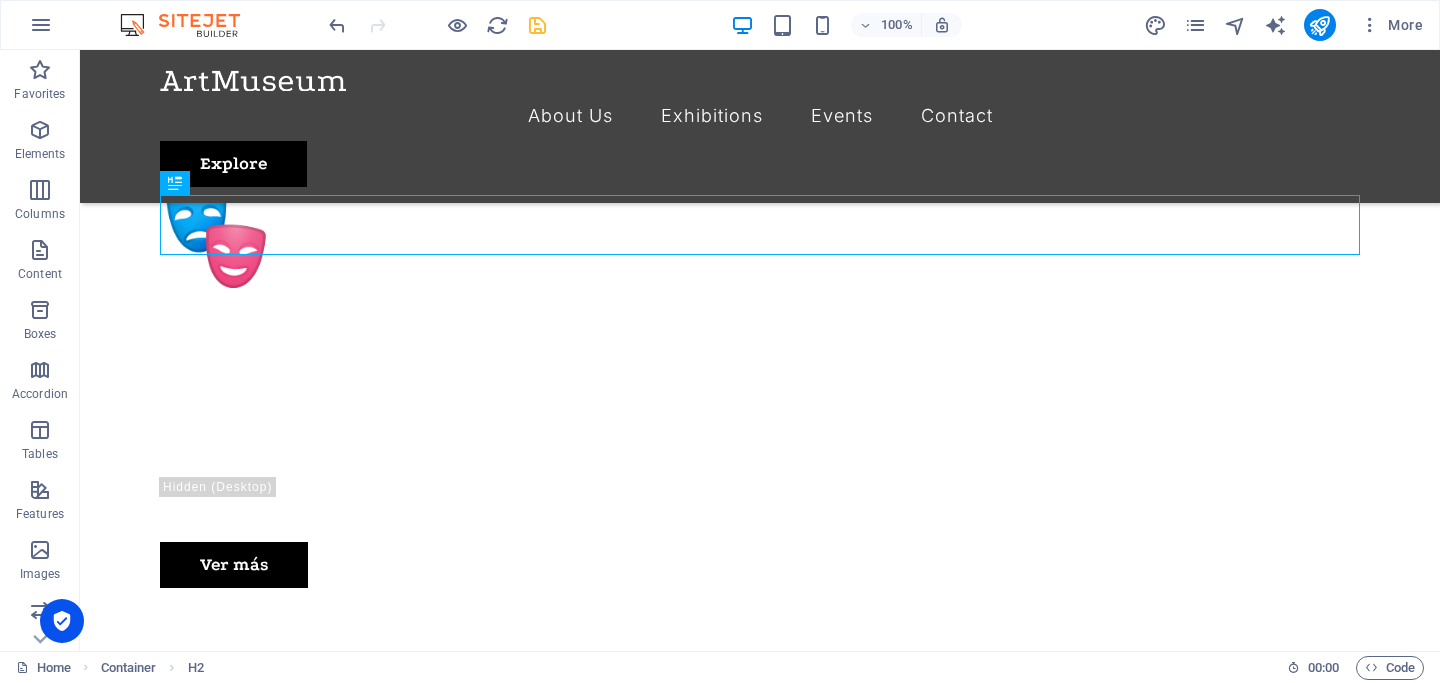 click at bounding box center [537, 25] 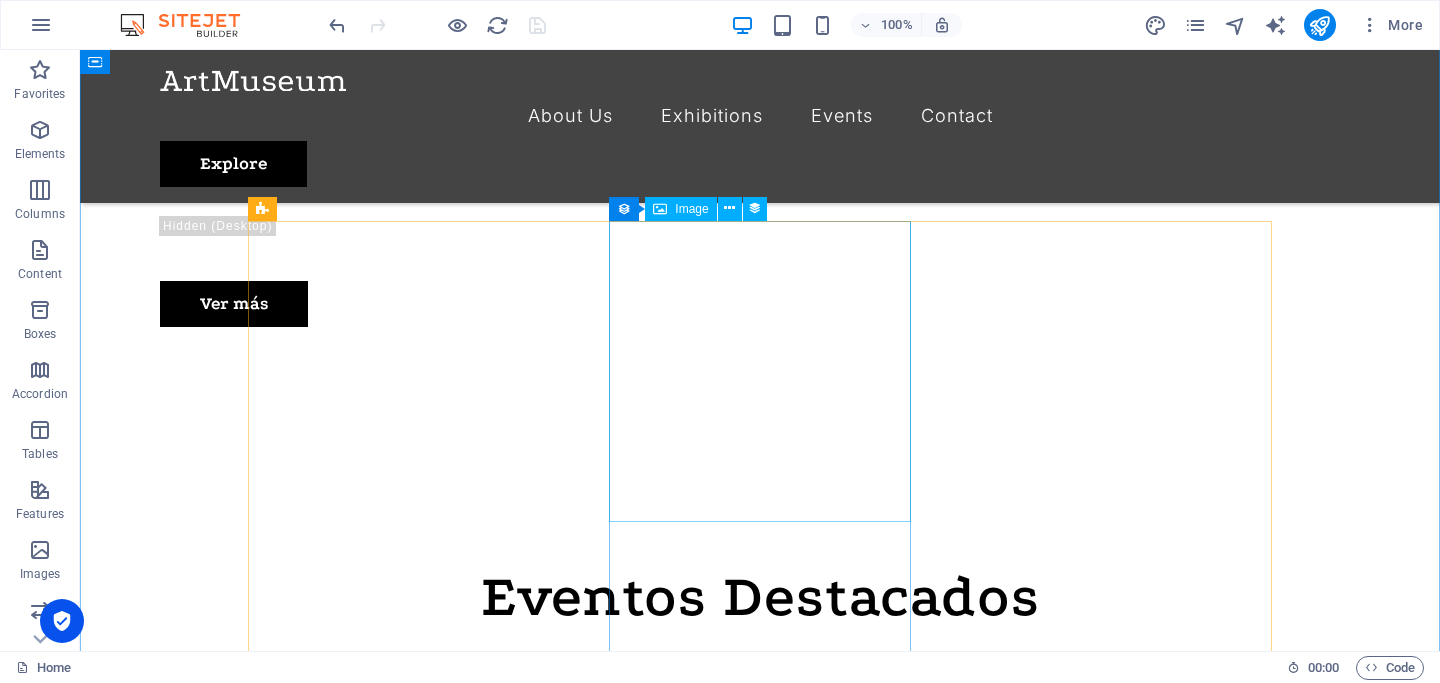 scroll, scrollTop: 1054, scrollLeft: 0, axis: vertical 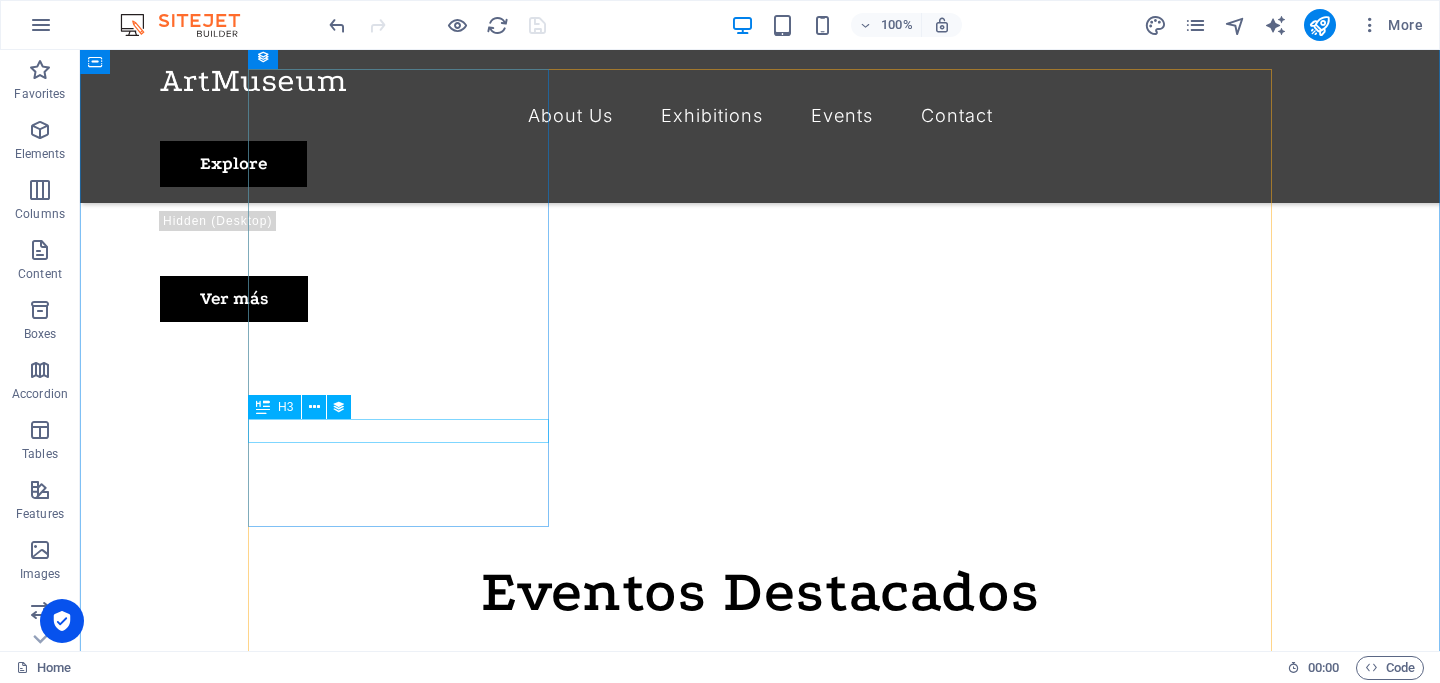 click on "Artistic View" at bounding box center [672, 2123] 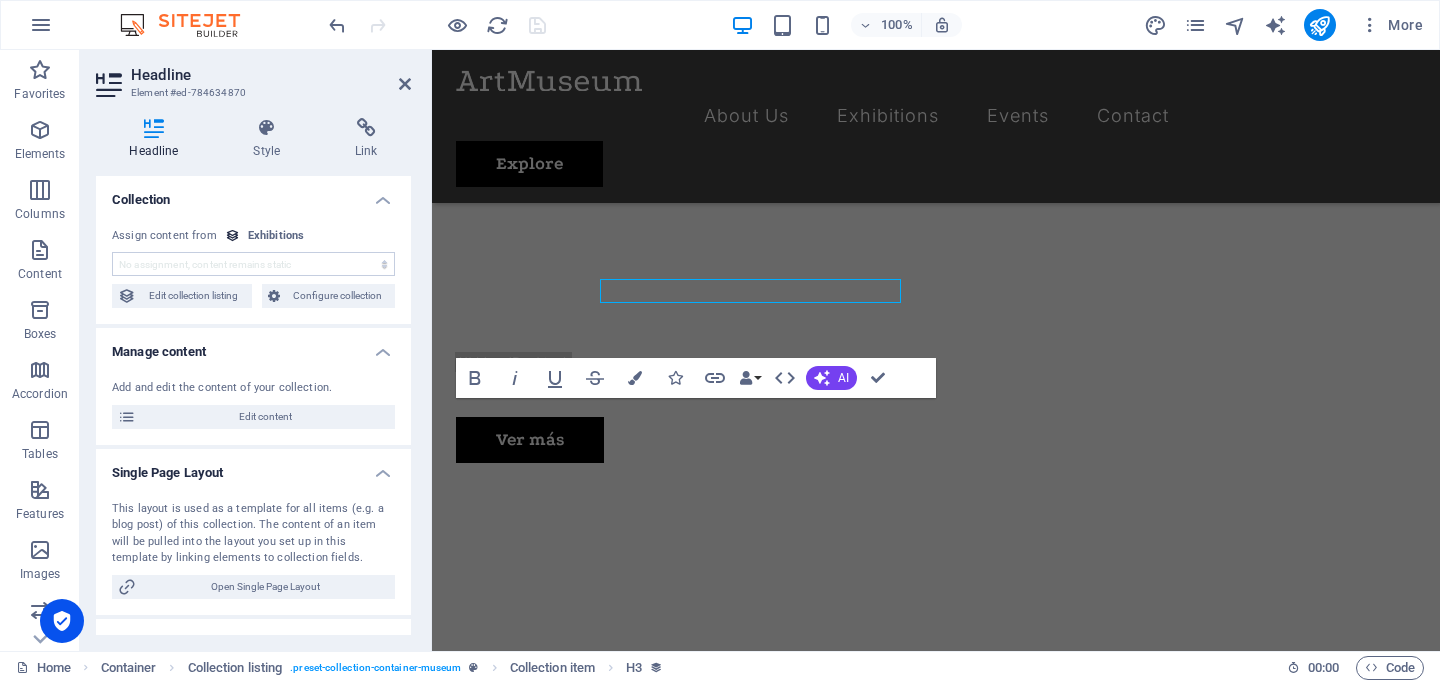 scroll, scrollTop: 1195, scrollLeft: 0, axis: vertical 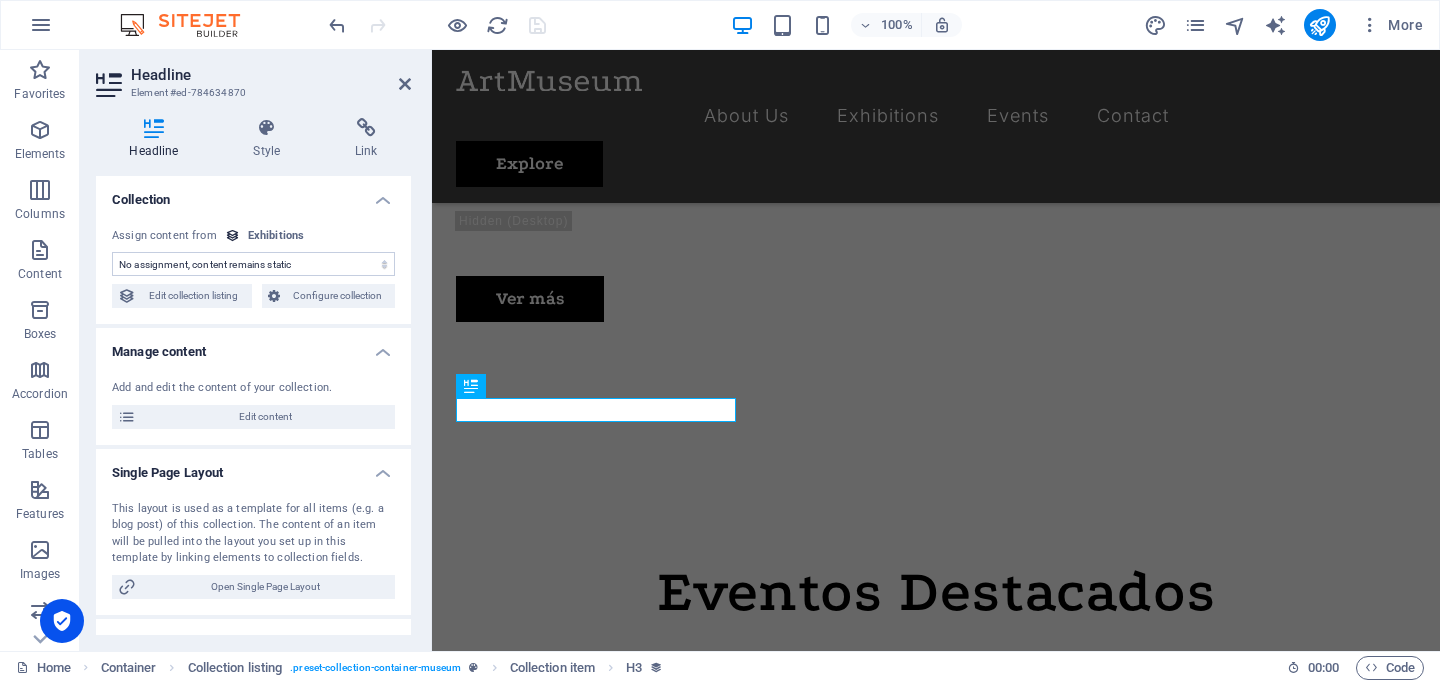select on "name" 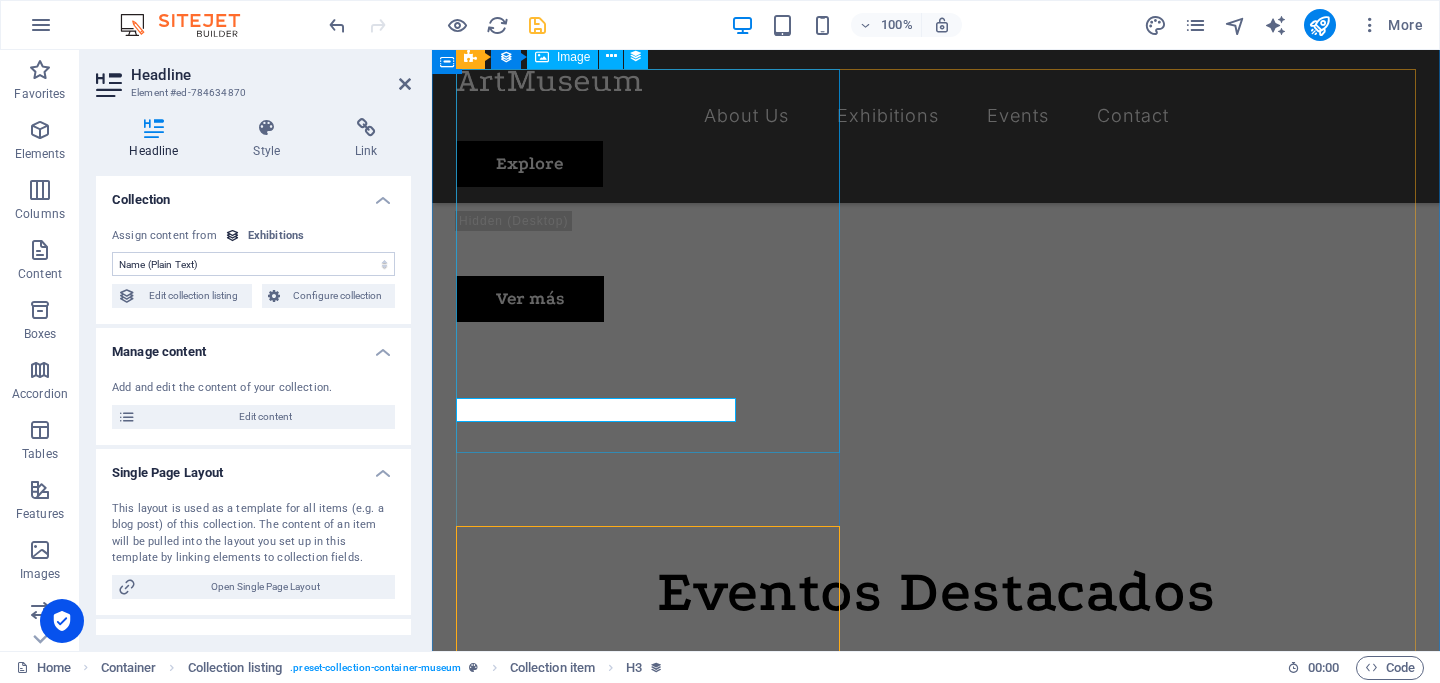 click at bounding box center [936, 1206] 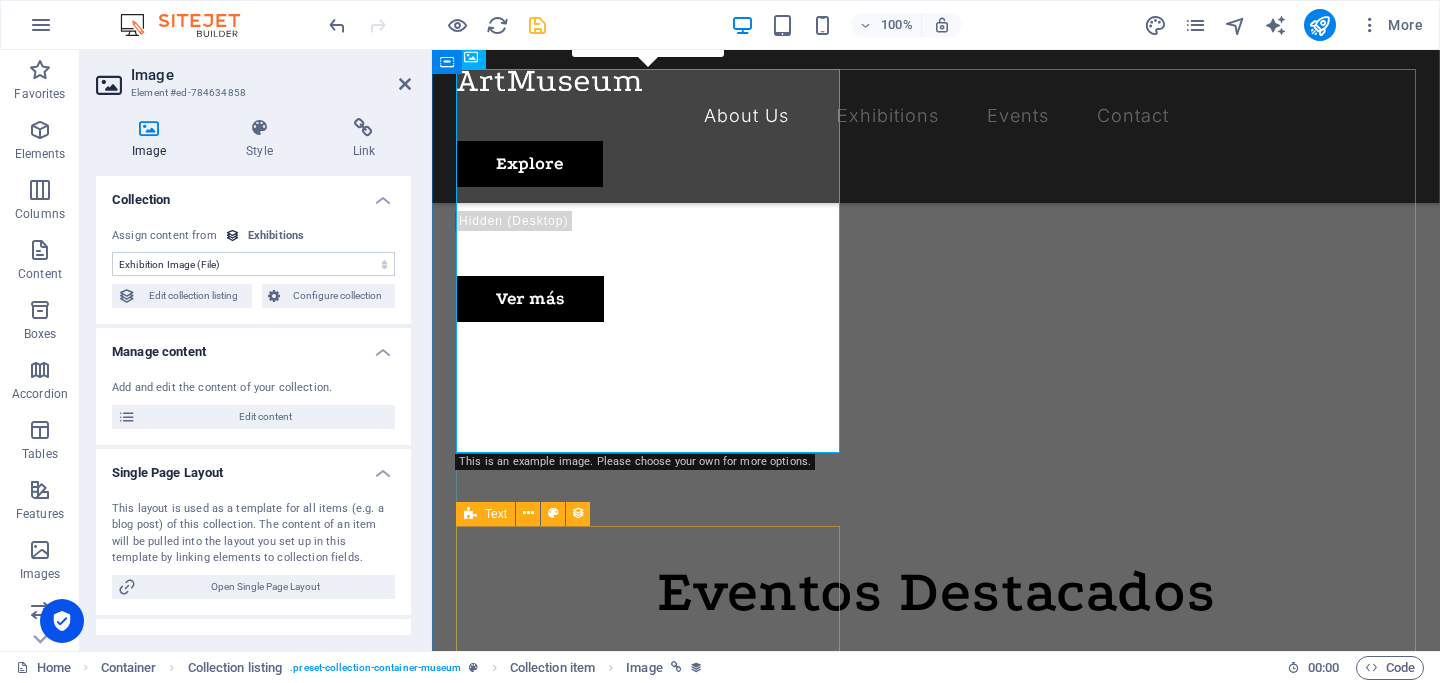 click on "Text" at bounding box center [529, 514] 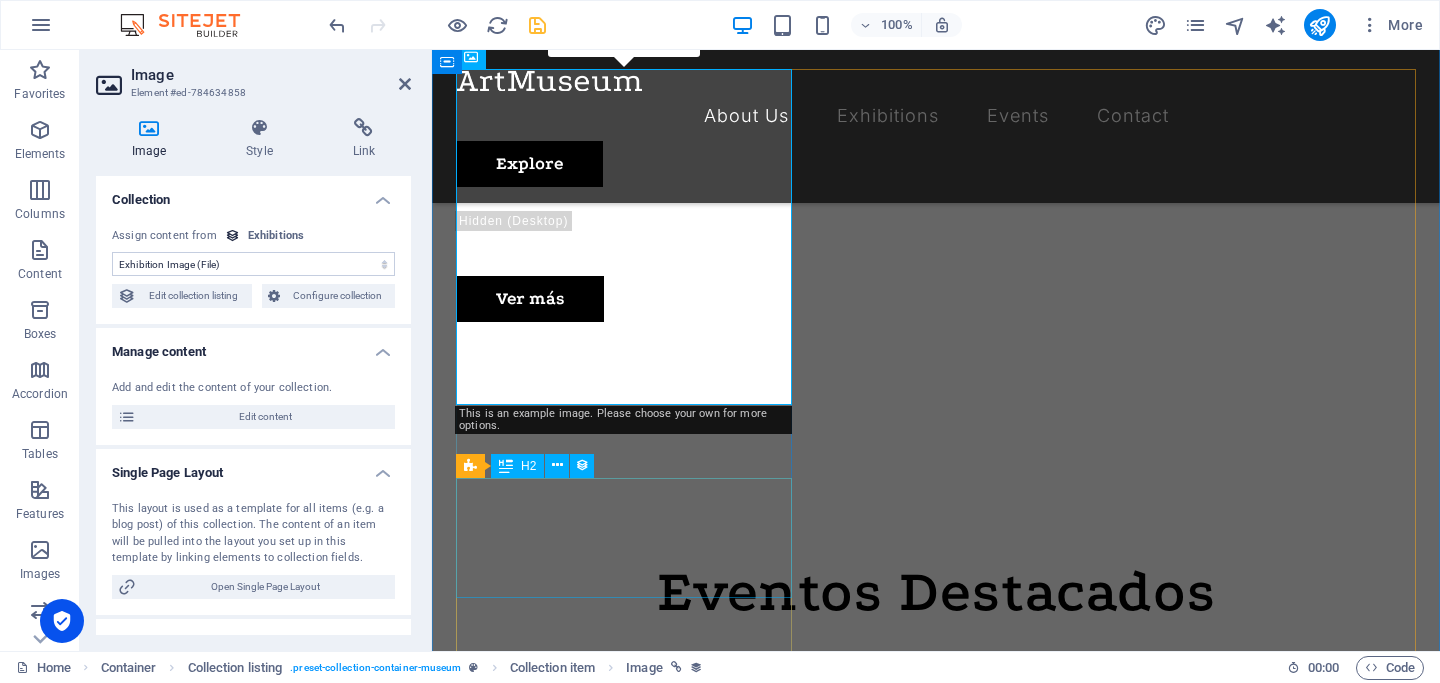 click on "Nuestras diferencias" at bounding box center (936, 1829) 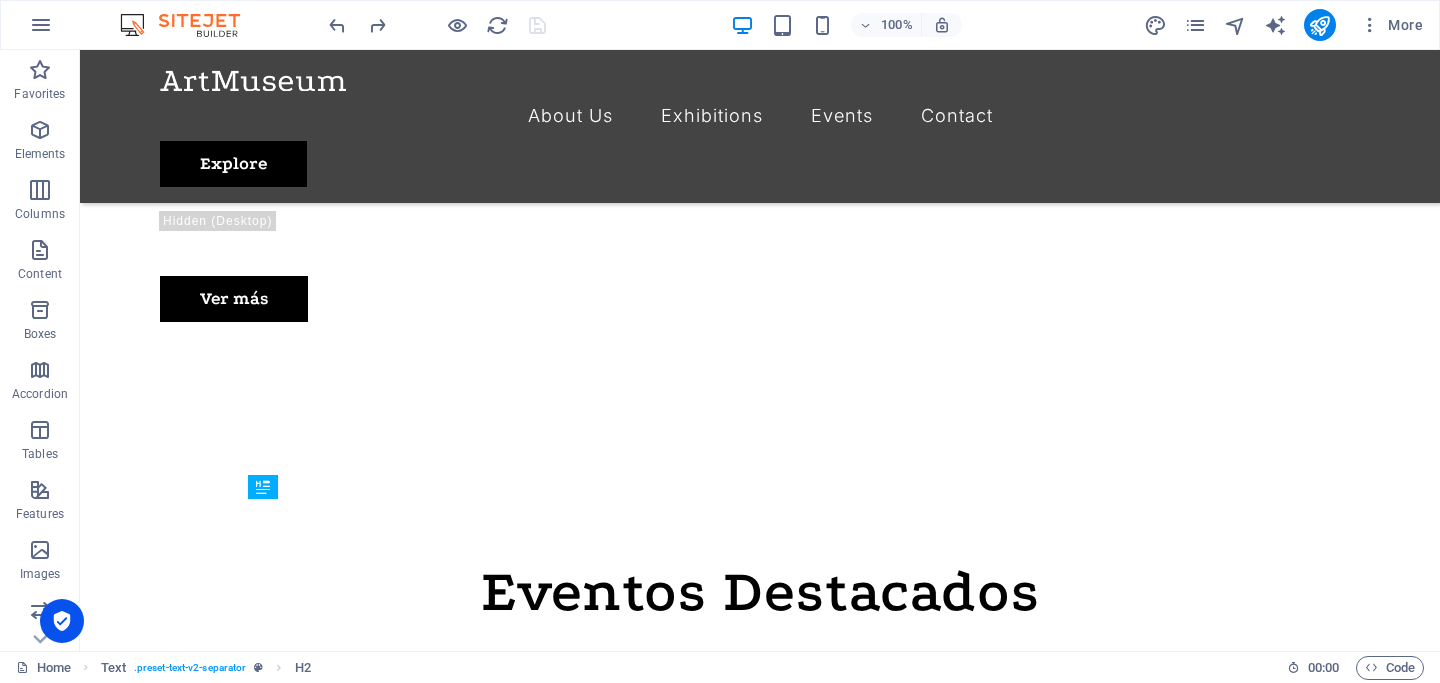 scroll, scrollTop: 1024, scrollLeft: 0, axis: vertical 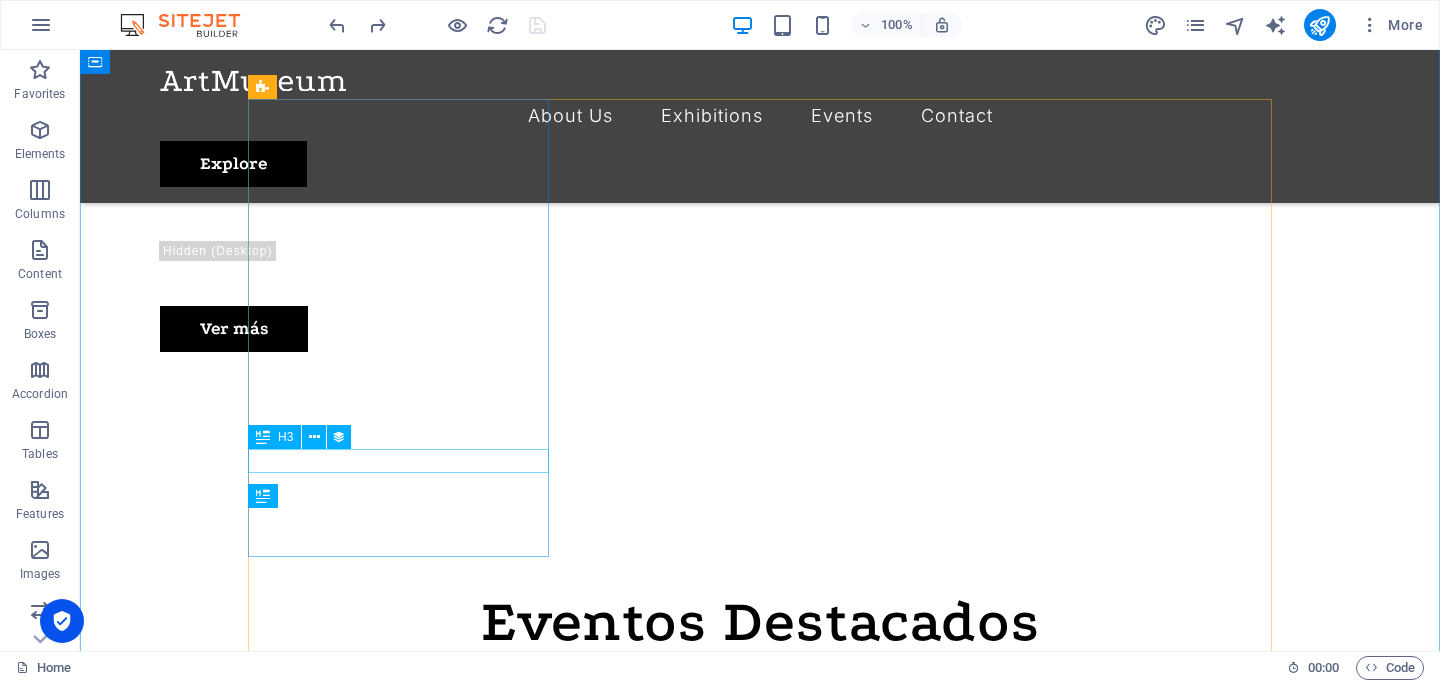 click on "Artistic View" at bounding box center [672, 1817] 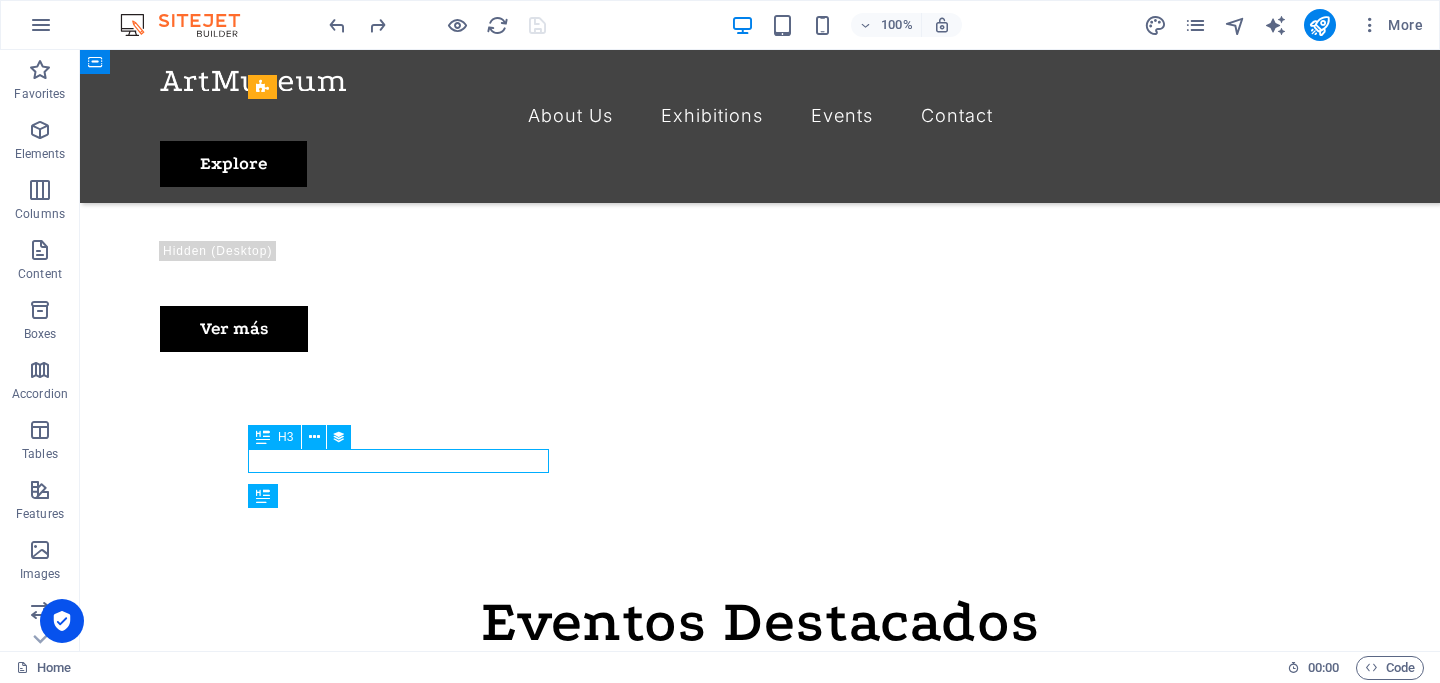 click on "Artistic View" at bounding box center [672, 1817] 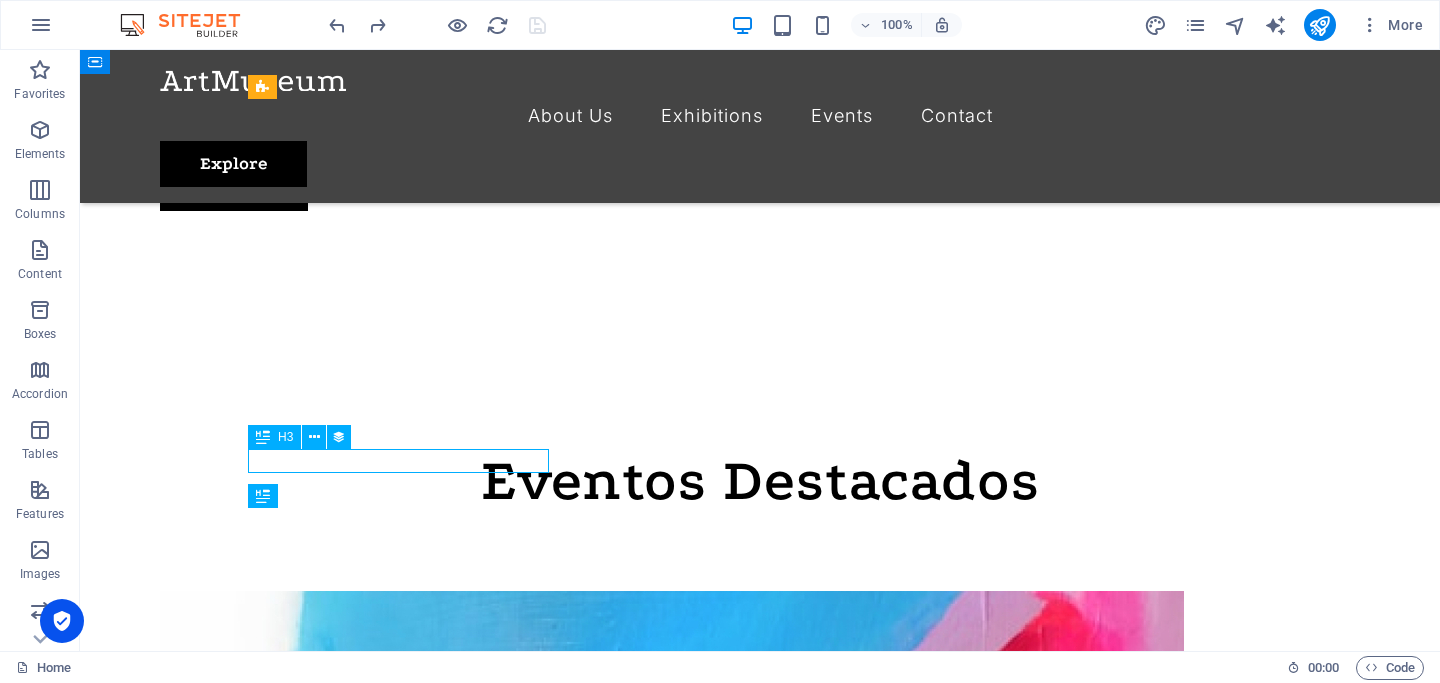 select on "name" 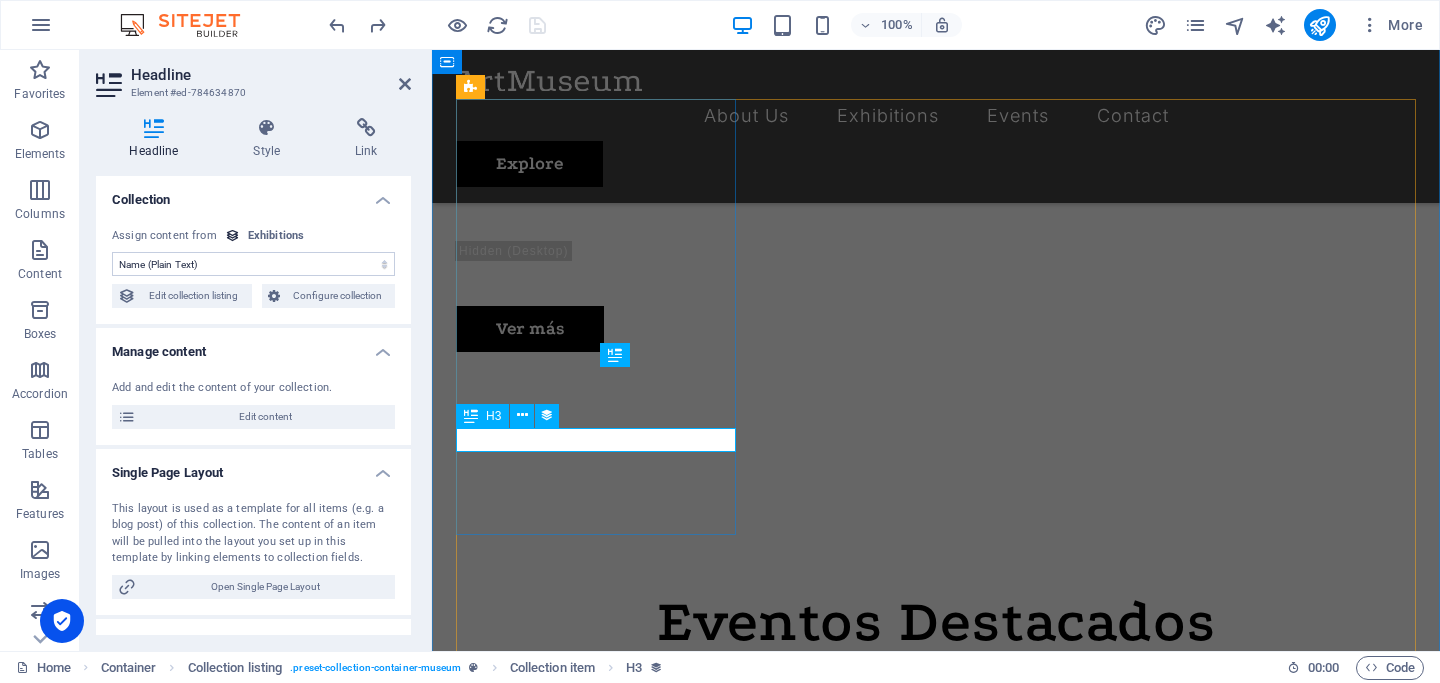 click on "Artistic View" at bounding box center [936, 1817] 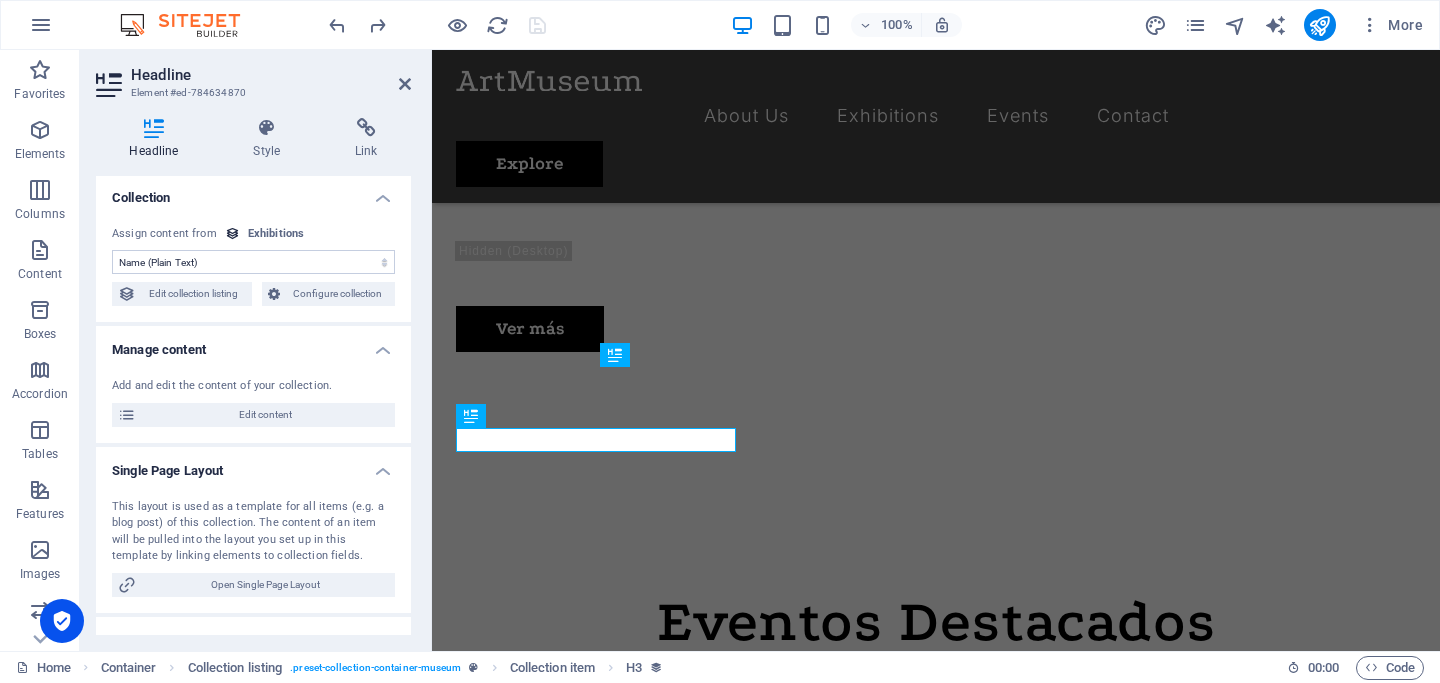 scroll, scrollTop: 0, scrollLeft: 0, axis: both 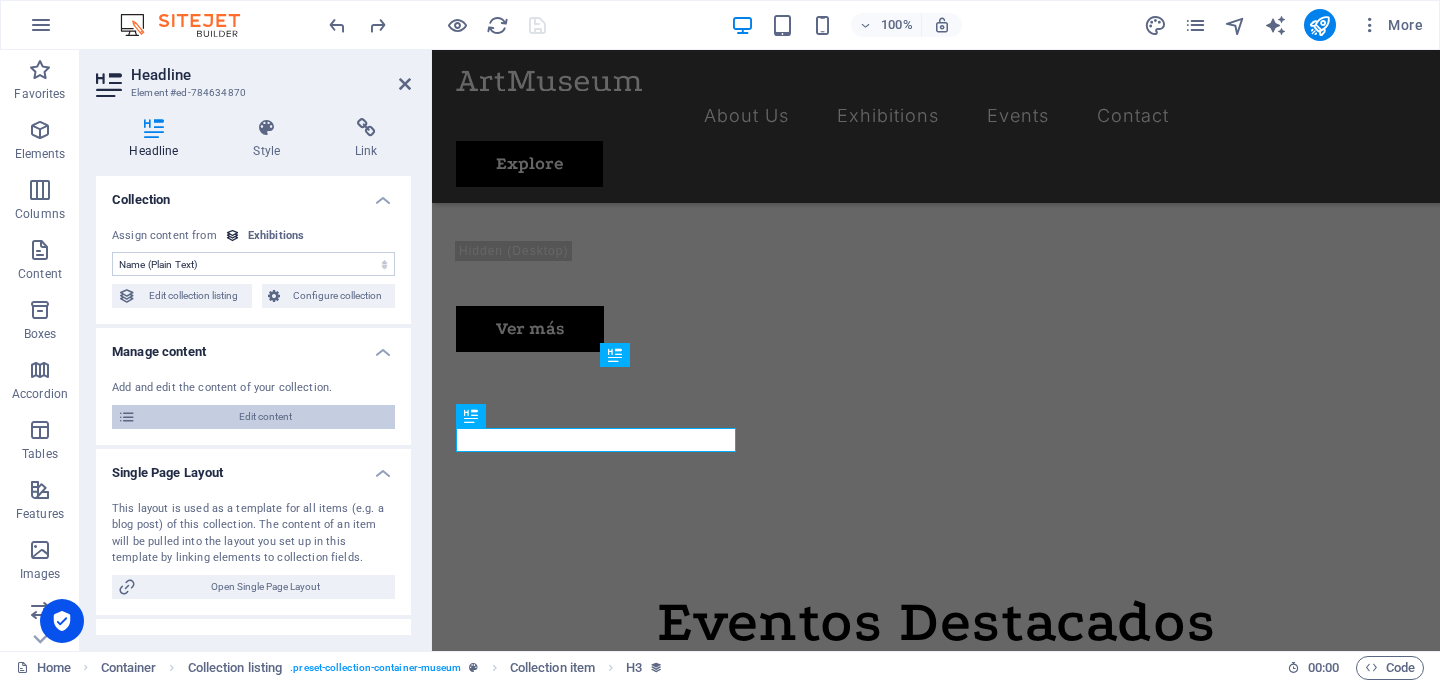 click on "Edit content" at bounding box center (265, 417) 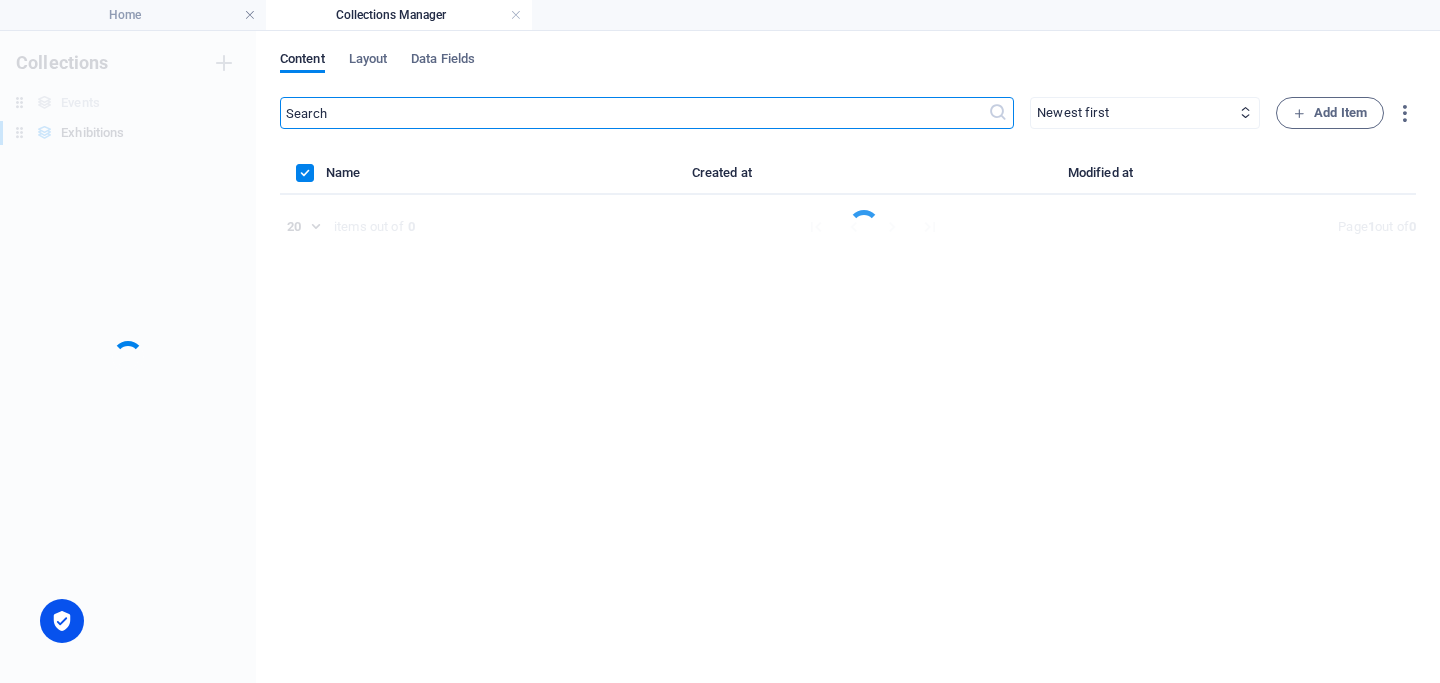 scroll, scrollTop: 0, scrollLeft: 0, axis: both 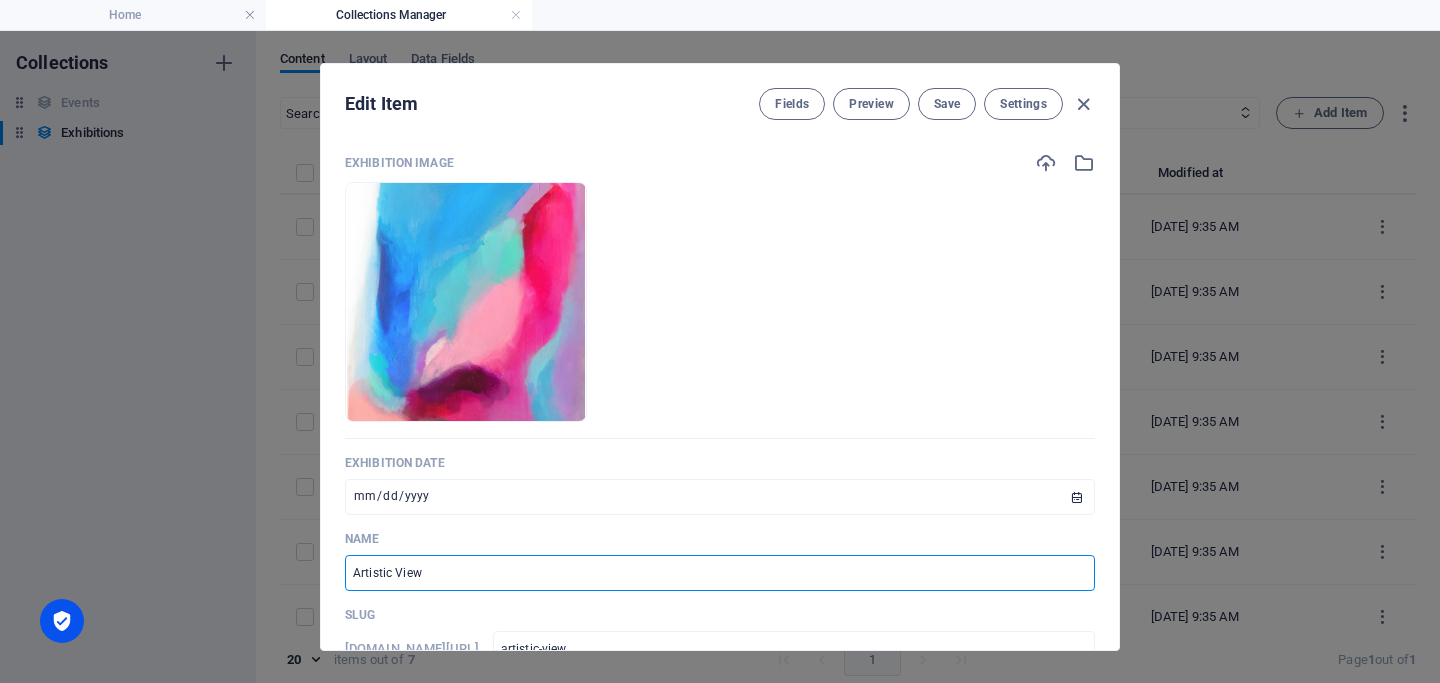click on "Artistic View" at bounding box center [720, 573] 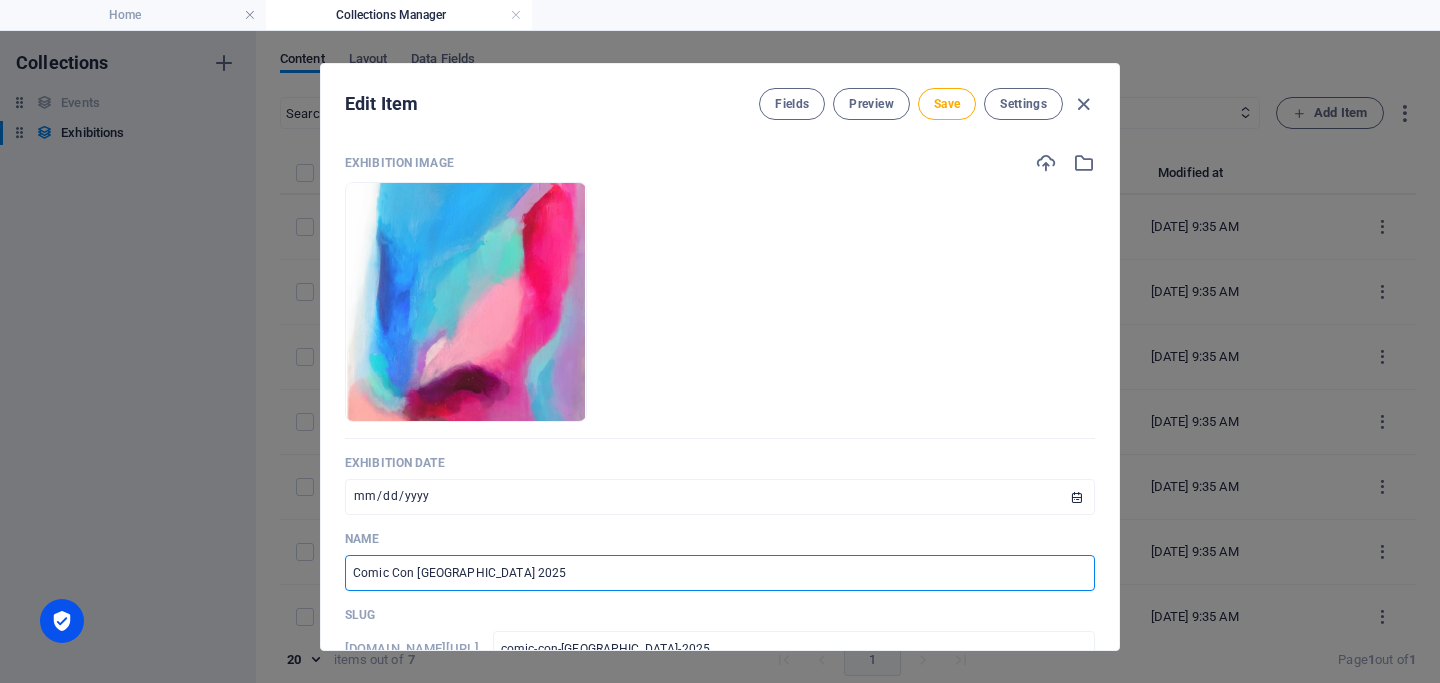 type on "Comic Con Chile 2025" 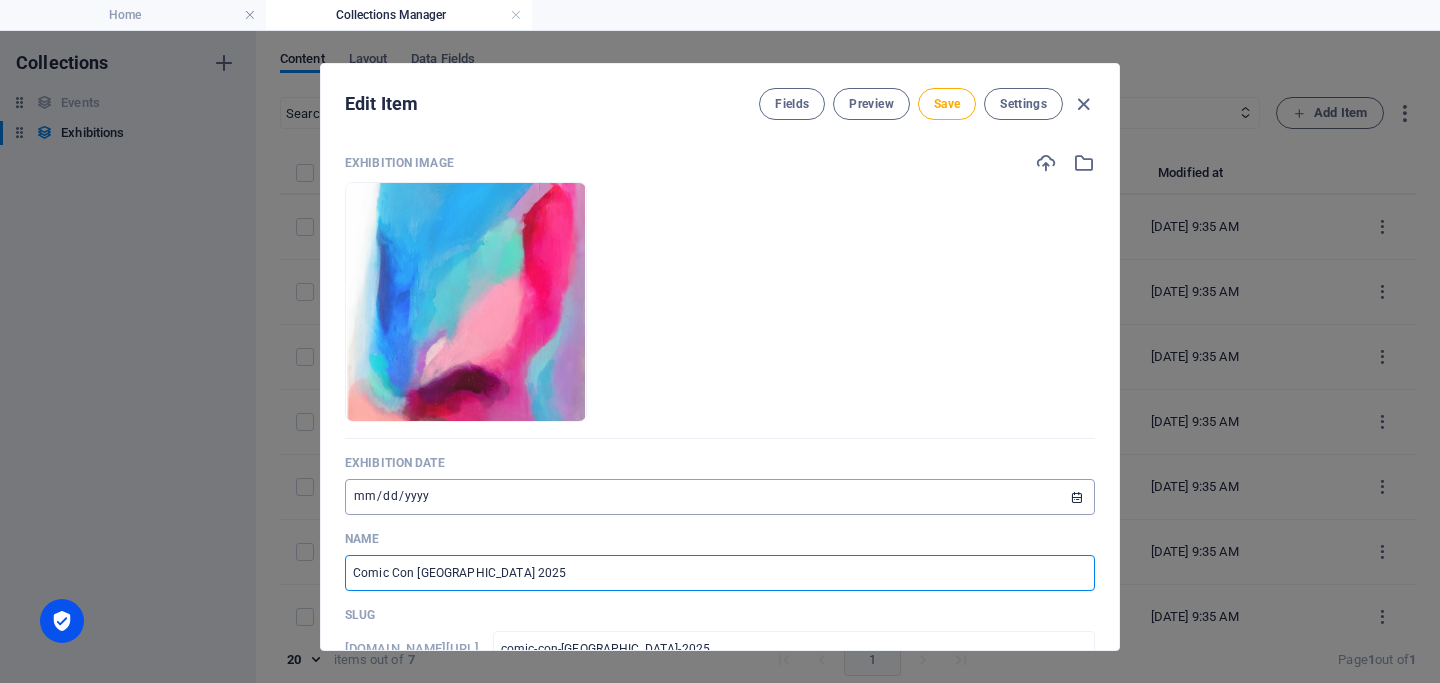click on "2024-10-14" at bounding box center (720, 497) 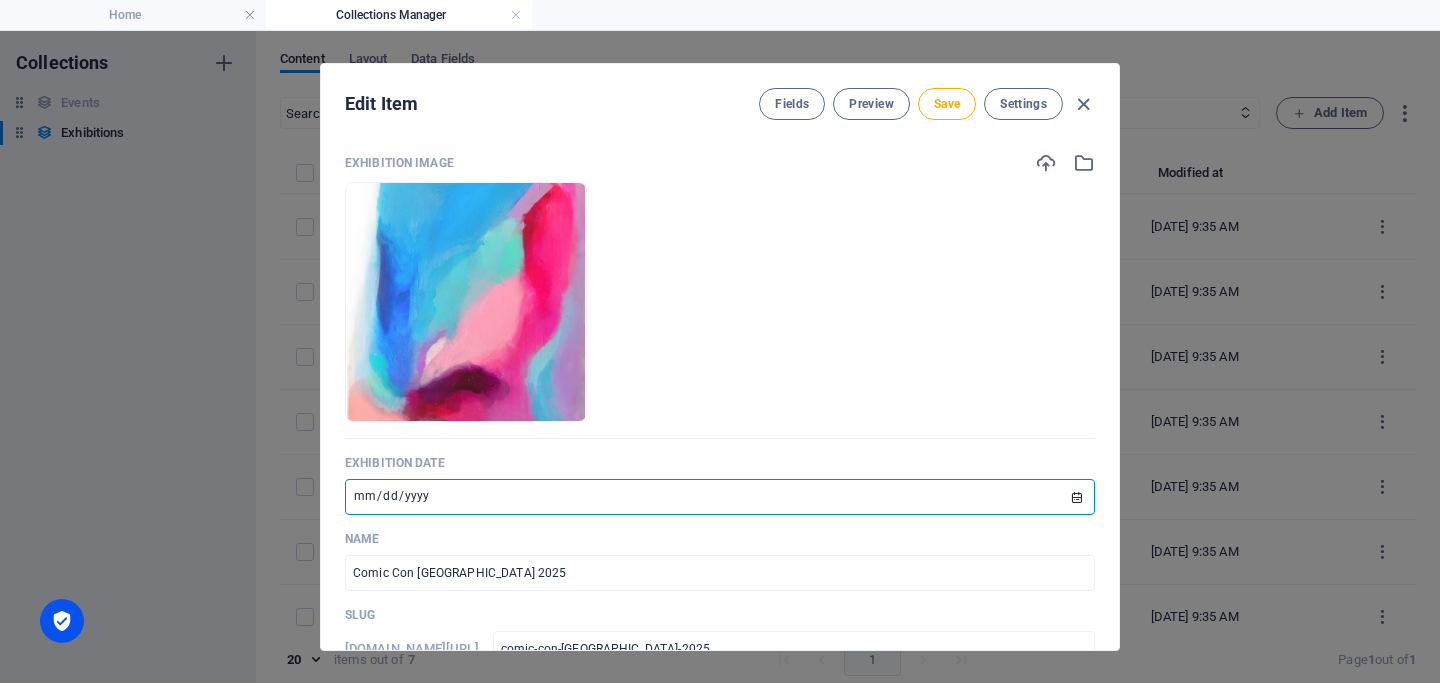 click on "2024-10-14" at bounding box center [720, 497] 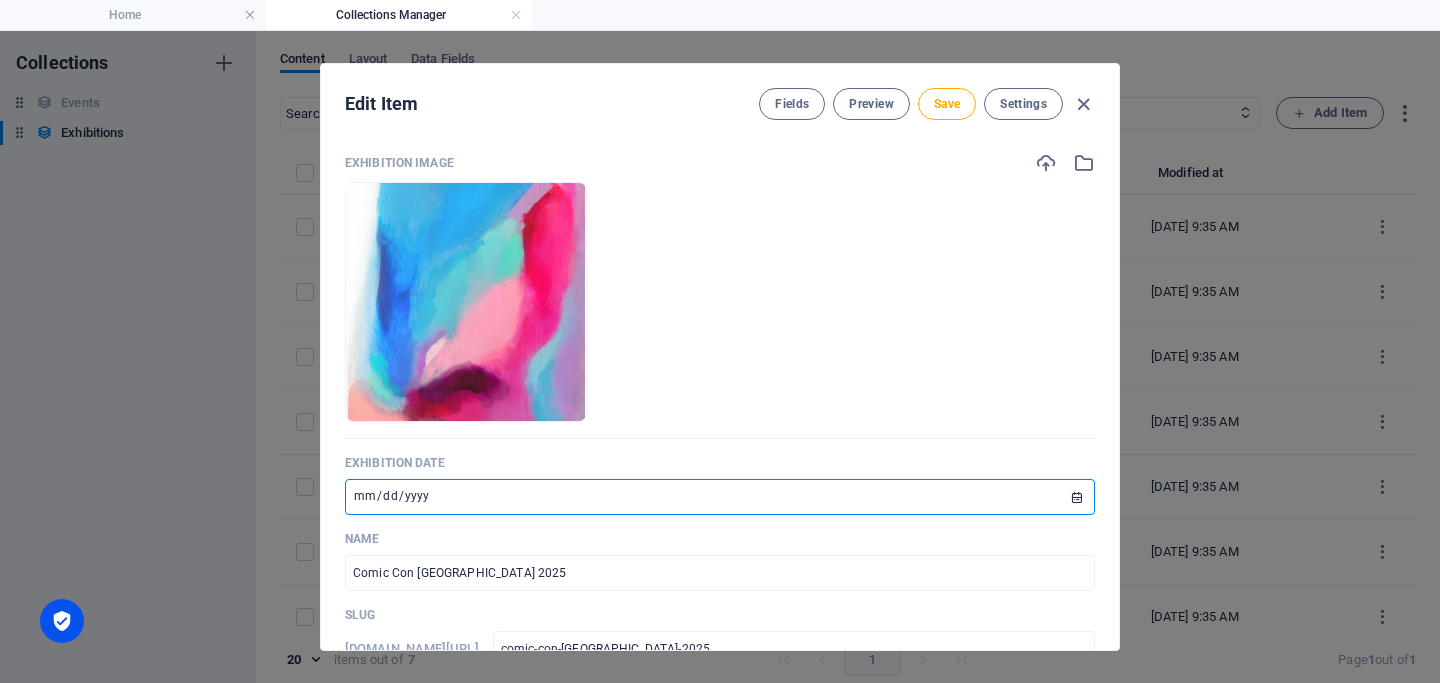 click on "2024-10-14" at bounding box center (720, 497) 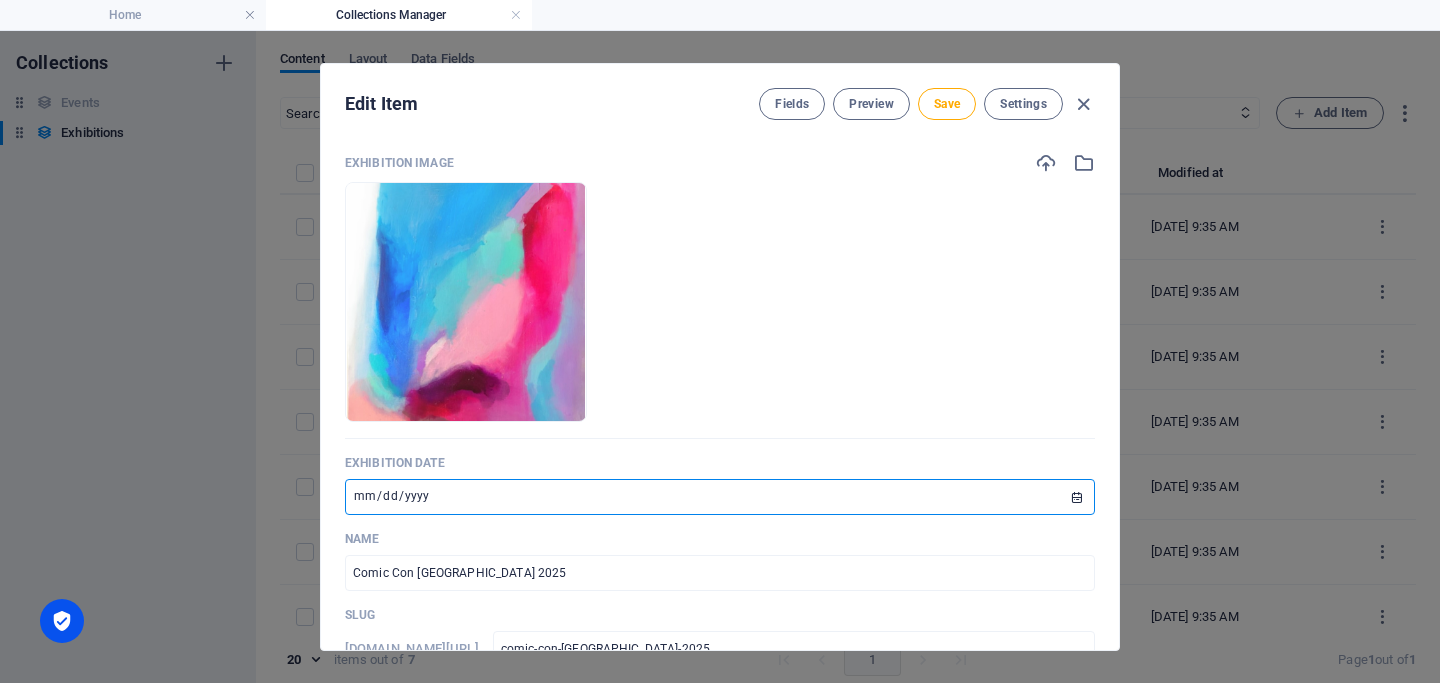 click on "2024-10-14" at bounding box center [720, 497] 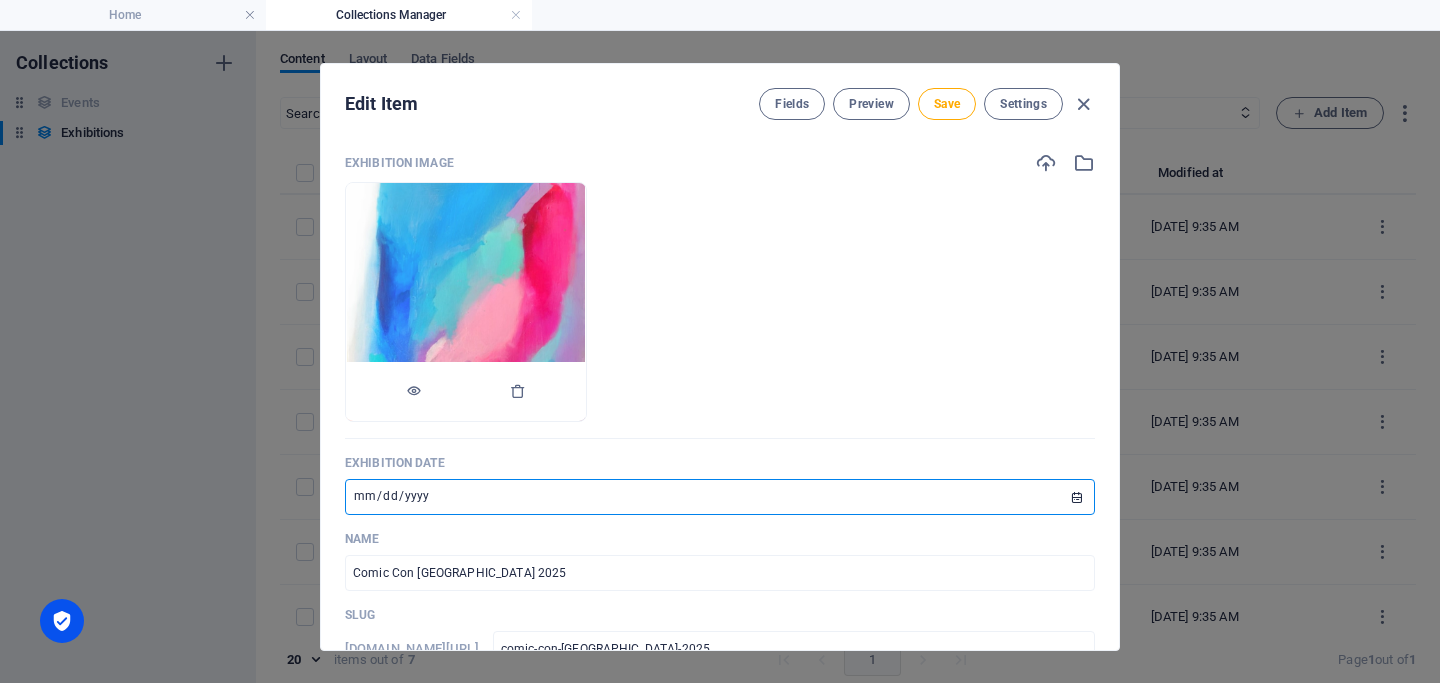 type on "2025-07-06" 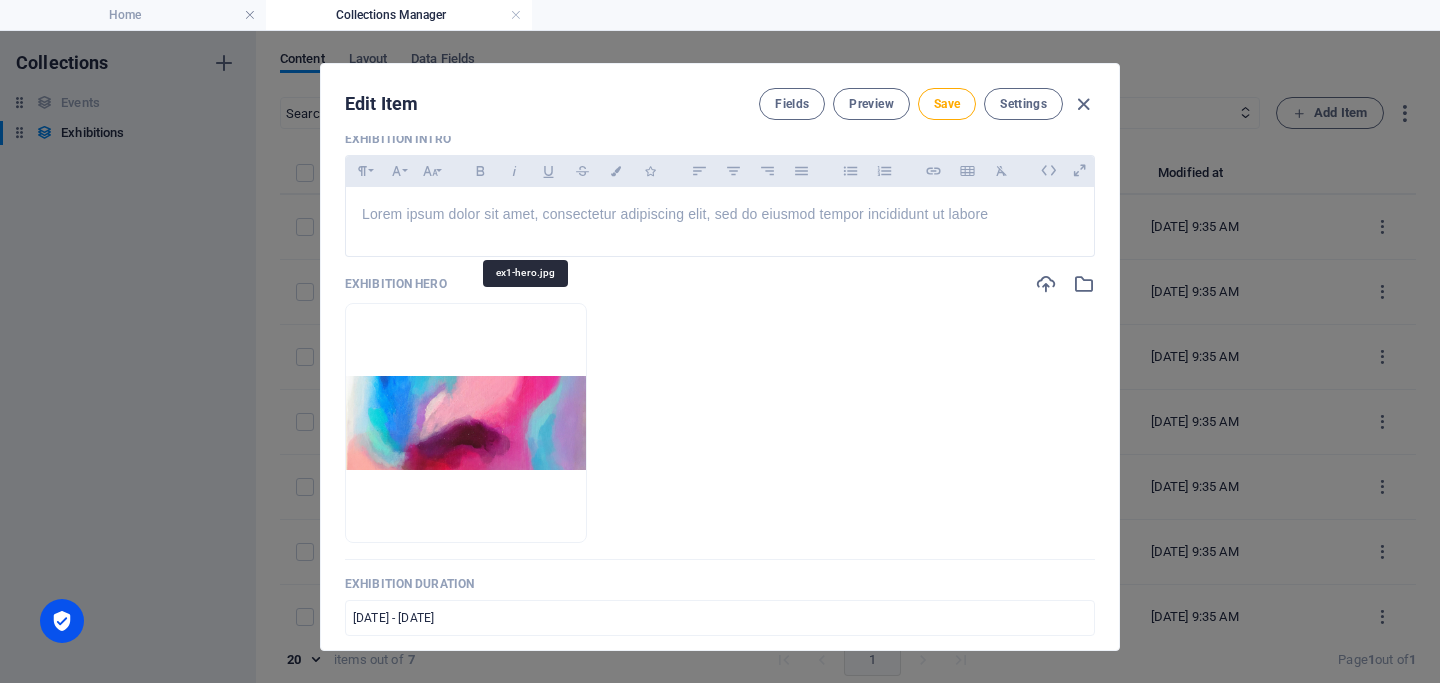 scroll, scrollTop: 554, scrollLeft: 0, axis: vertical 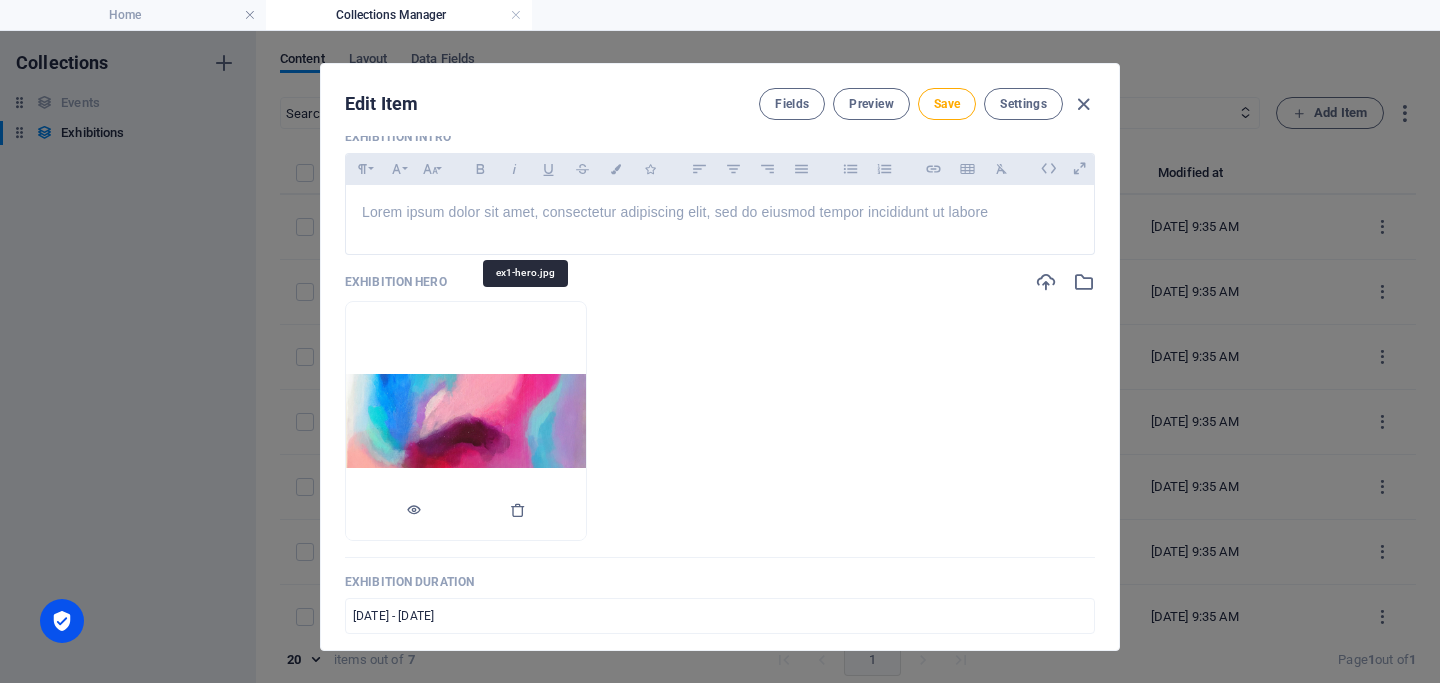 click at bounding box center [466, 420] 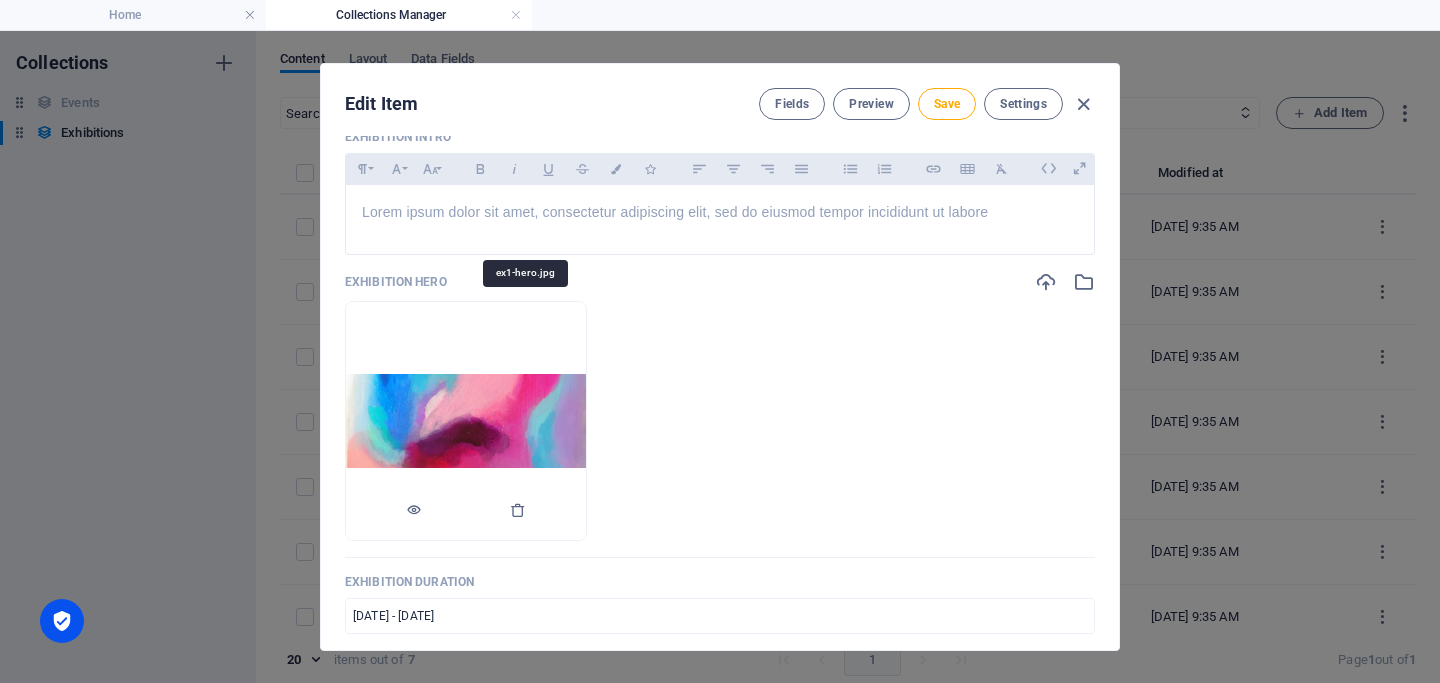 click at bounding box center (466, 420) 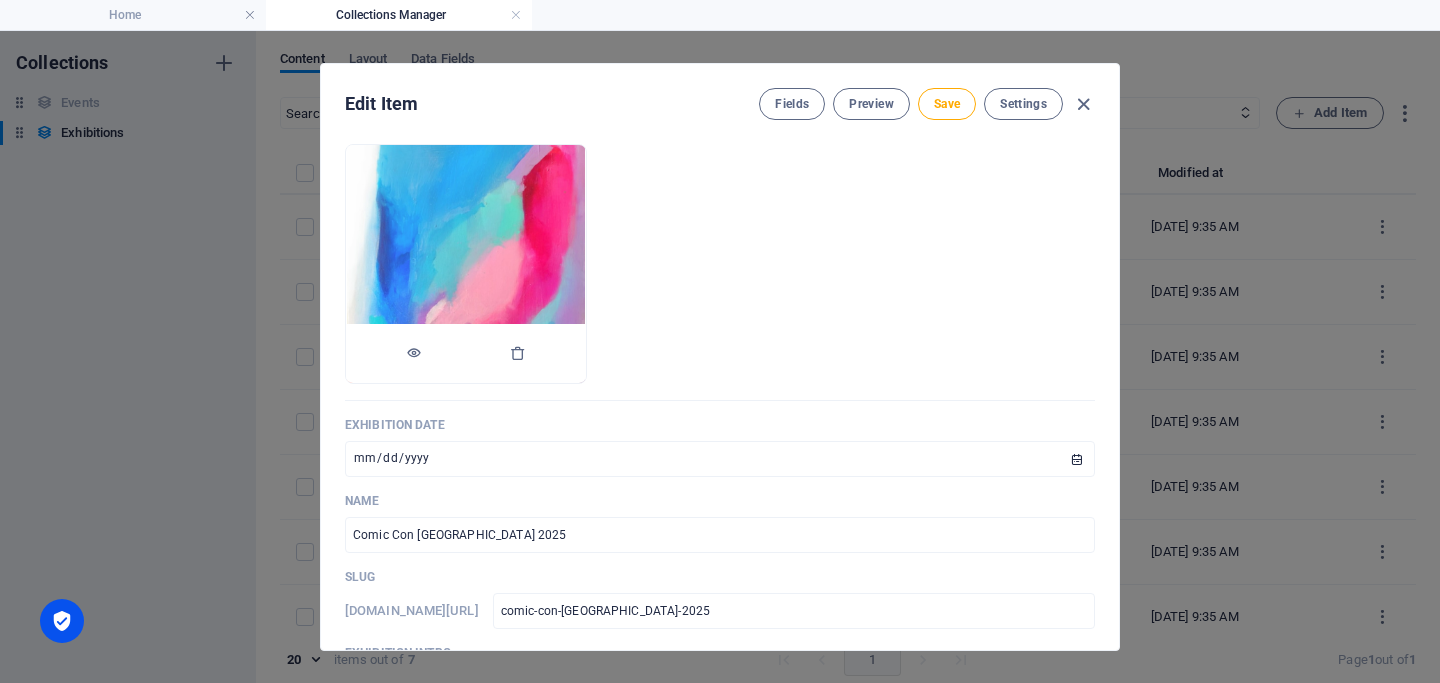 scroll, scrollTop: 0, scrollLeft: 0, axis: both 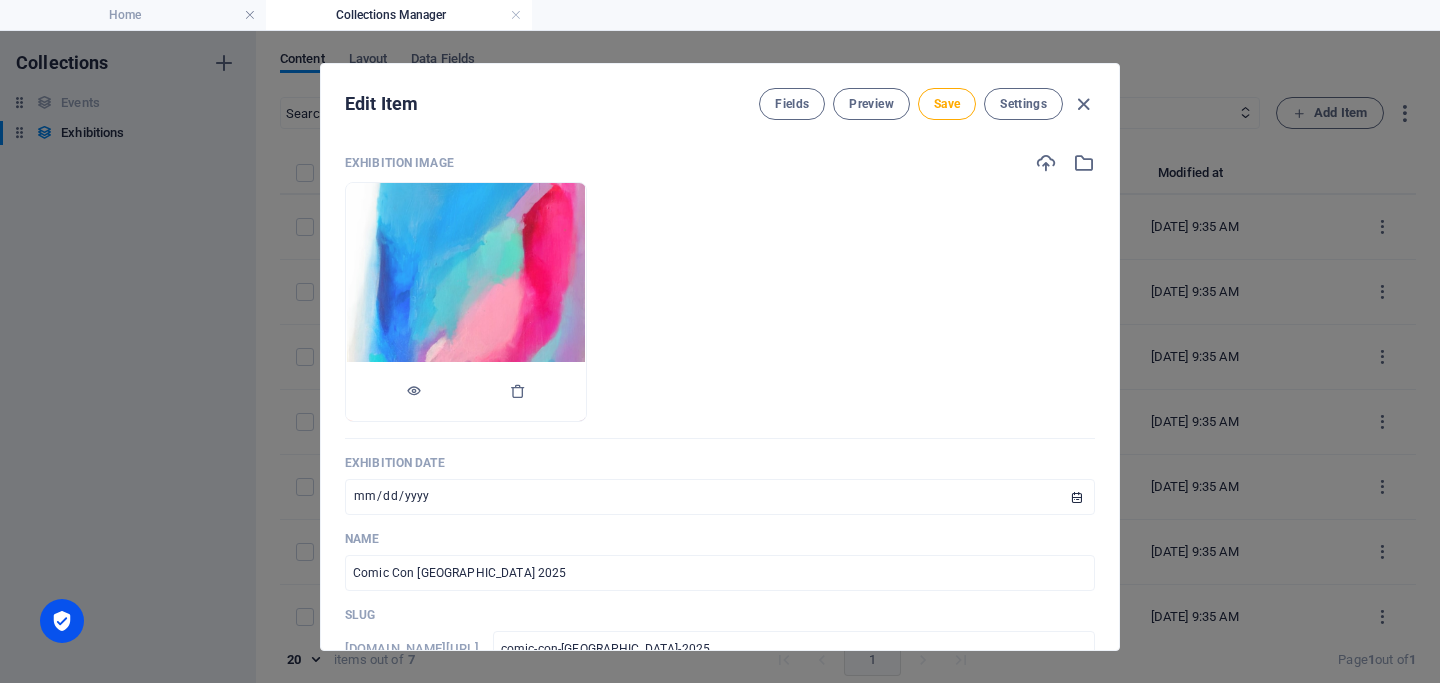 click at bounding box center [466, 302] 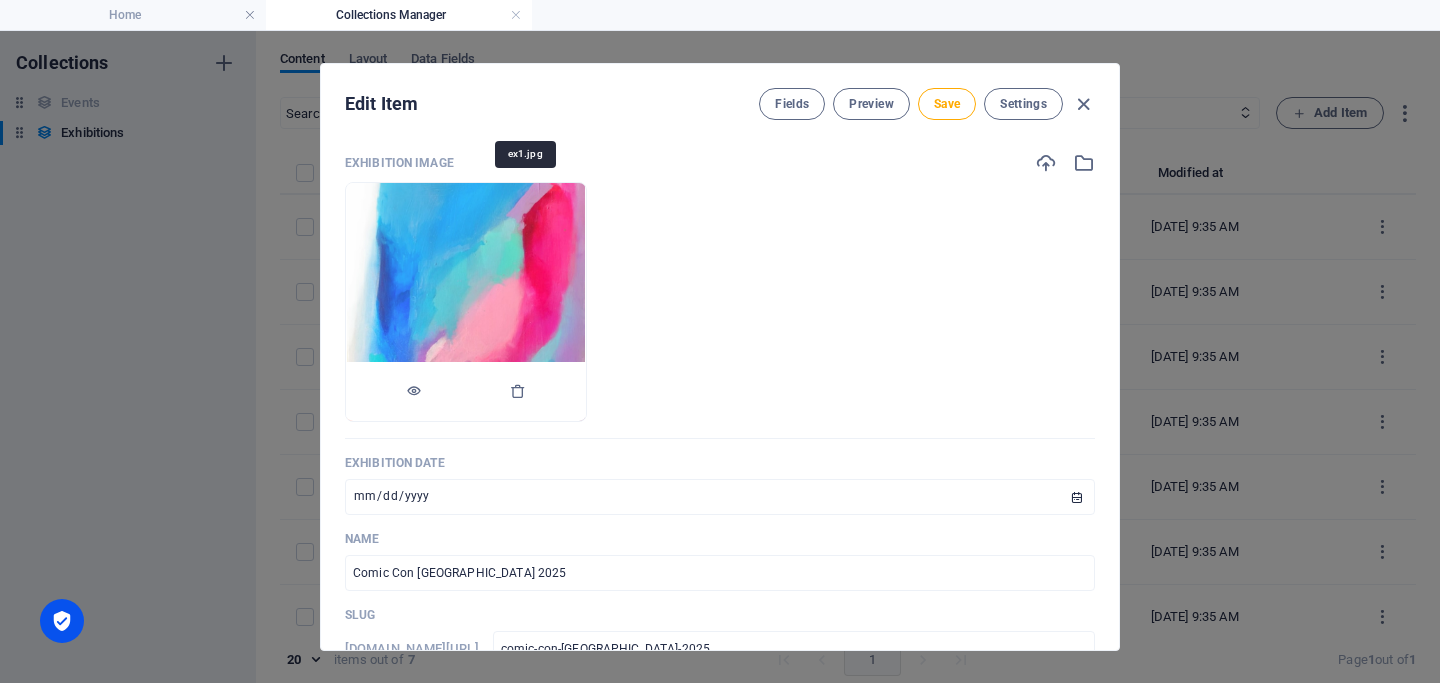 click at bounding box center (466, 302) 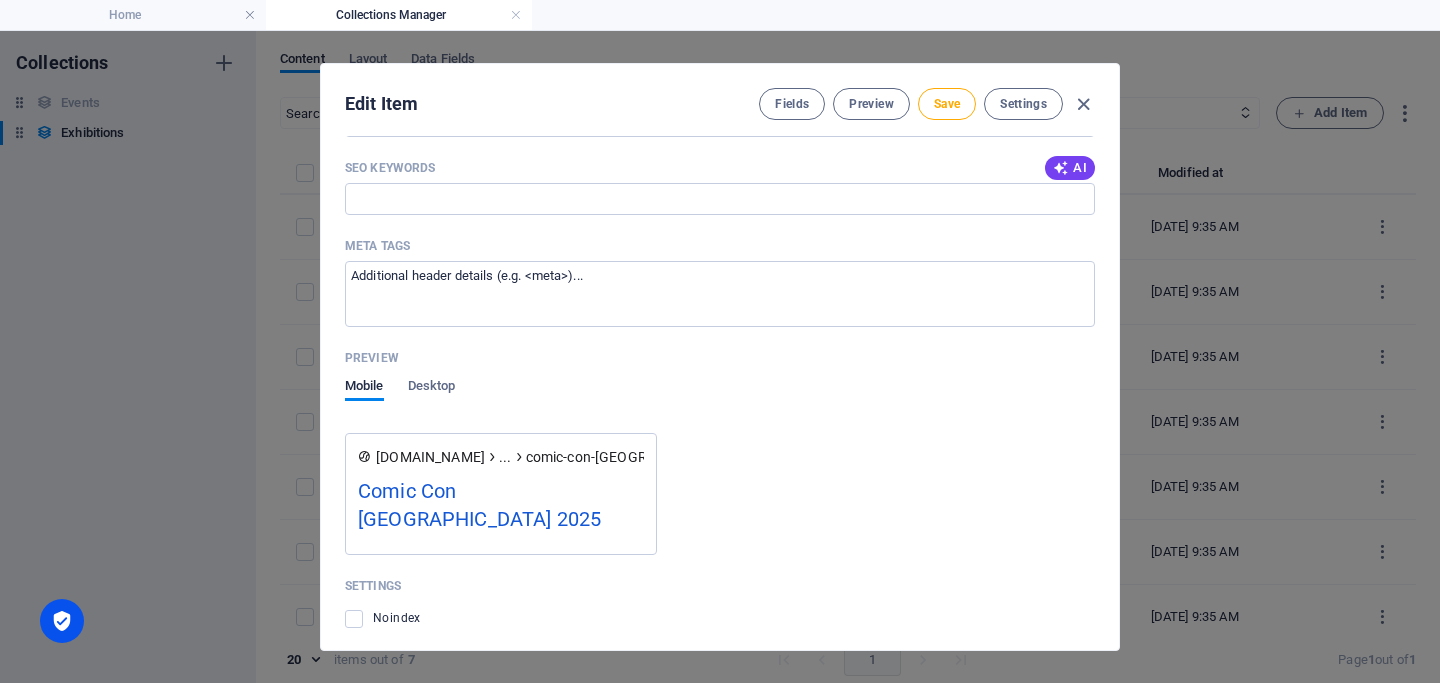 scroll, scrollTop: 2203, scrollLeft: 0, axis: vertical 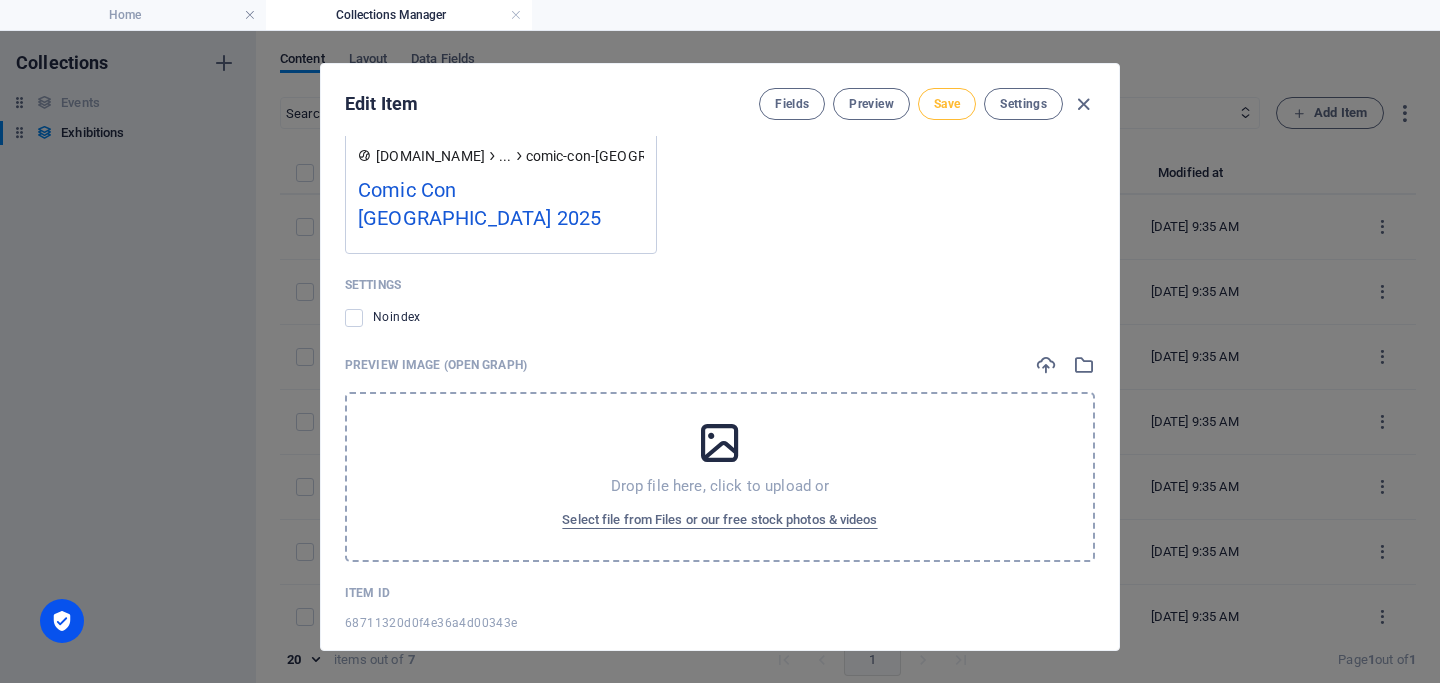 click on "Save" at bounding box center [947, 104] 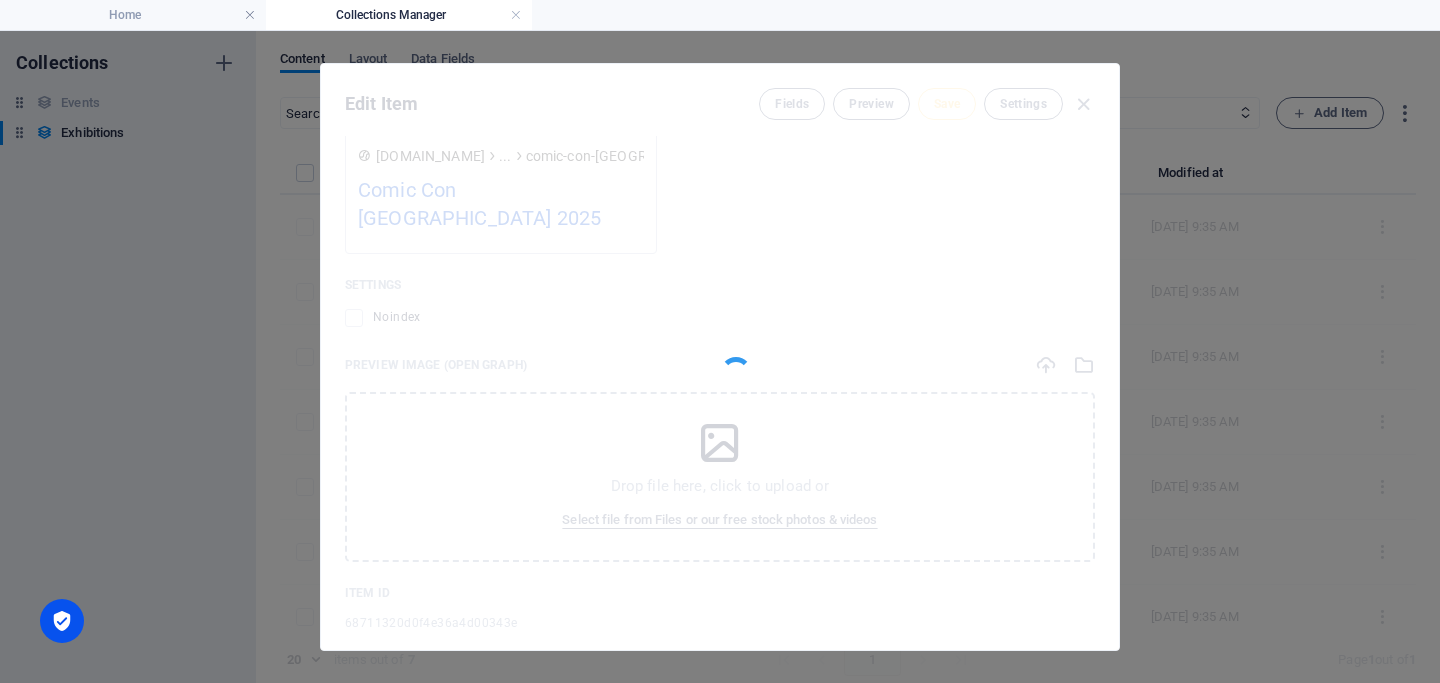 type on "comic-con-chile-2025" 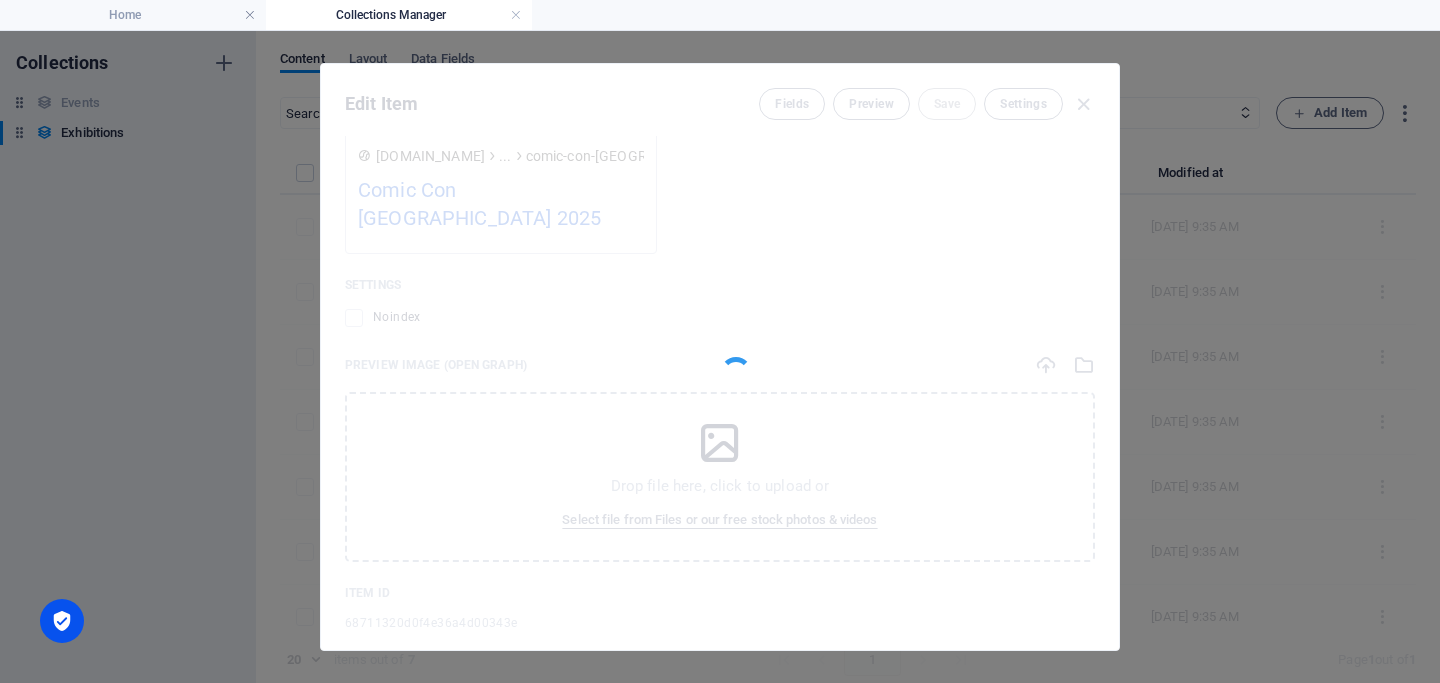 type on "Comic Con Chile 2025" 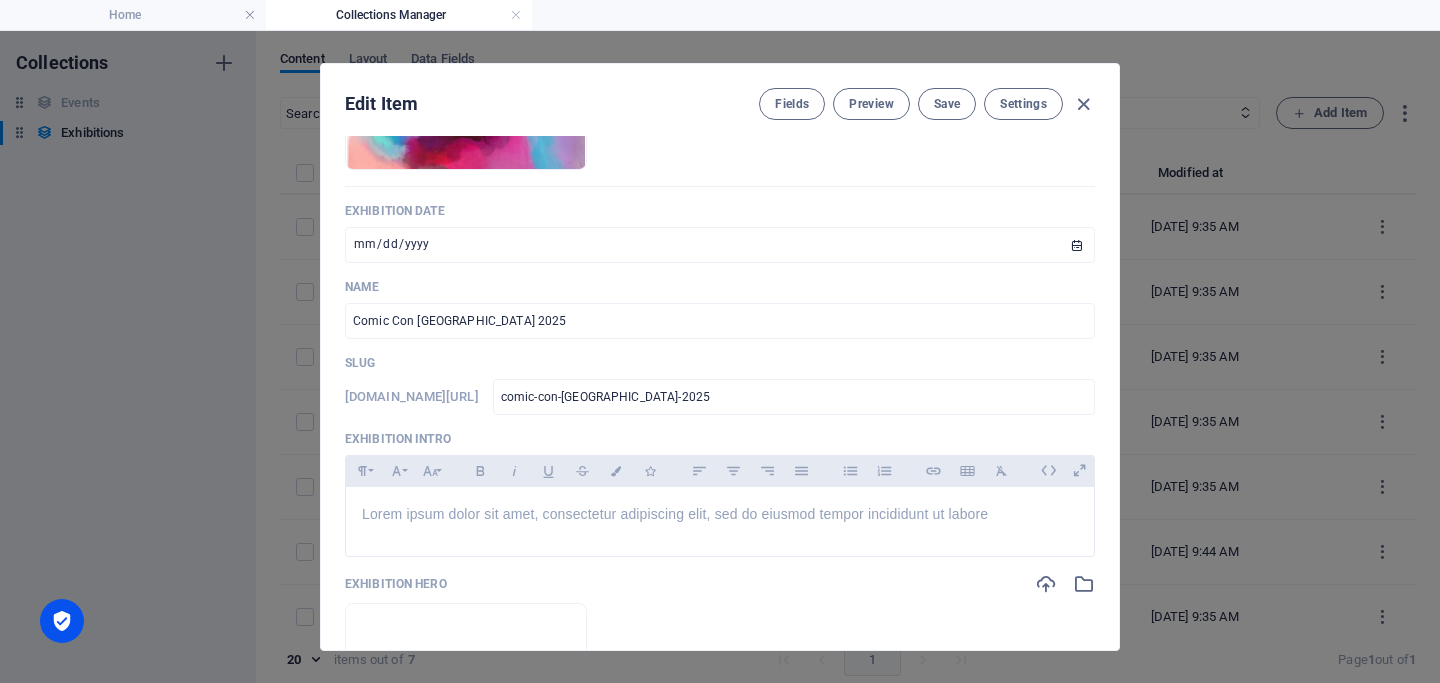 scroll, scrollTop: 0, scrollLeft: 0, axis: both 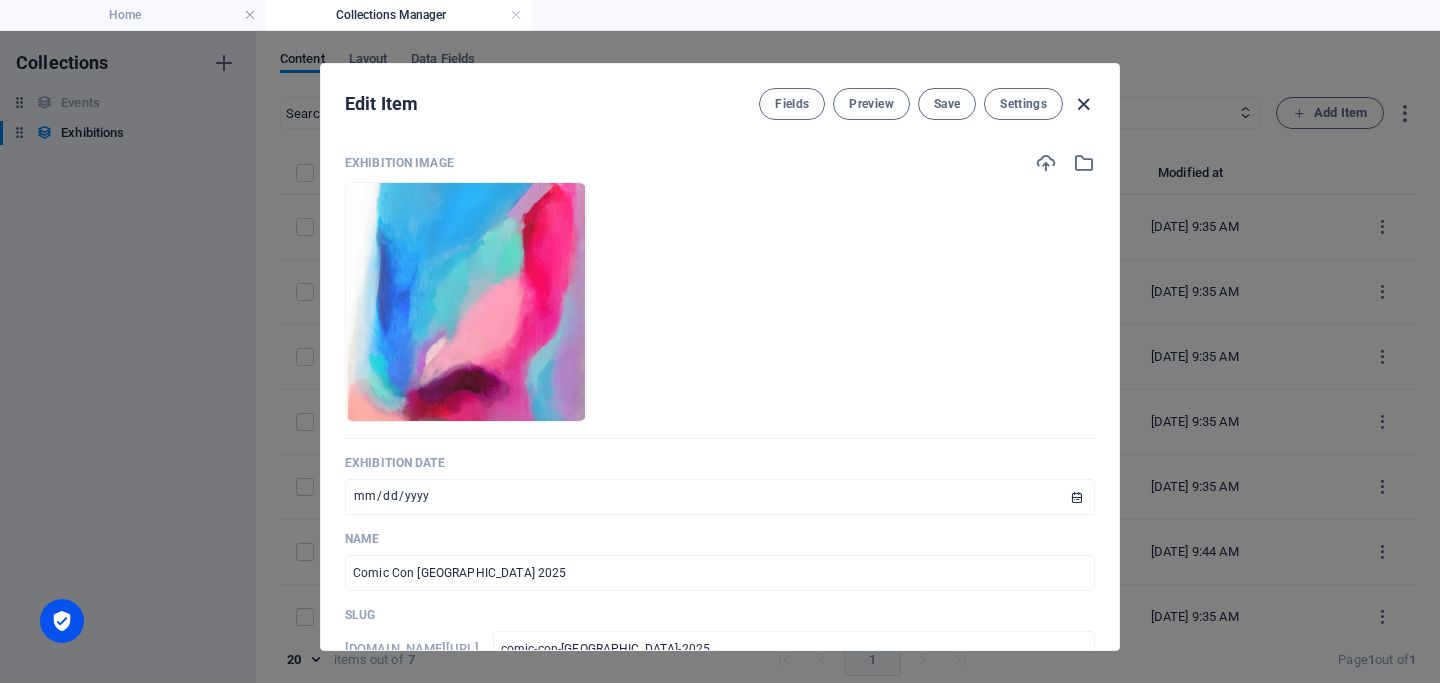 click at bounding box center (1083, 104) 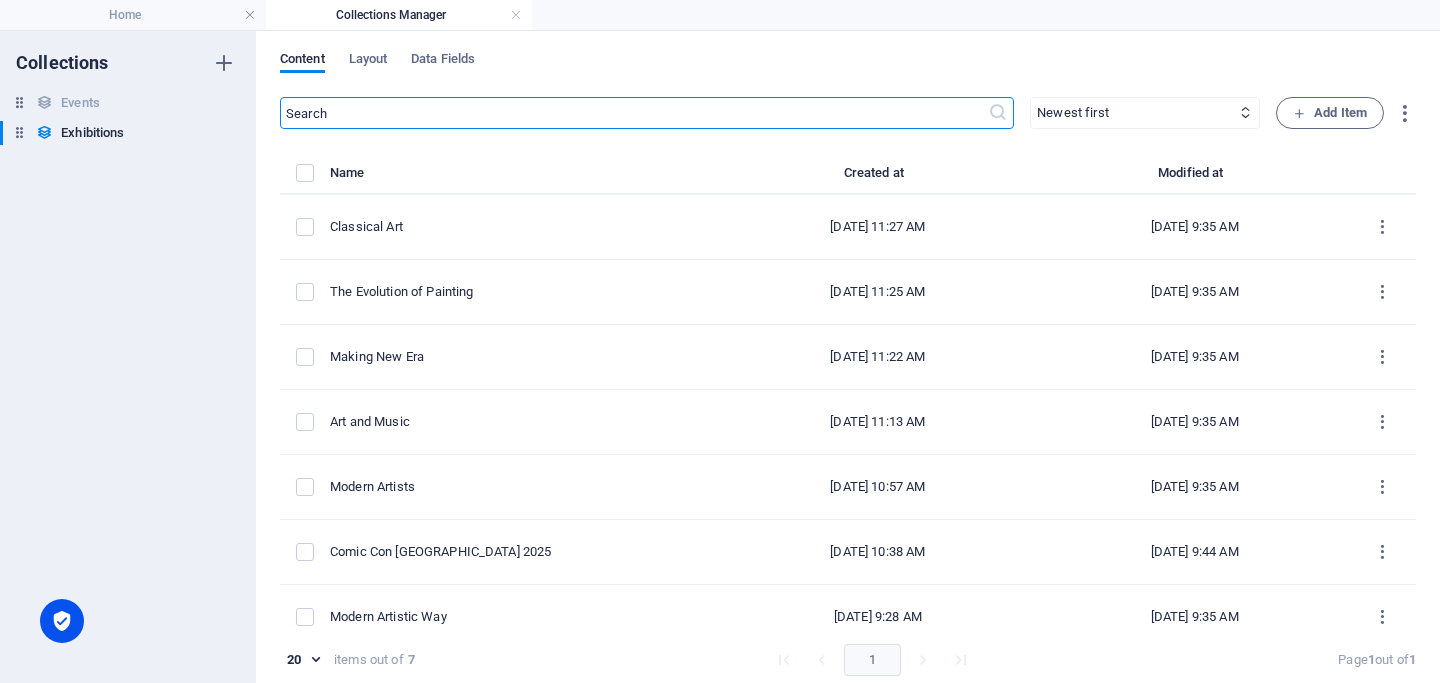 type on "2025-07-11" 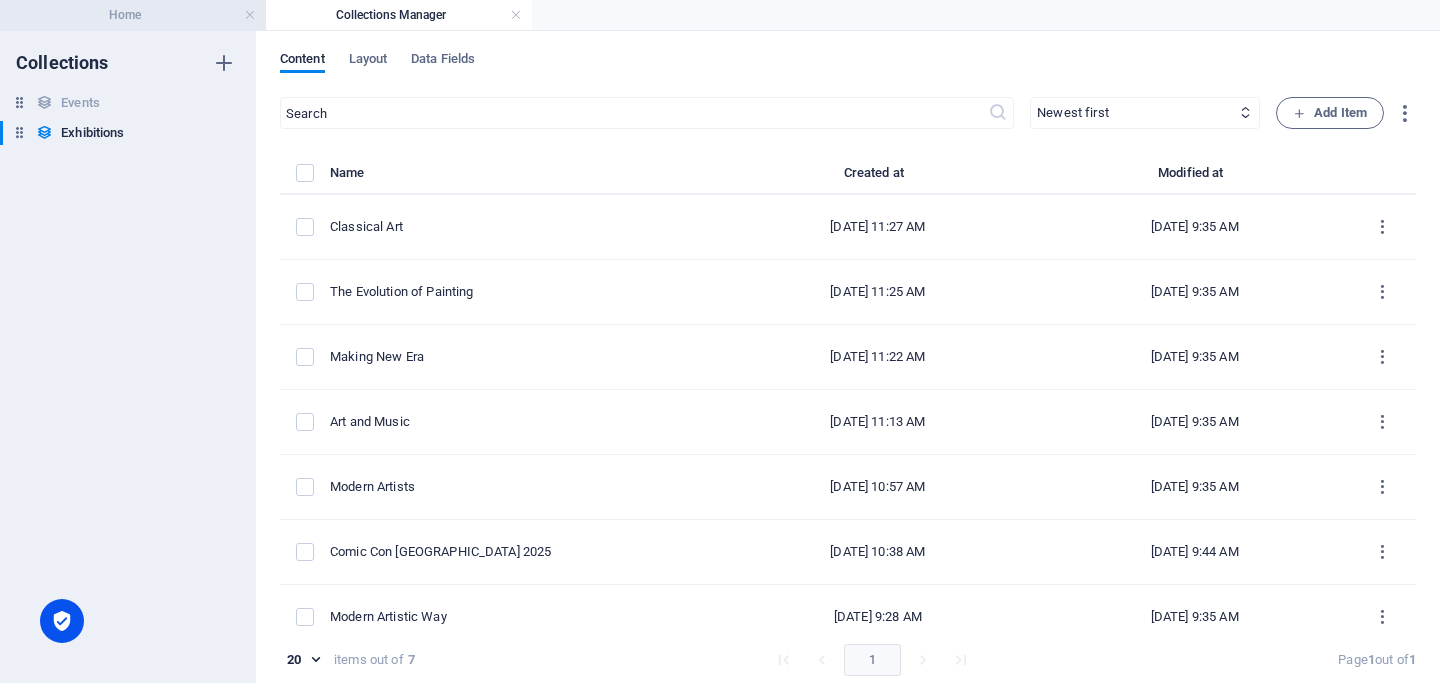 click on "Home" at bounding box center [133, 15] 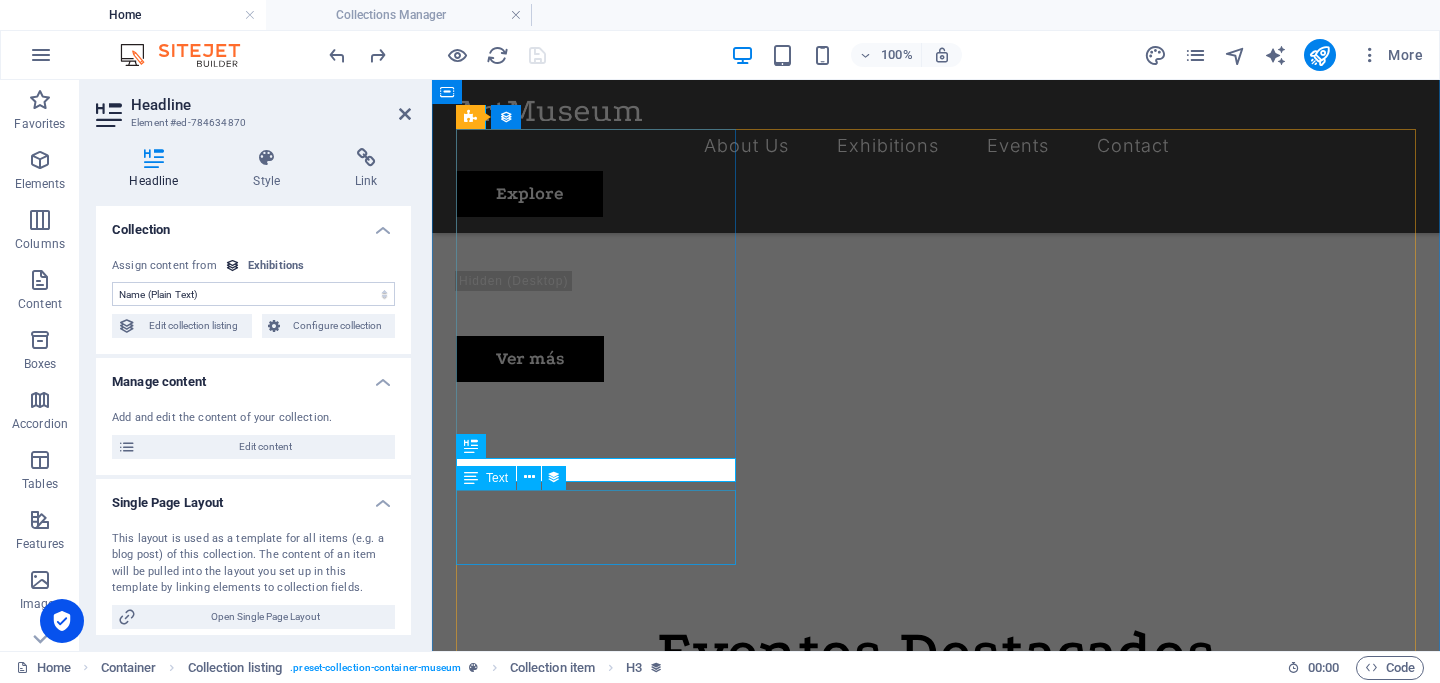 click on "Lorem ipsum dolor sit amet, consectetur adipiscing elit, sed do eiusmod tempor incididunt ut labore" at bounding box center (936, 1879) 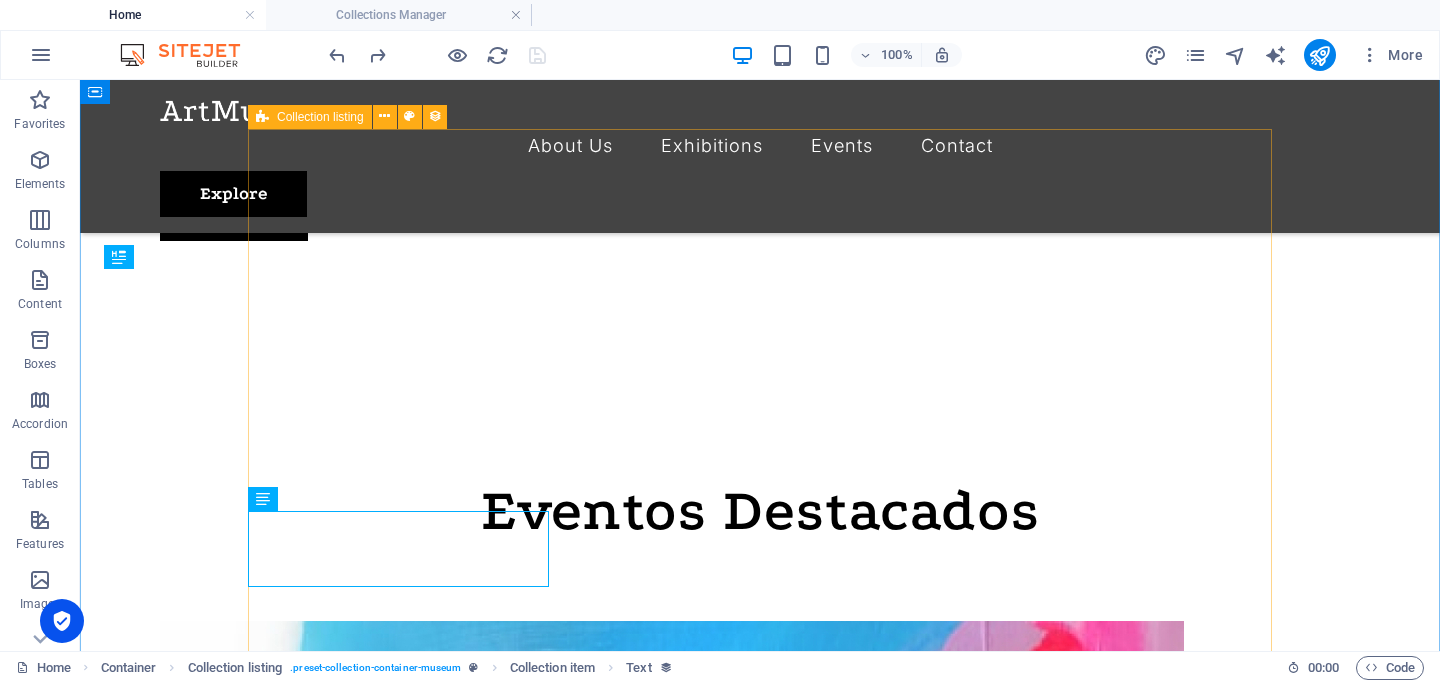 scroll, scrollTop: 1024, scrollLeft: 0, axis: vertical 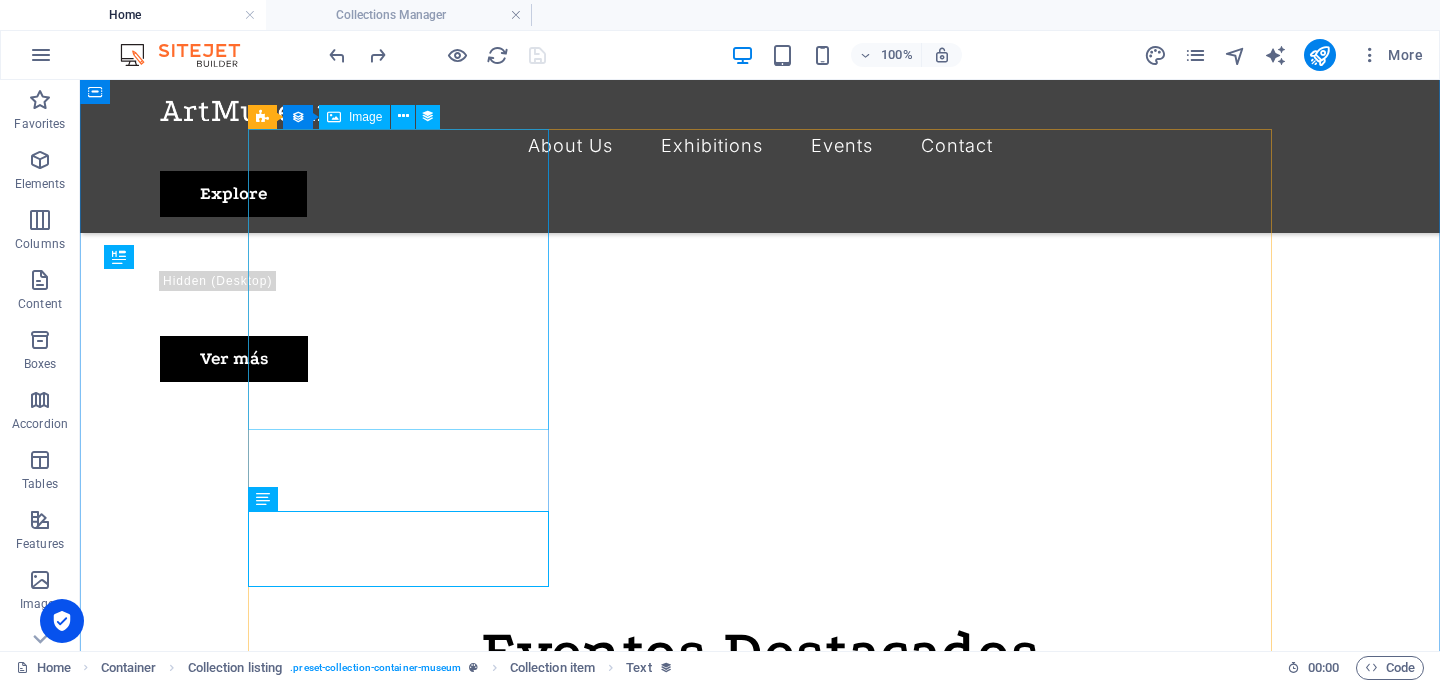 click at bounding box center [672, 1274] 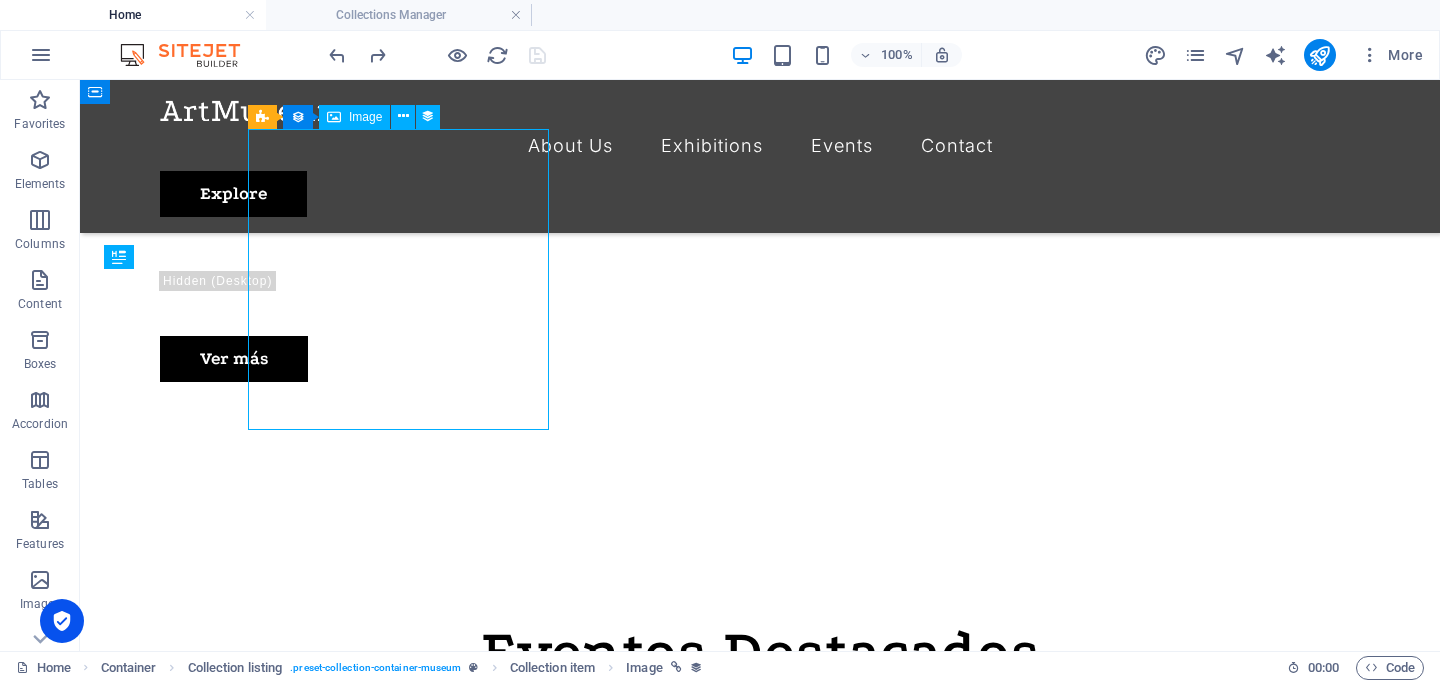 click at bounding box center (672, 1274) 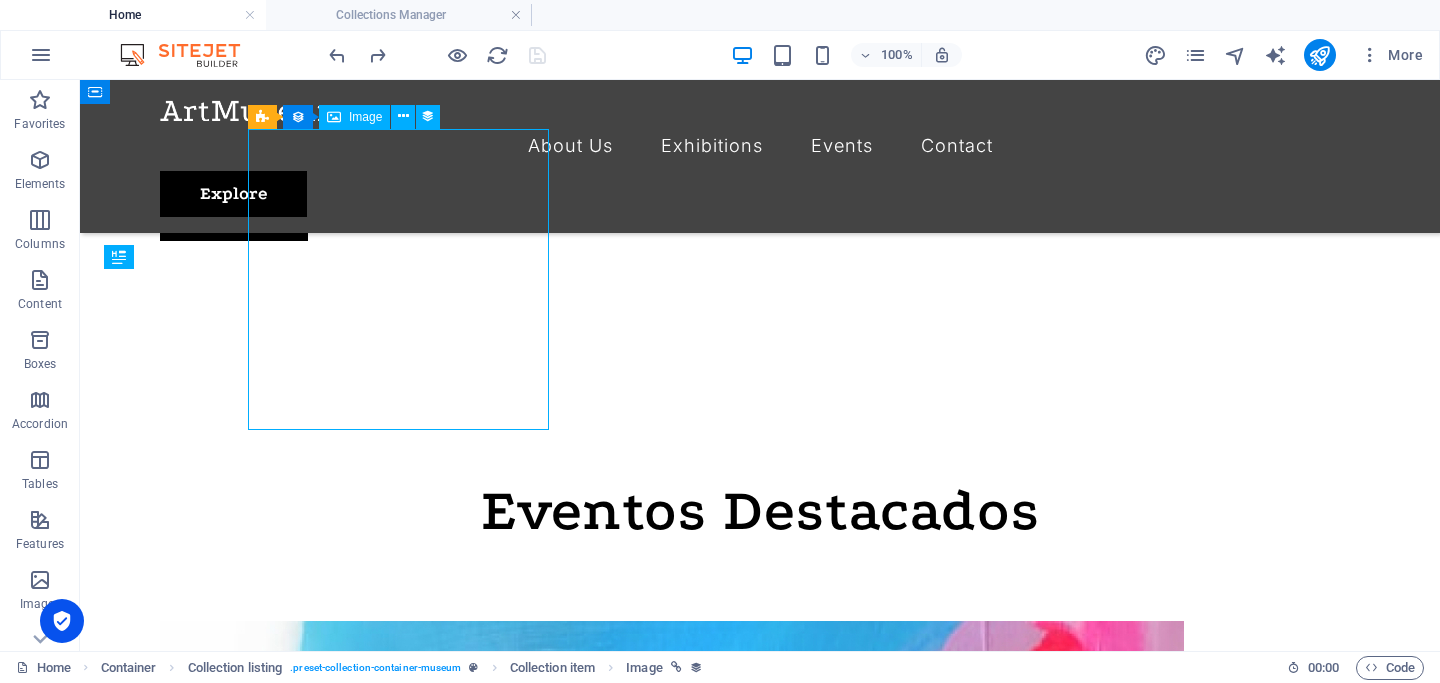select on "exhibition-image" 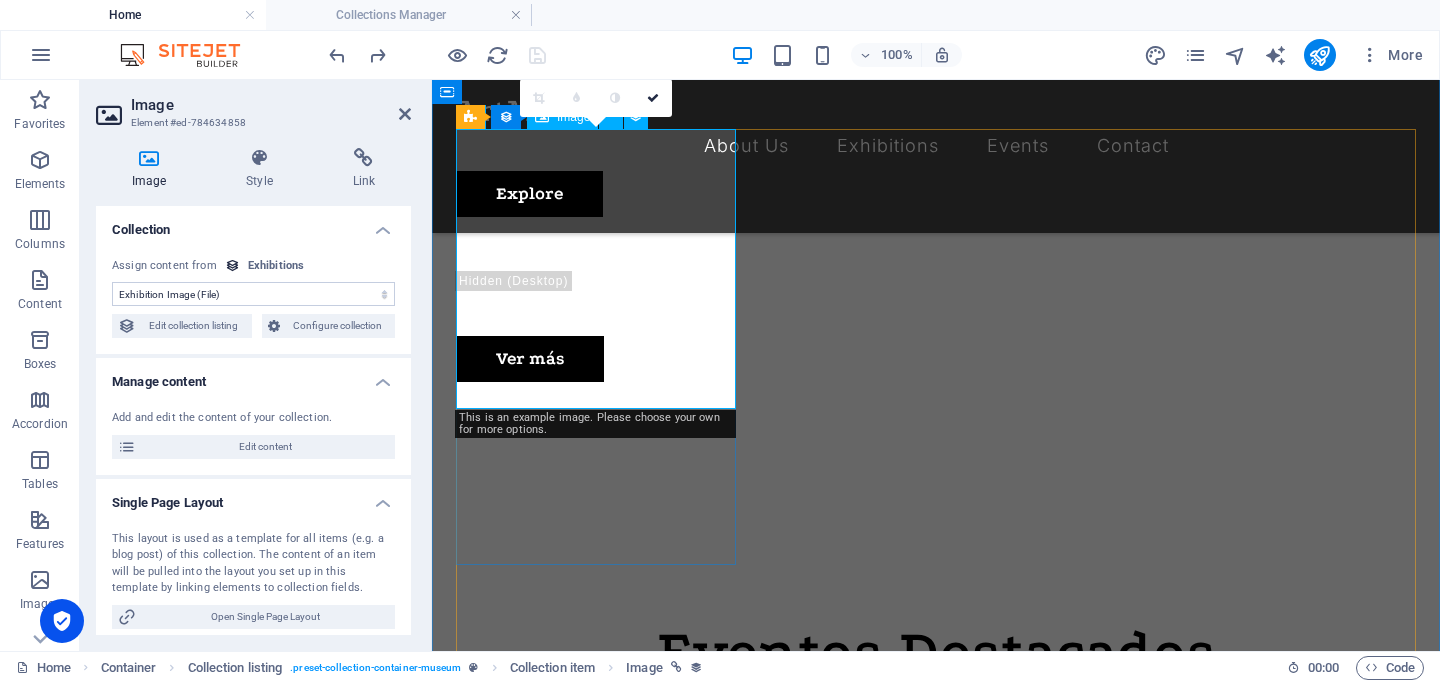 click at bounding box center (936, 1274) 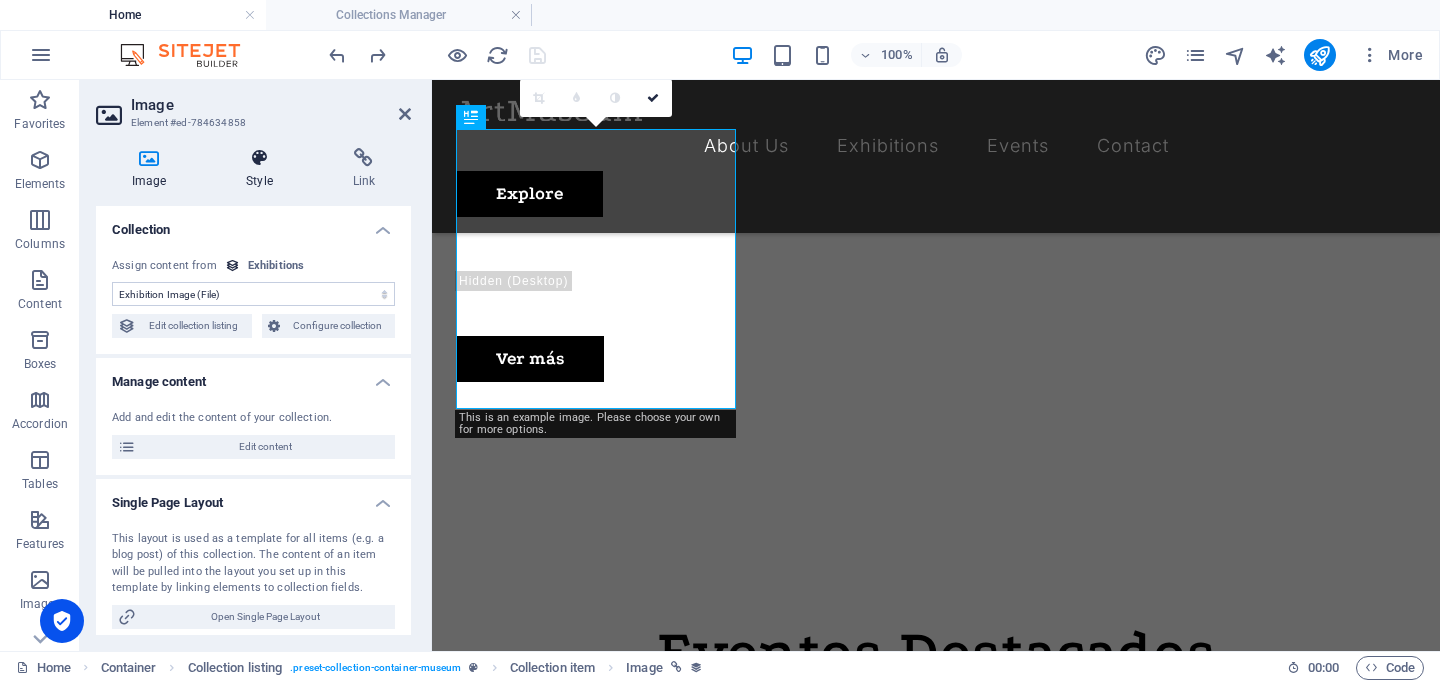 click at bounding box center (259, 158) 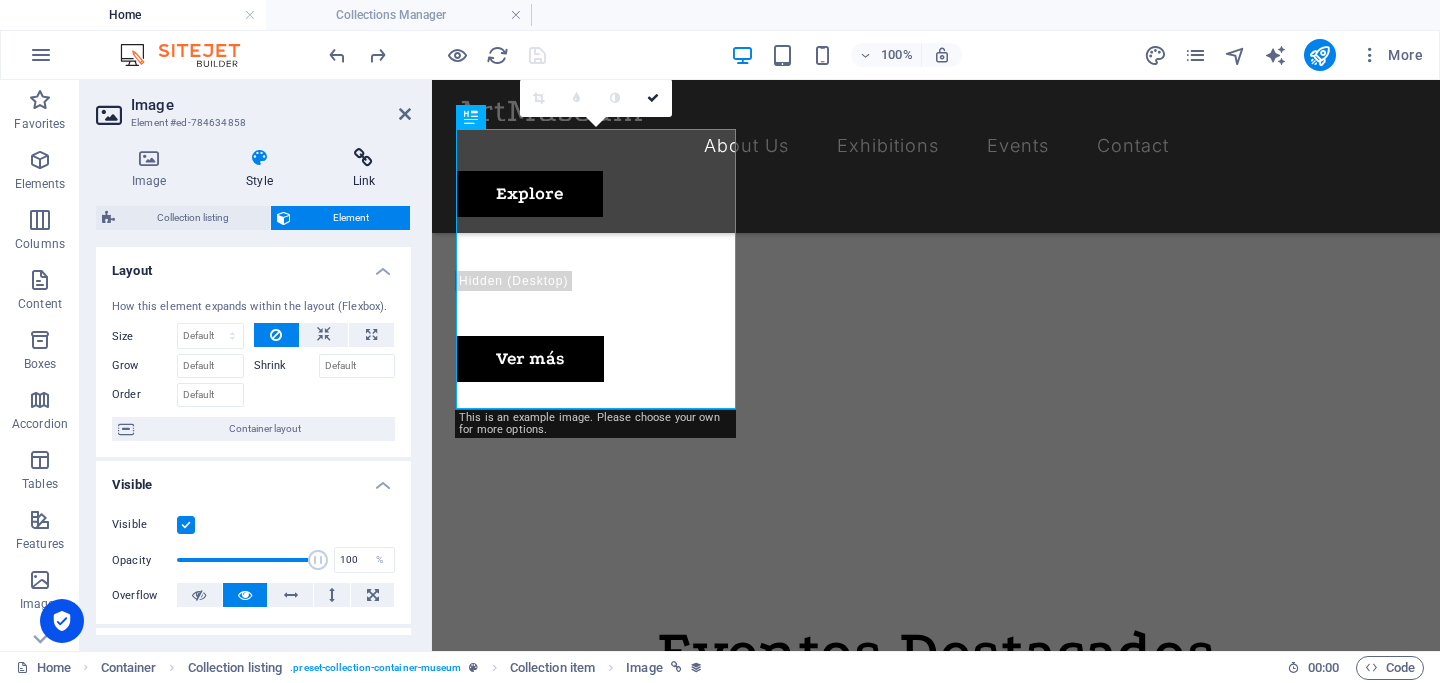 click on "Link" at bounding box center (364, 169) 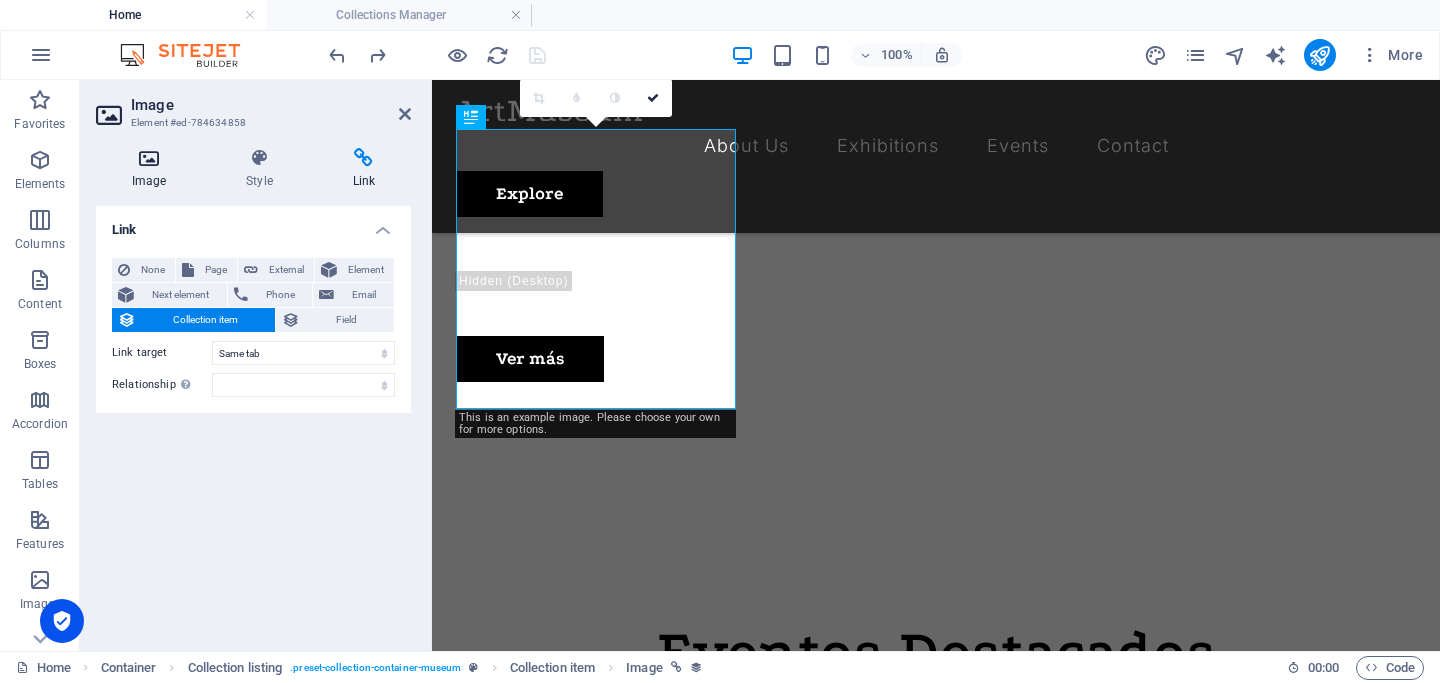 click at bounding box center (149, 158) 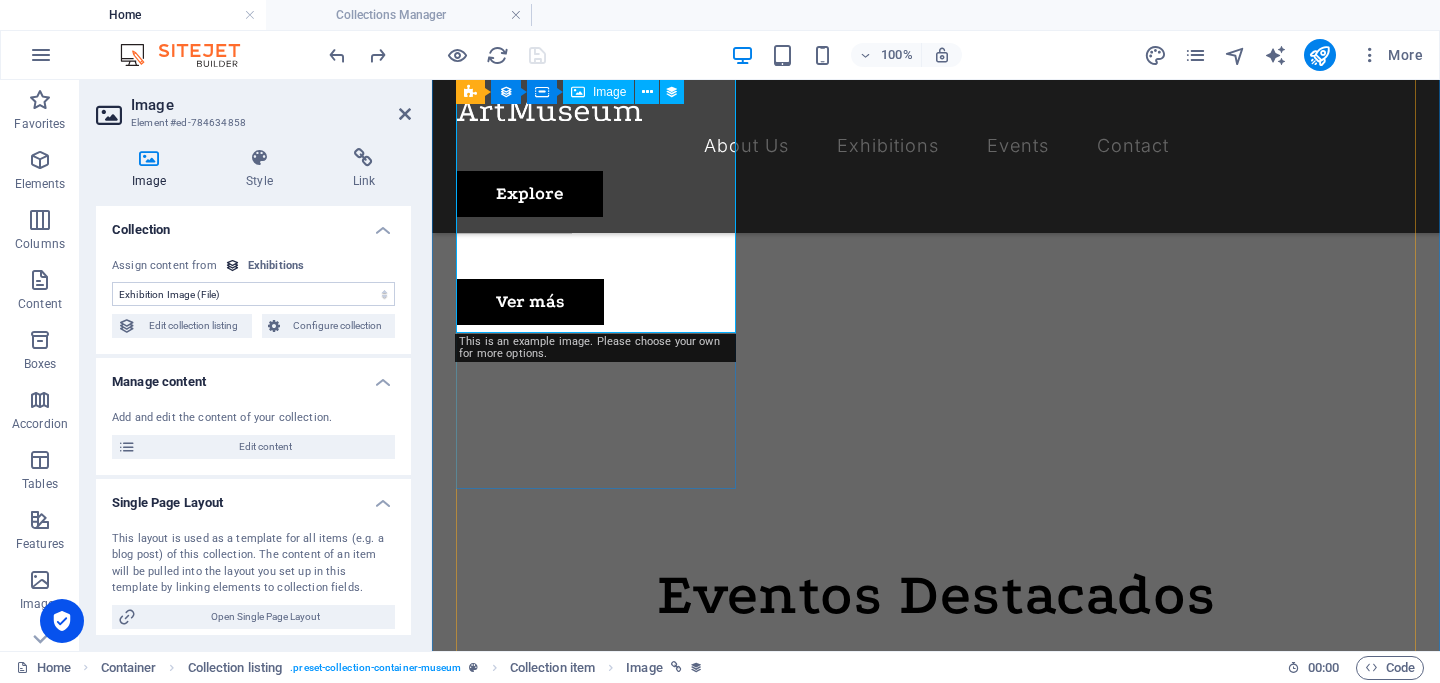 scroll, scrollTop: 1173, scrollLeft: 0, axis: vertical 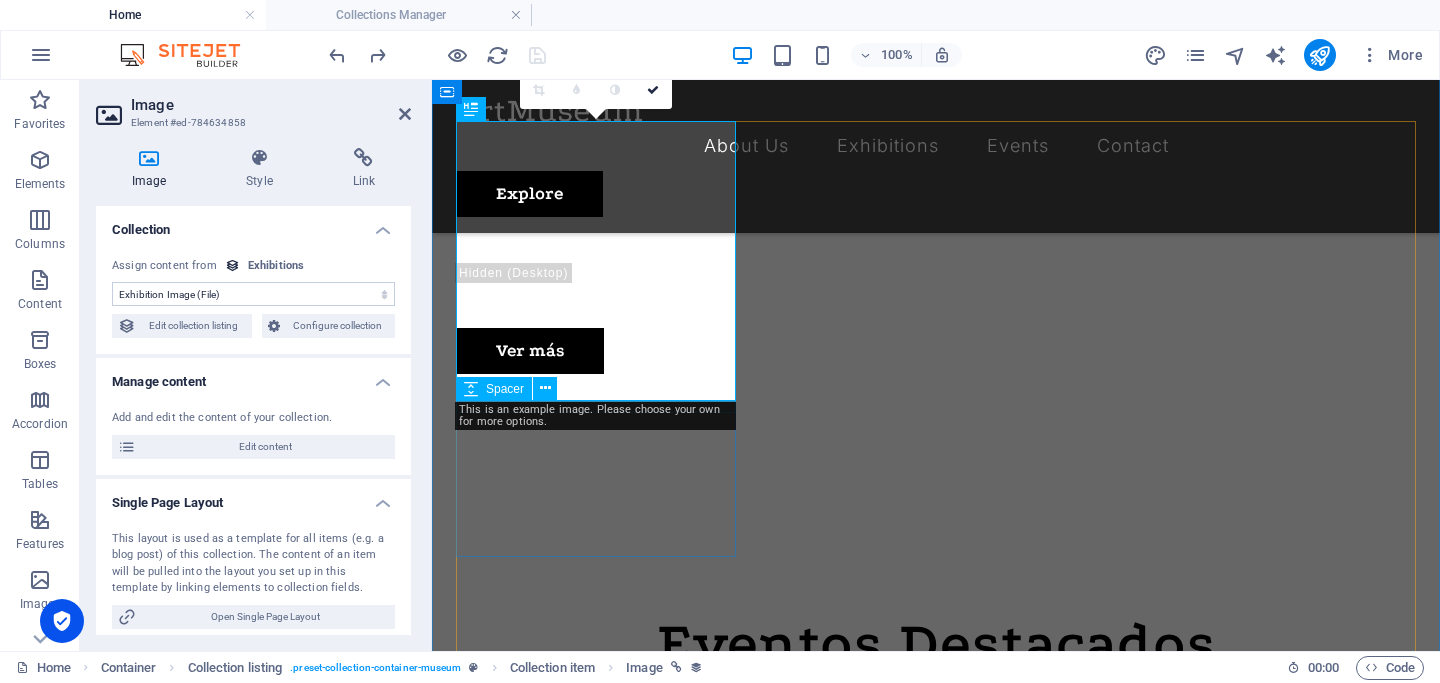 click at bounding box center (936, 1784) 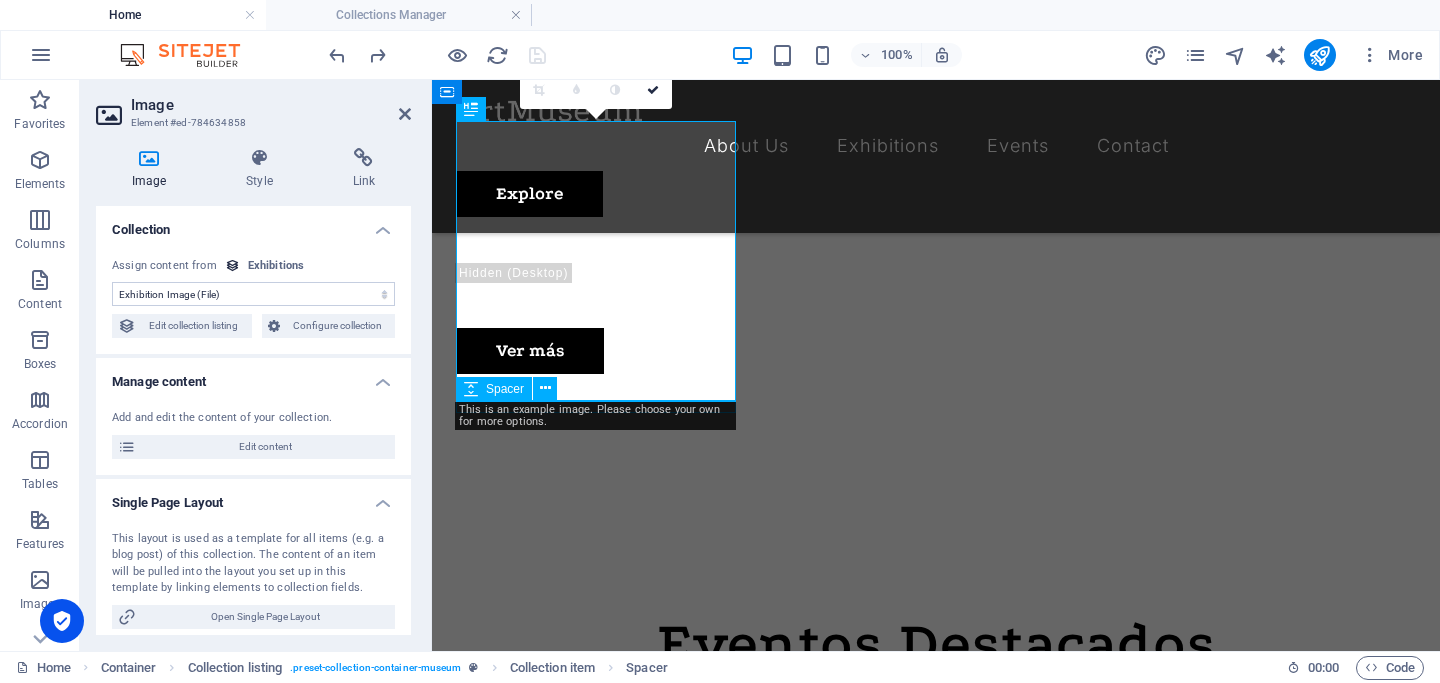 click at bounding box center [936, 1784] 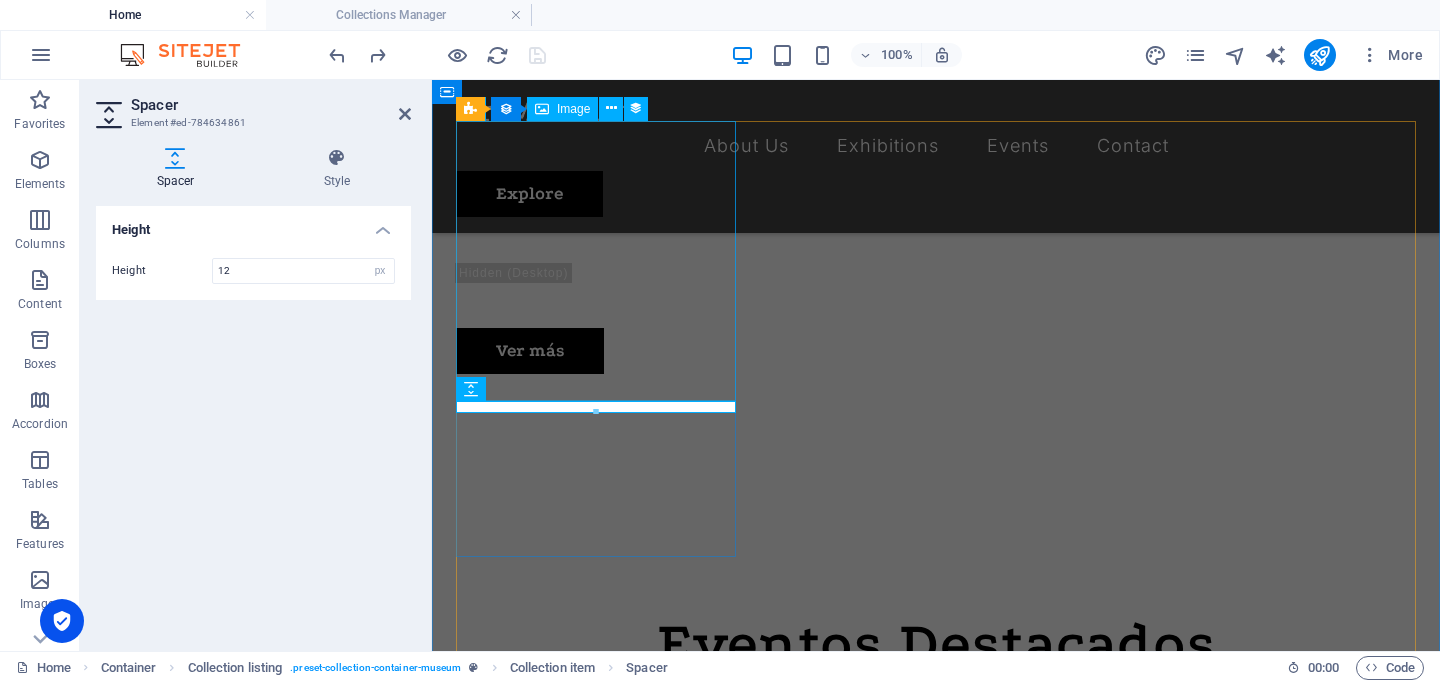 click at bounding box center [936, 1266] 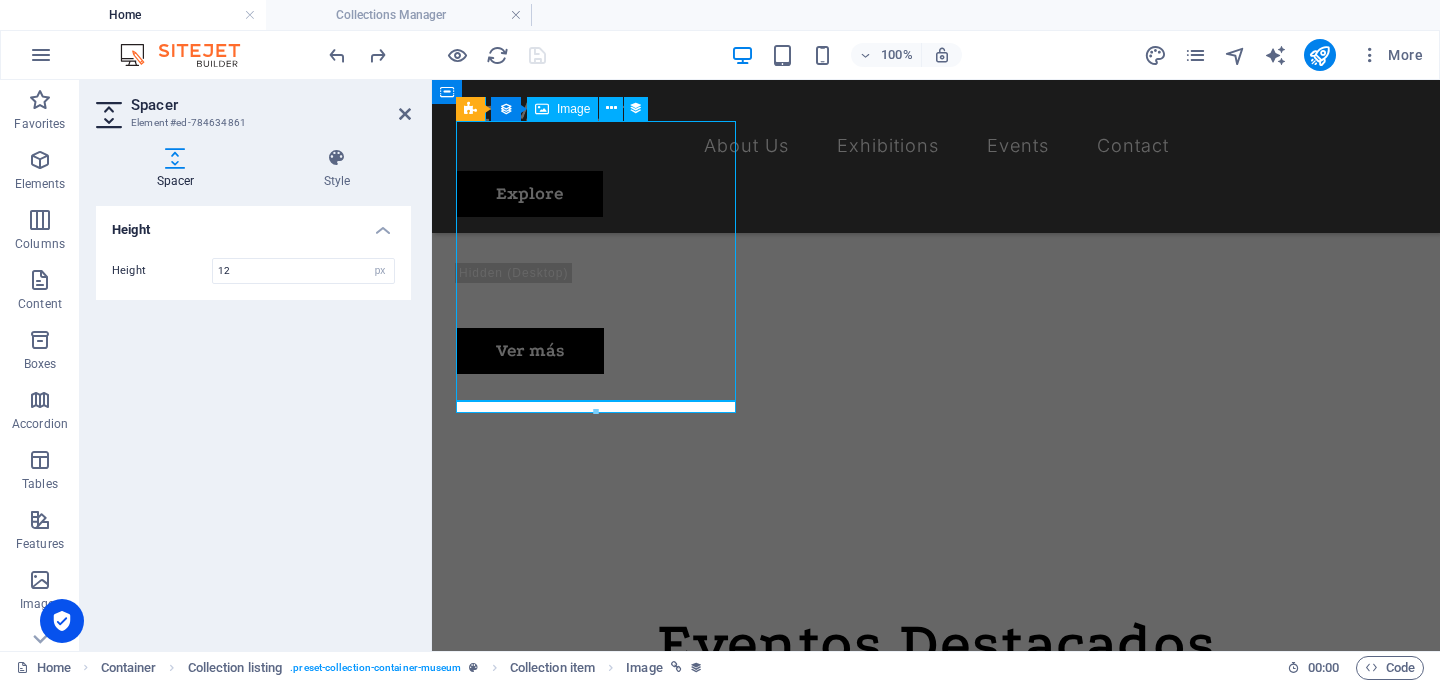 click at bounding box center [936, 1266] 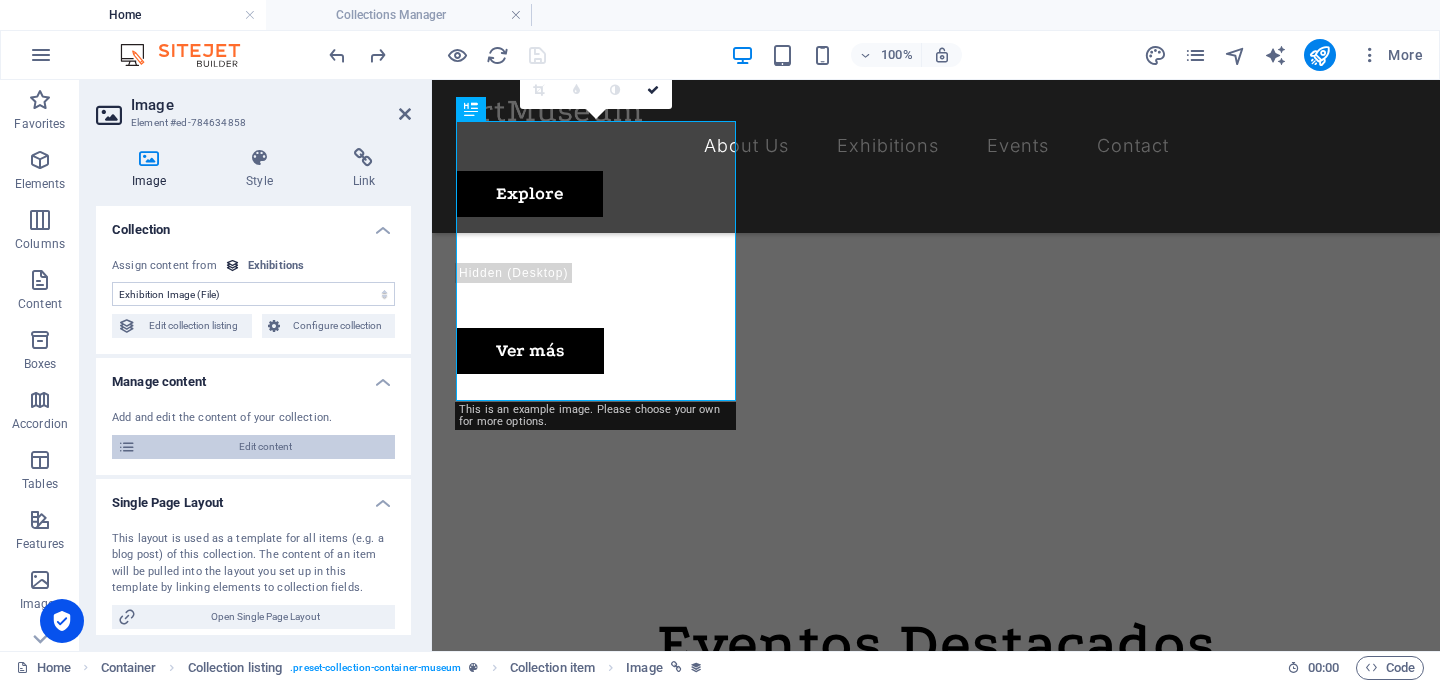 click on "Edit content" at bounding box center [265, 447] 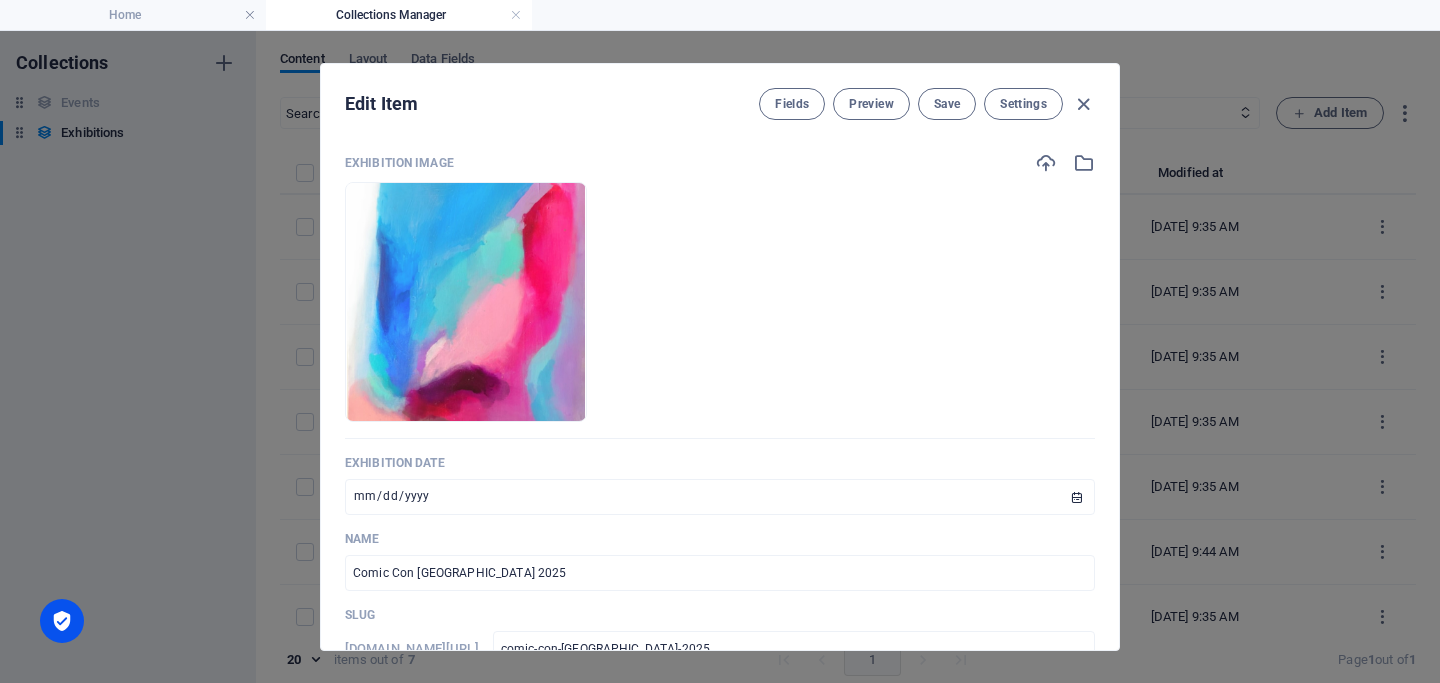 scroll, scrollTop: 0, scrollLeft: 0, axis: both 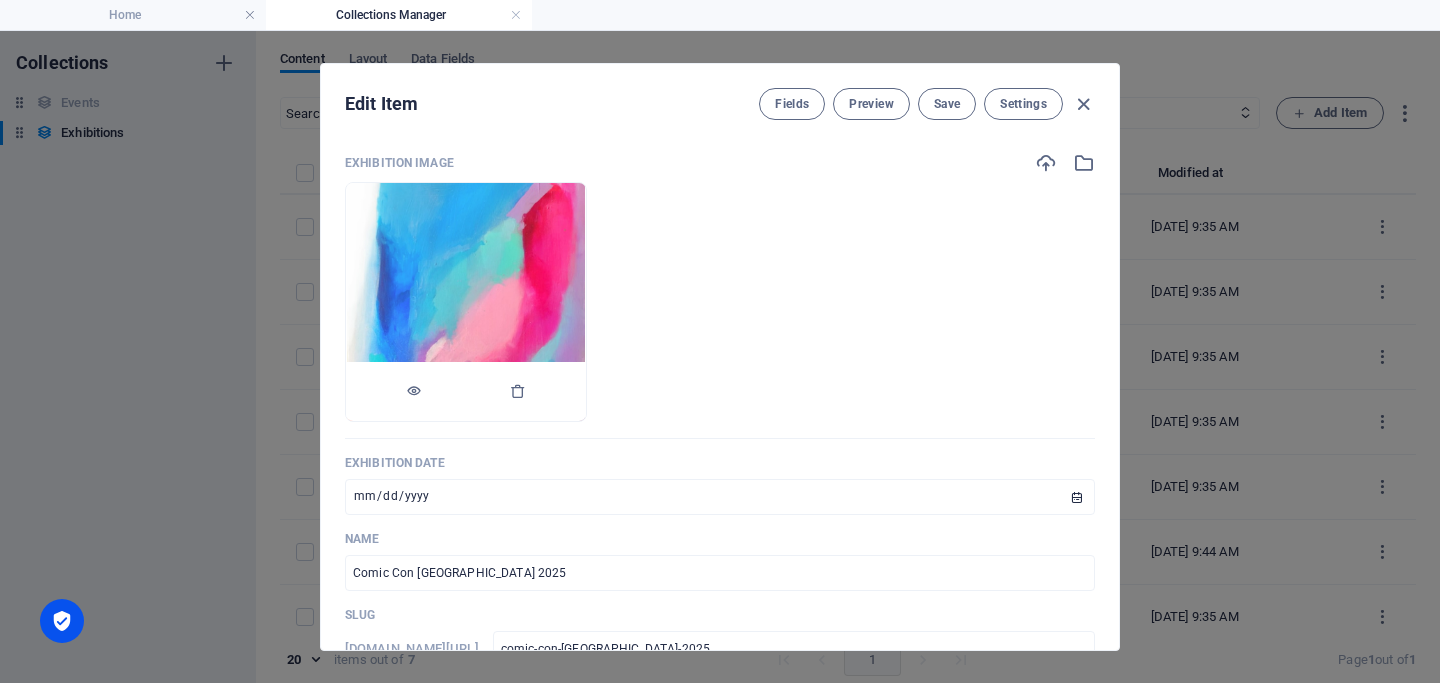 click at bounding box center [466, 302] 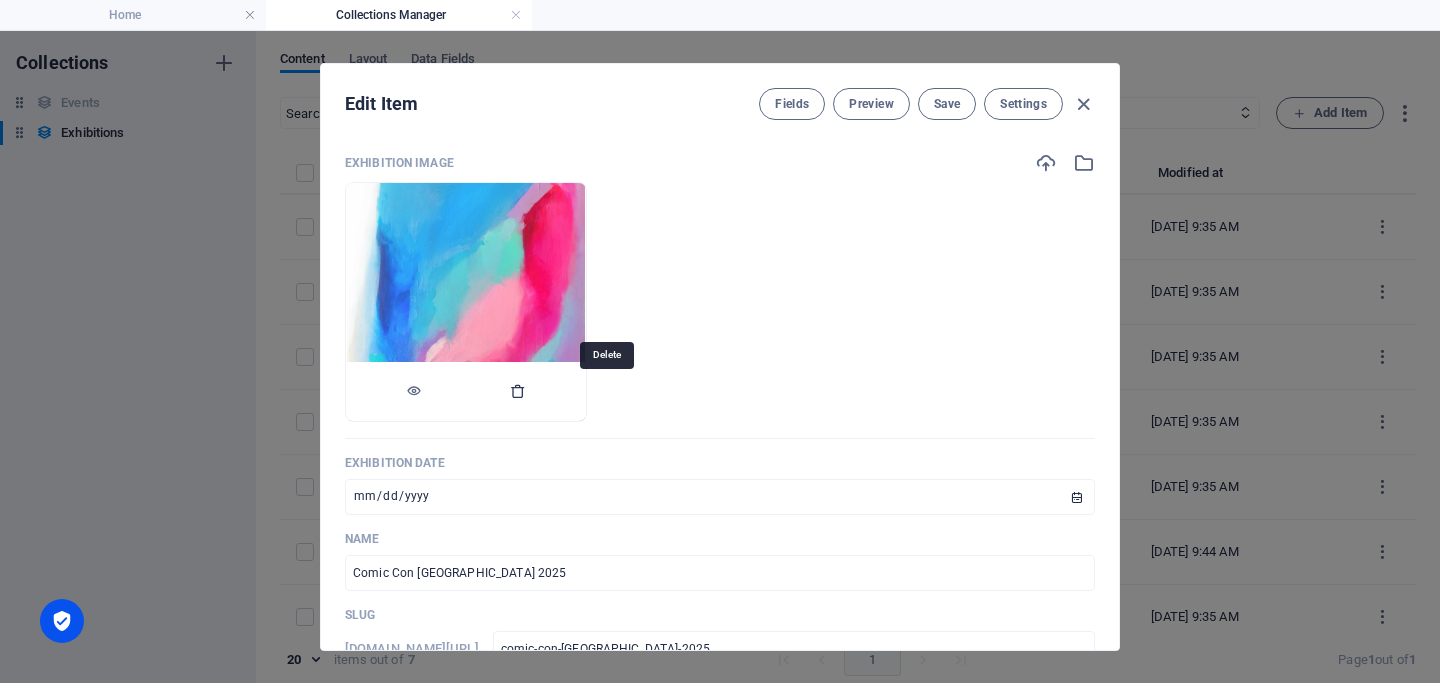 click at bounding box center (518, 391) 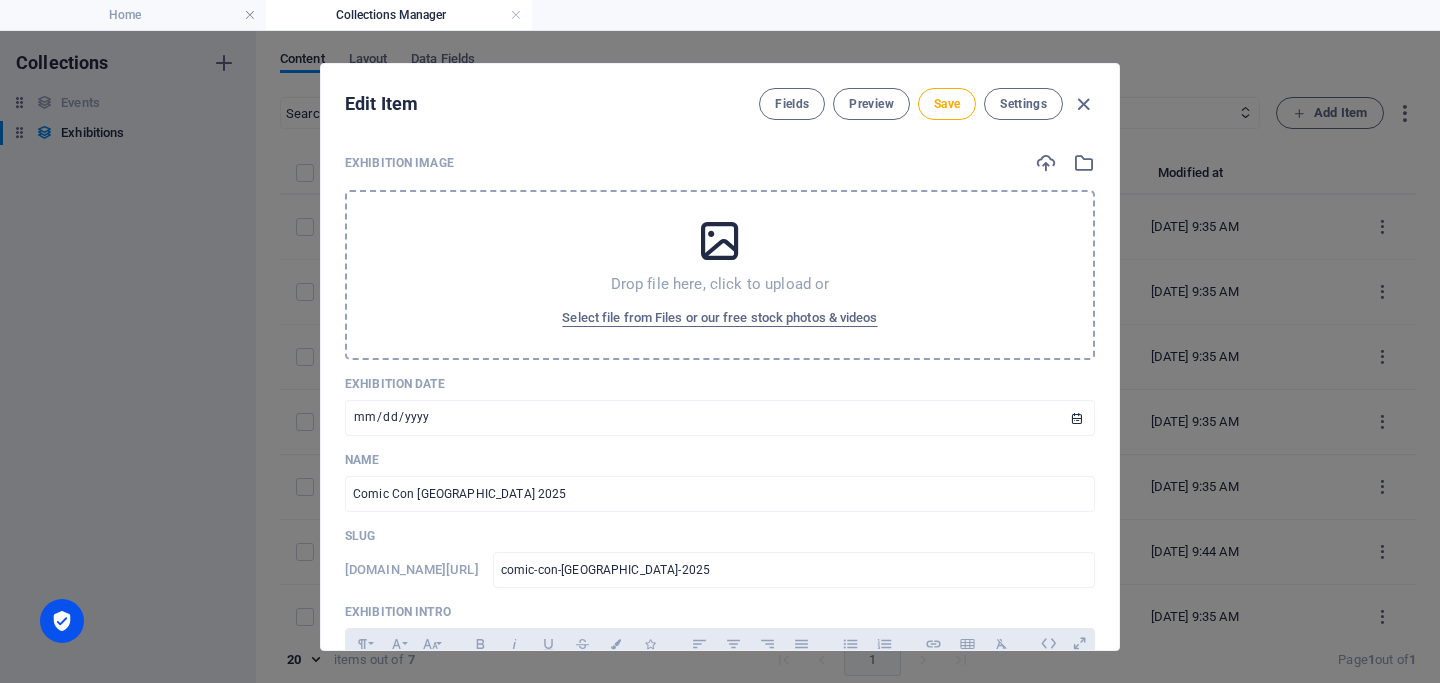 click at bounding box center [720, 241] 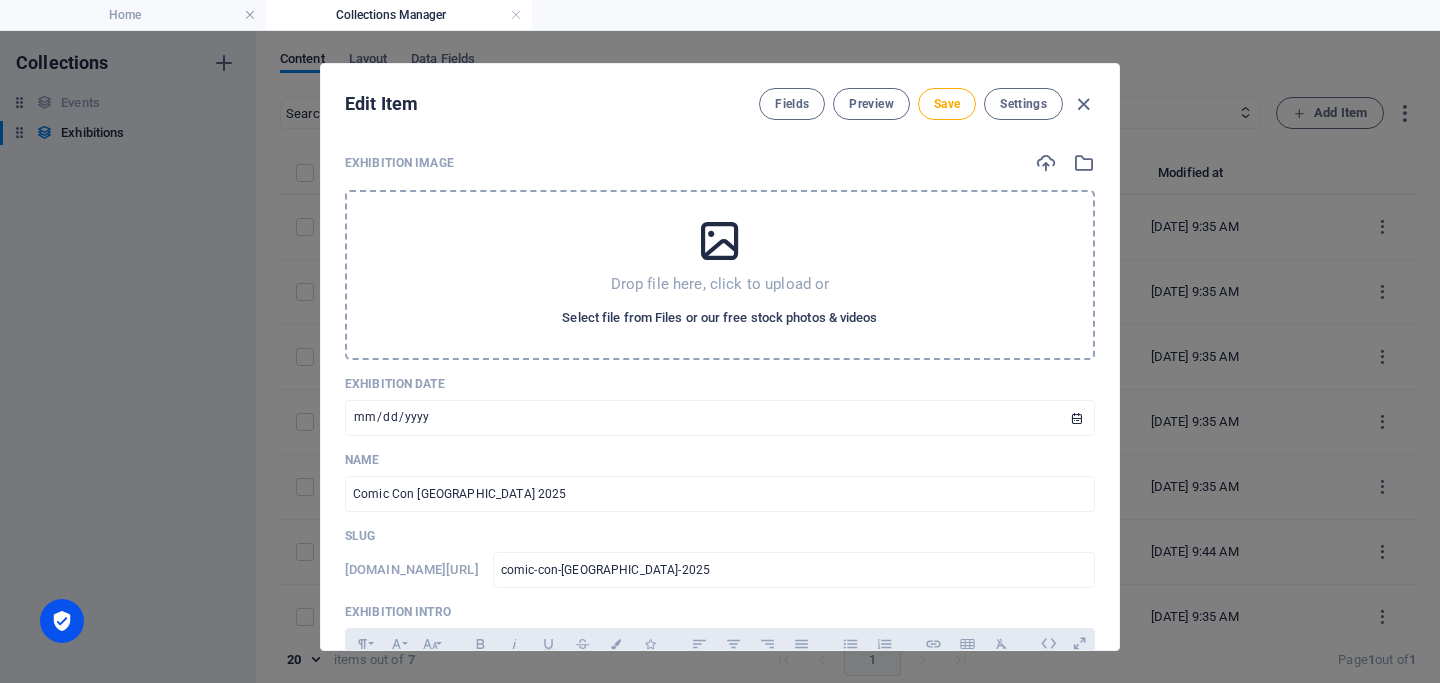click on "Select file from Files or our free stock photos & videos" at bounding box center (719, 318) 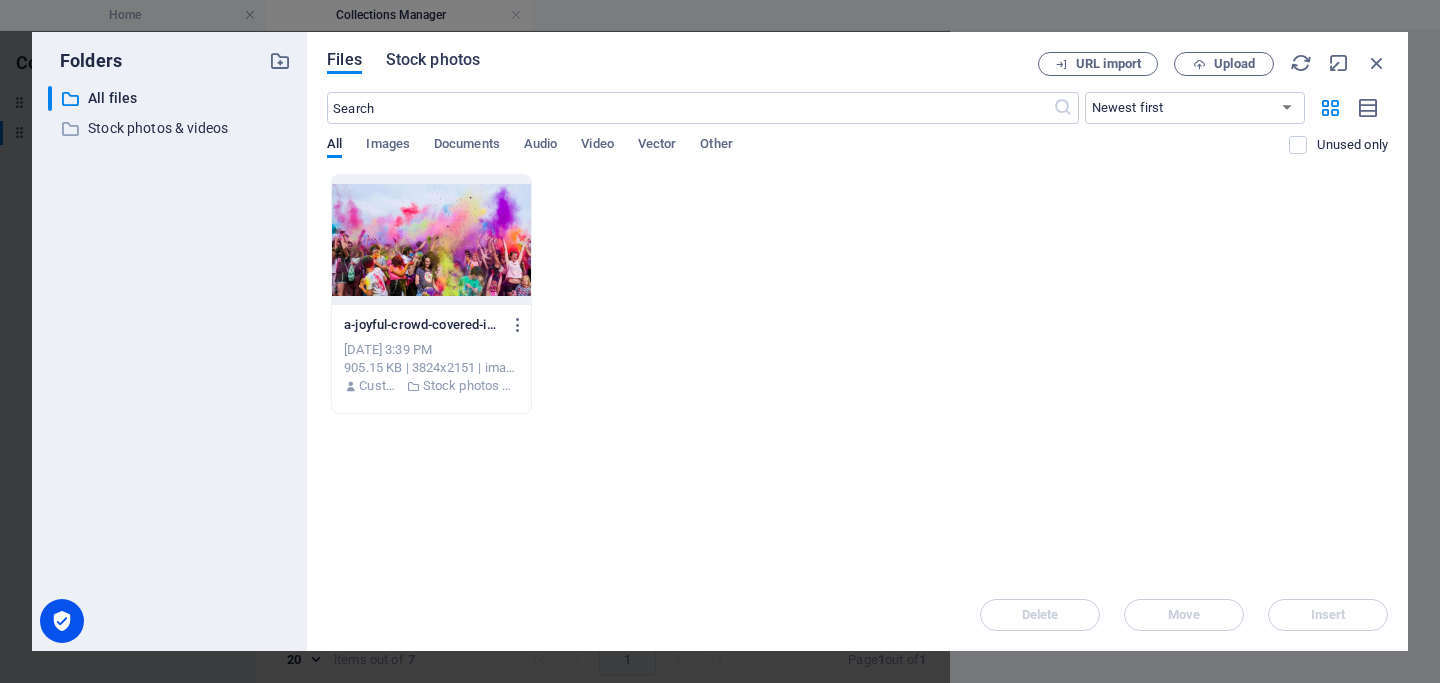 click on "Stock photos" at bounding box center [433, 63] 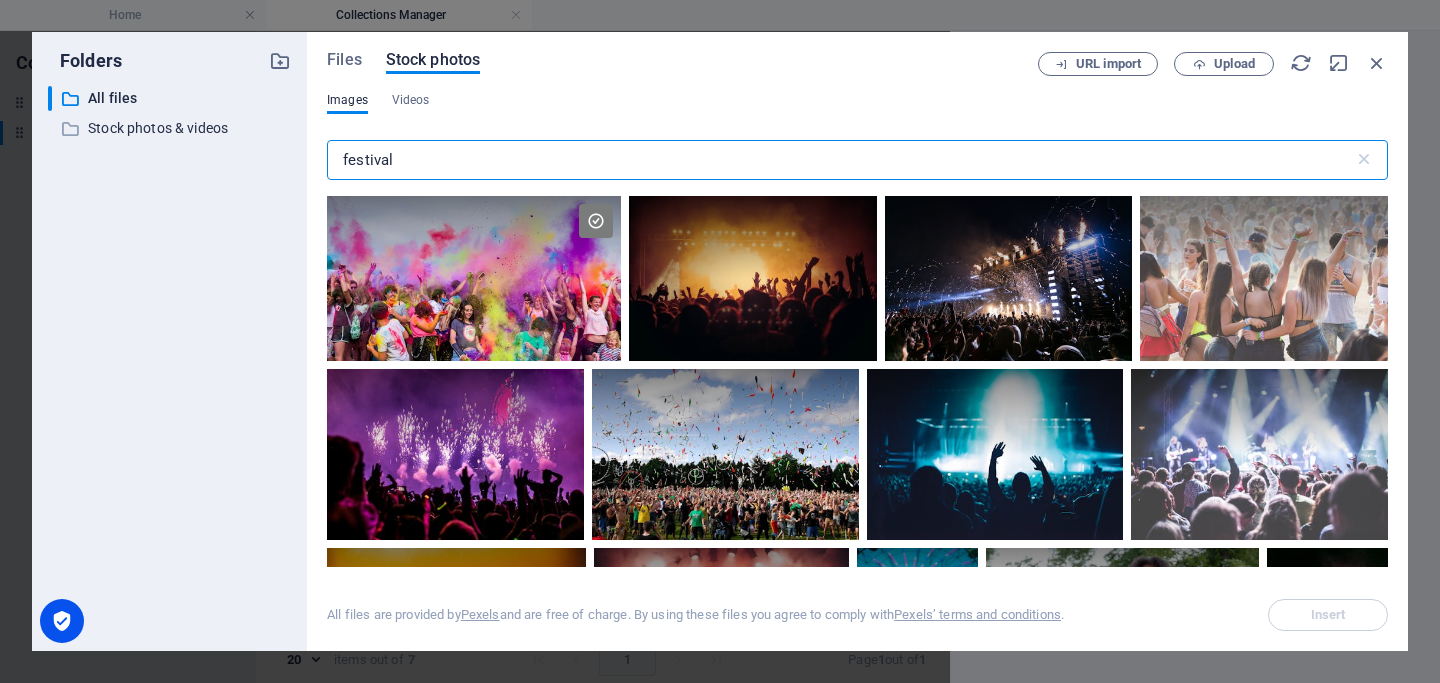 click on "festival" at bounding box center [840, 160] 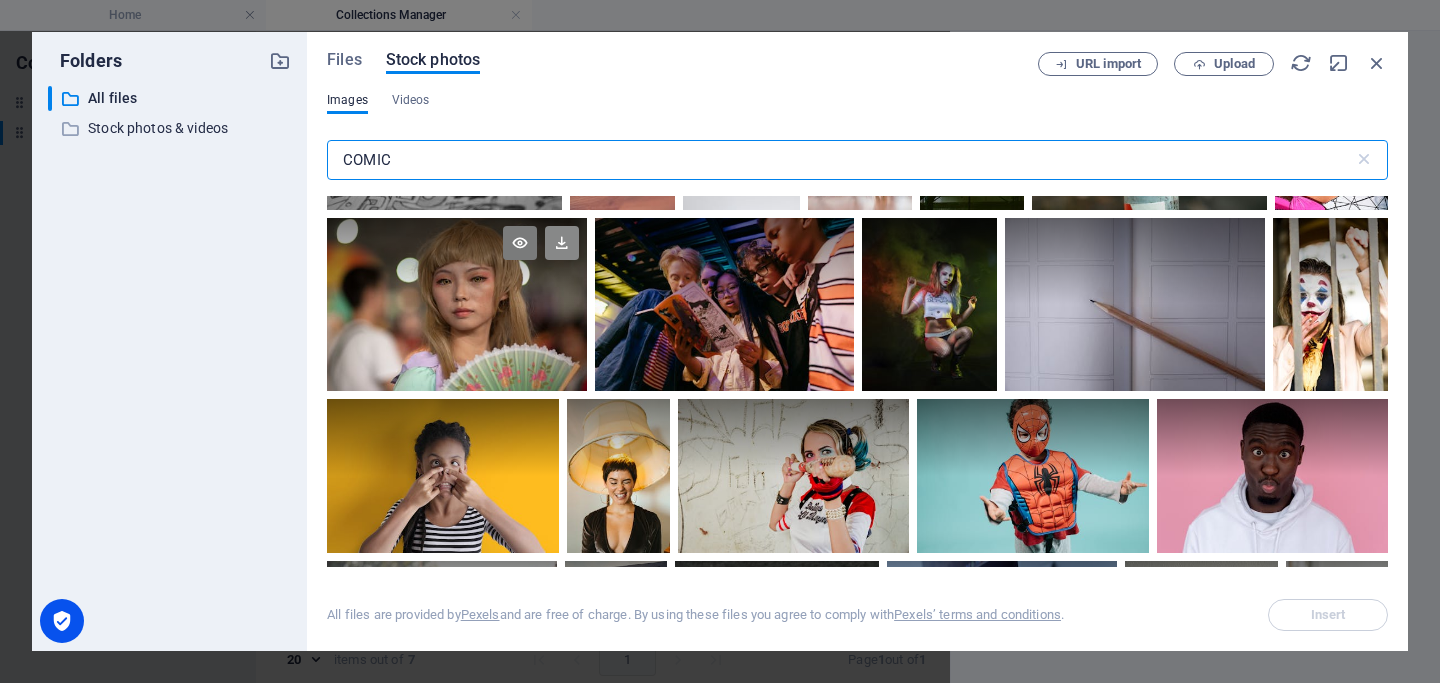 scroll, scrollTop: 125, scrollLeft: 0, axis: vertical 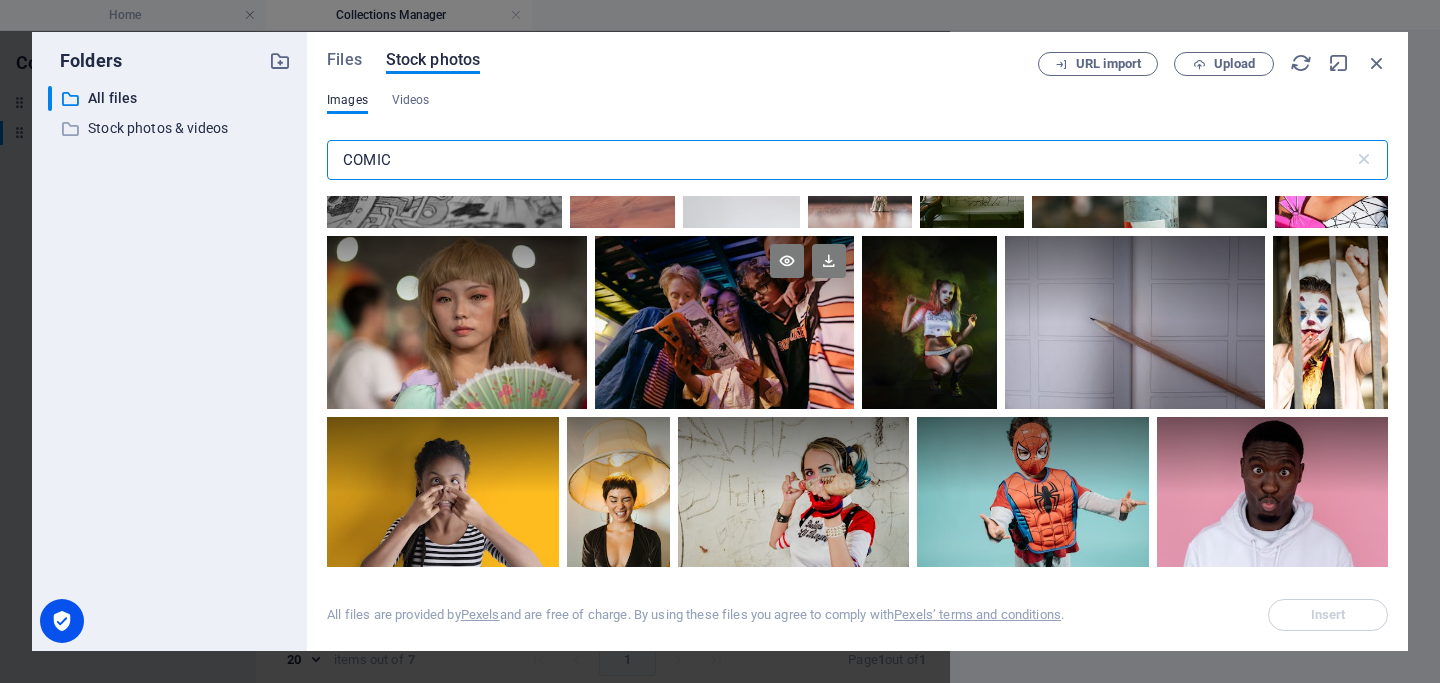 type on "COMIC" 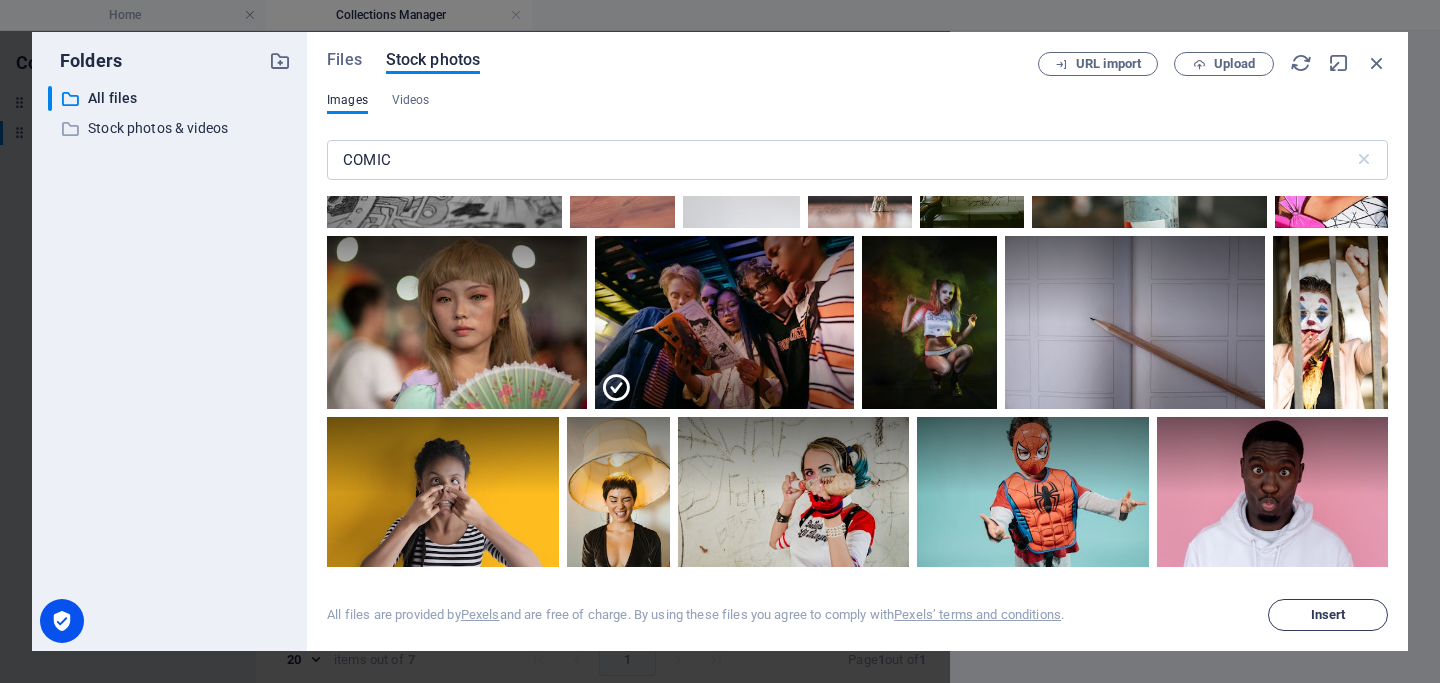 click on "Insert" at bounding box center [1328, 615] 